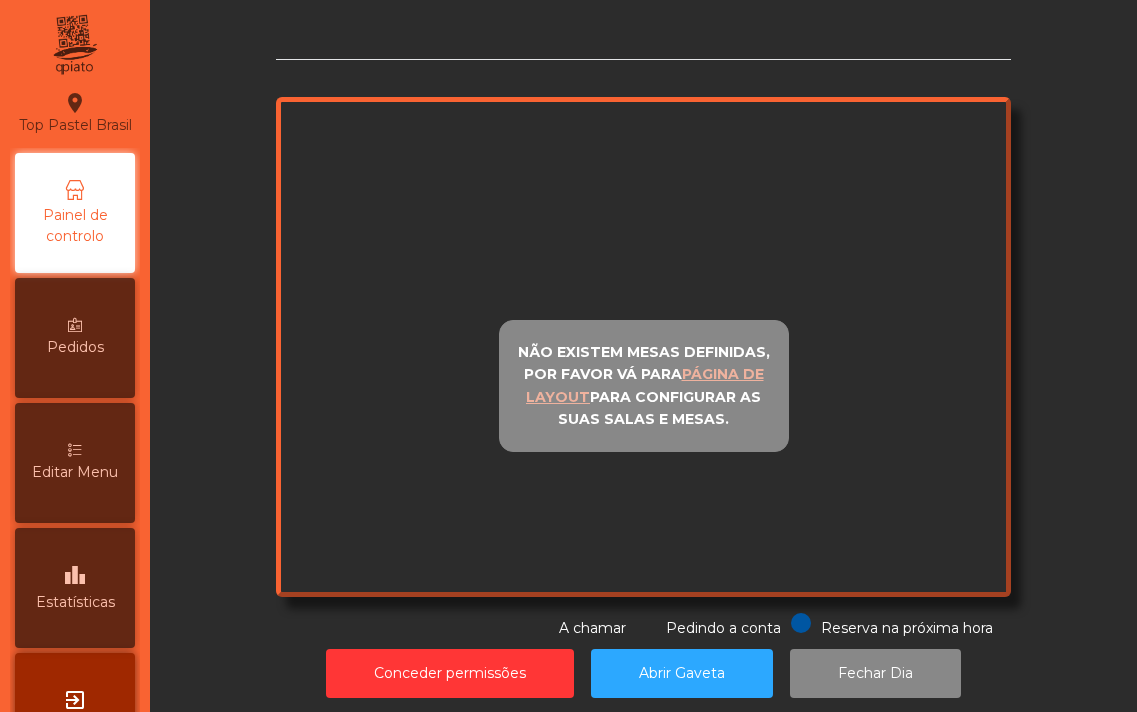scroll, scrollTop: 0, scrollLeft: 0, axis: both 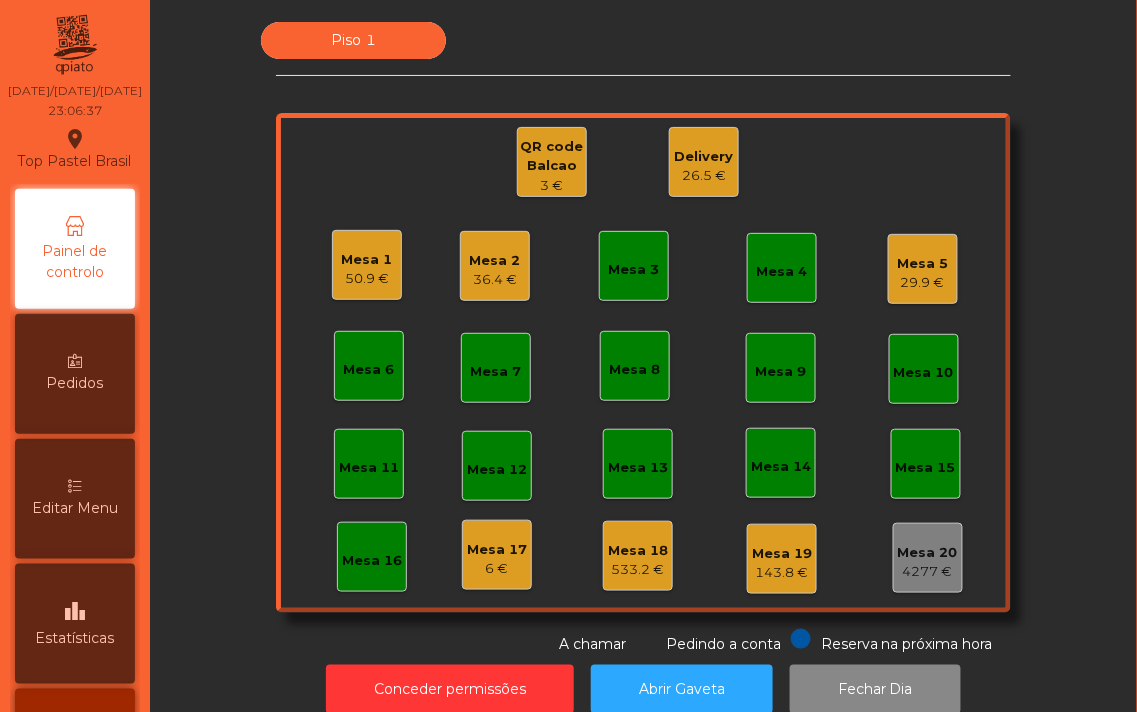 click on "6 €" 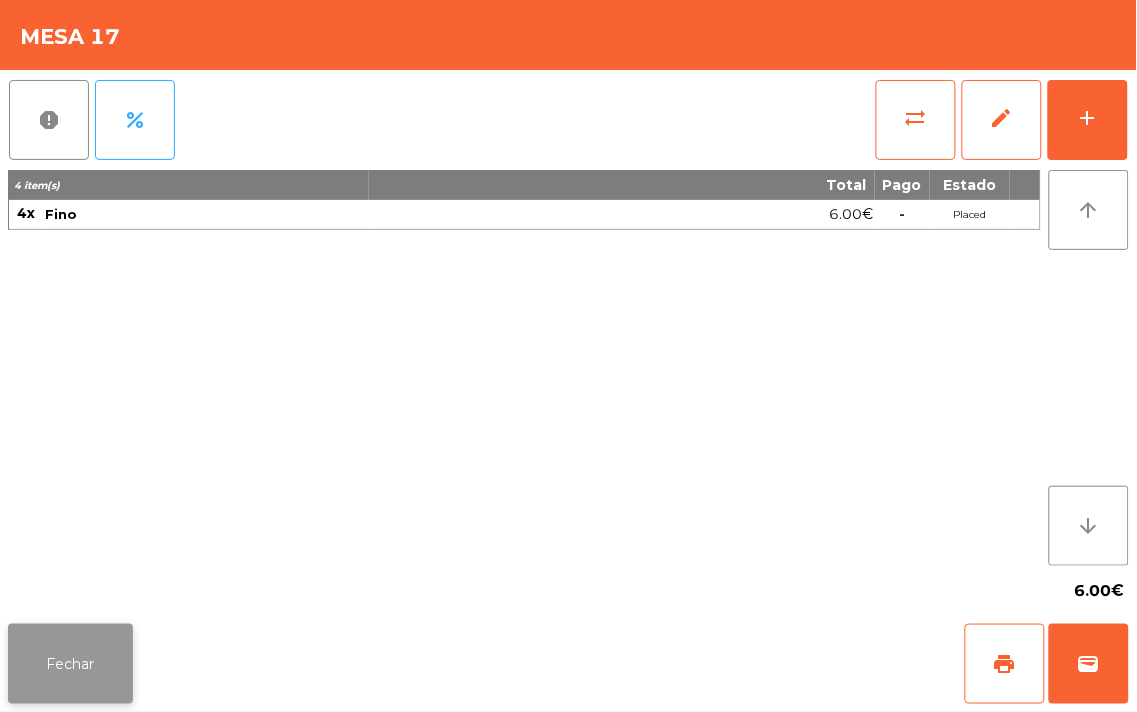 click on "Fechar" 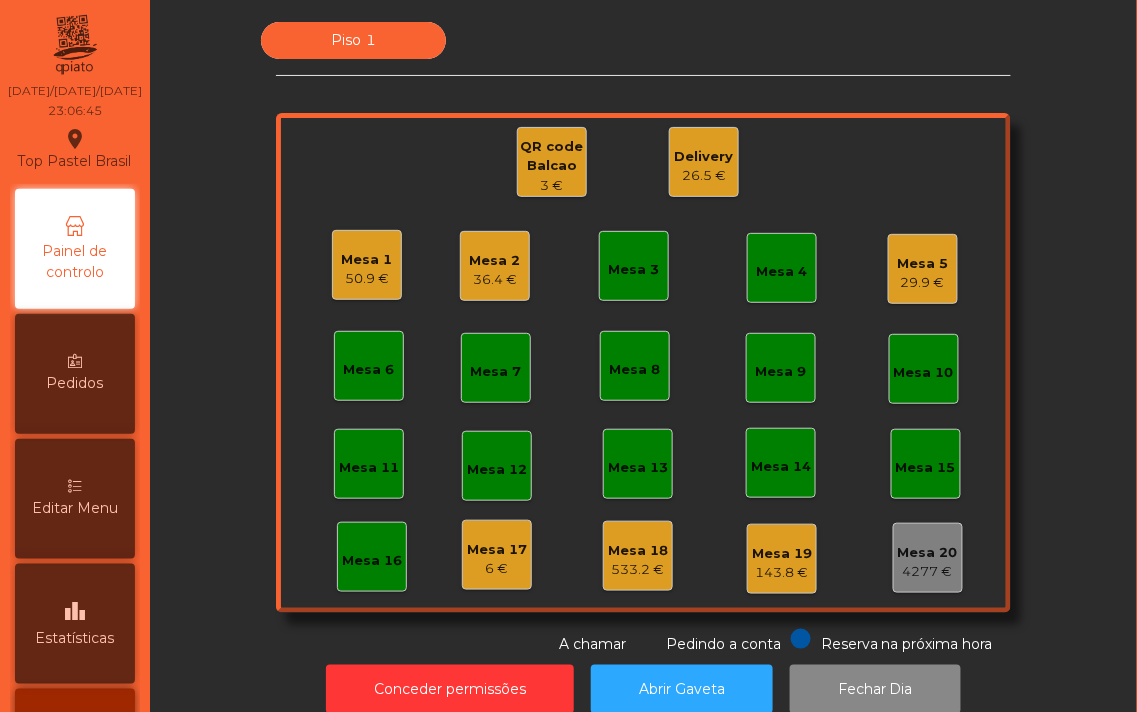 click on "26.5 €" 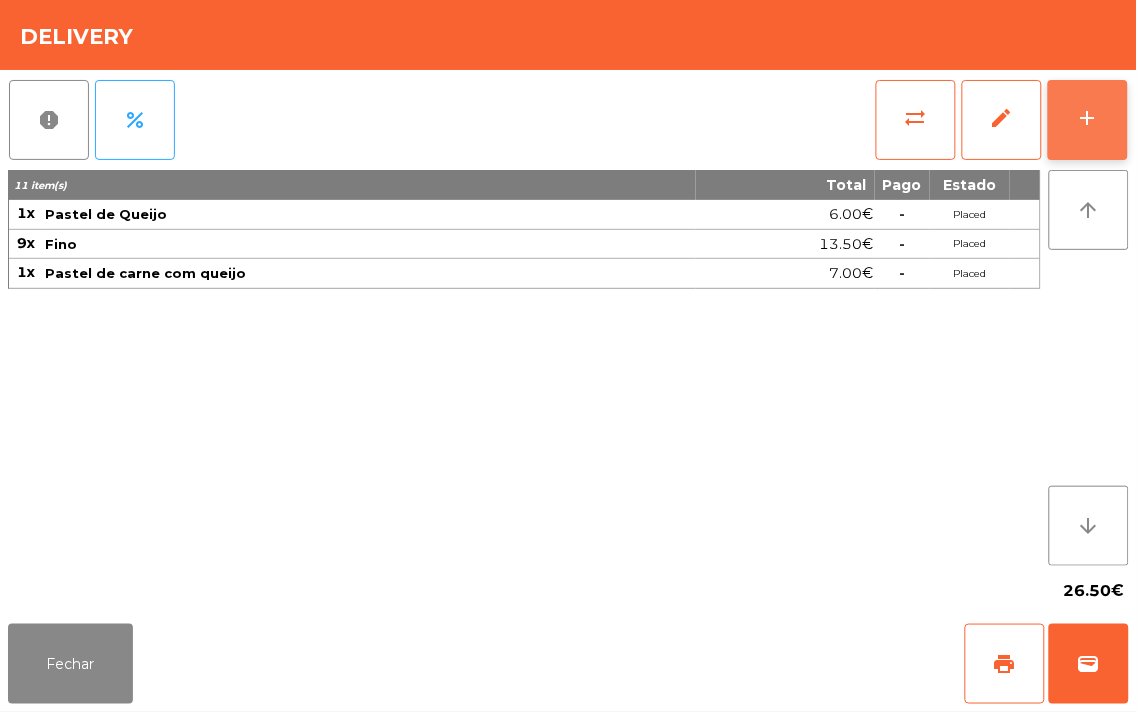 click on "add" 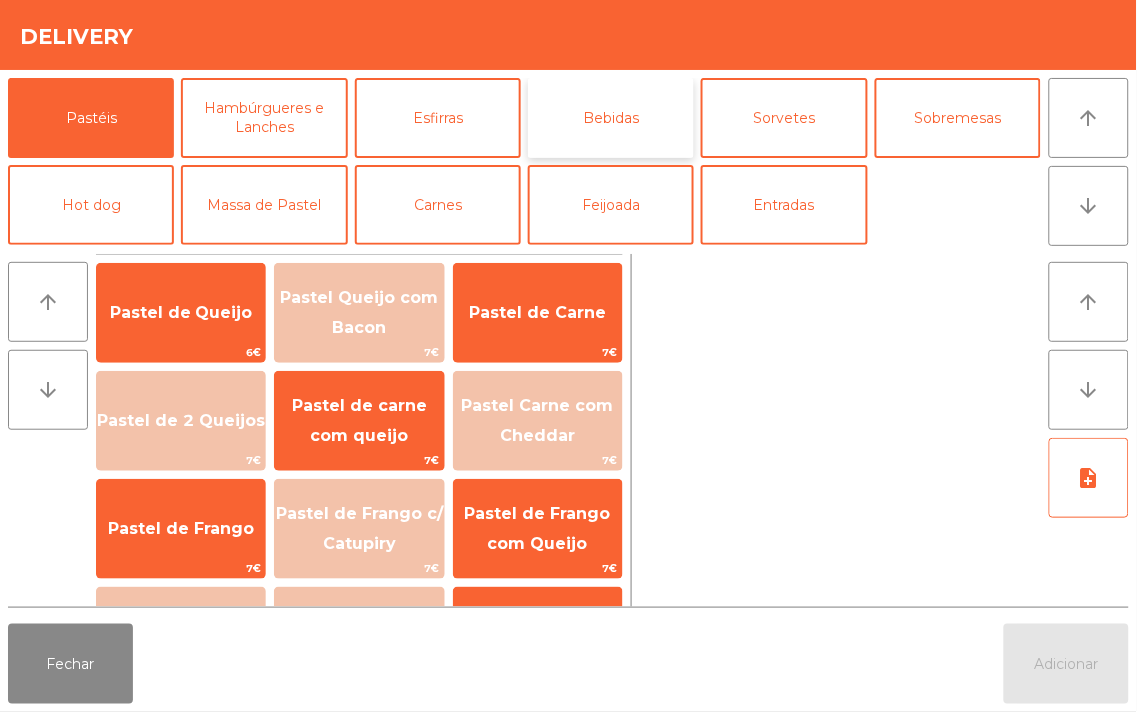 click on "Bebidas" 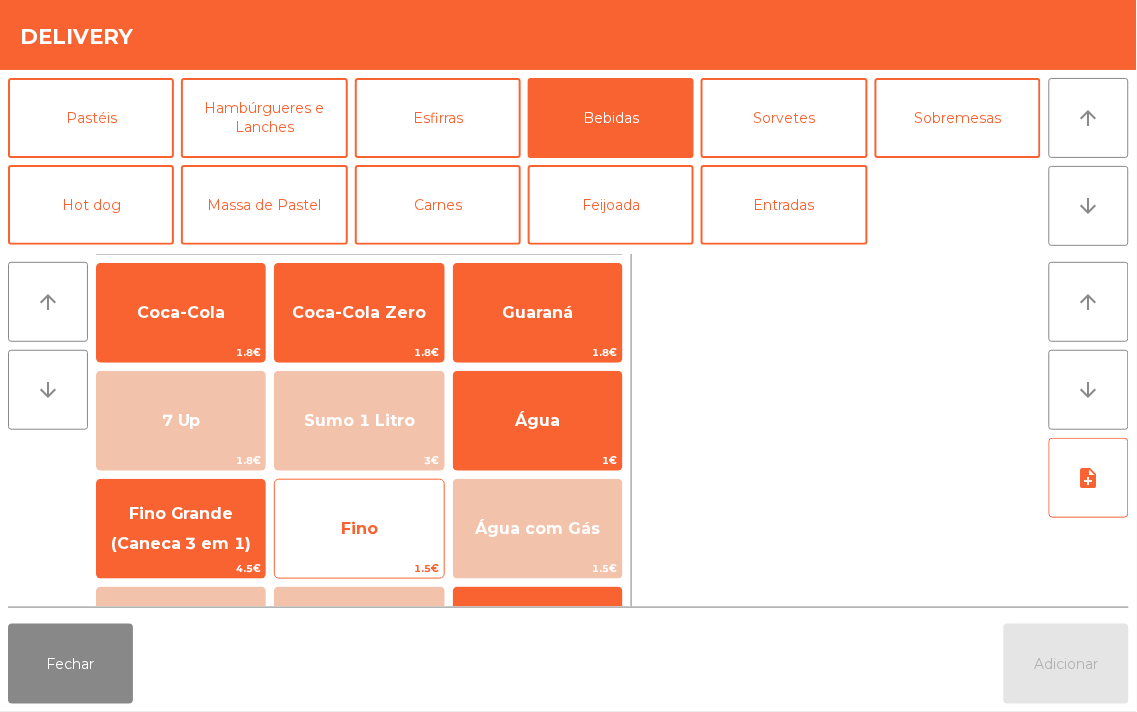 click on "Fino" 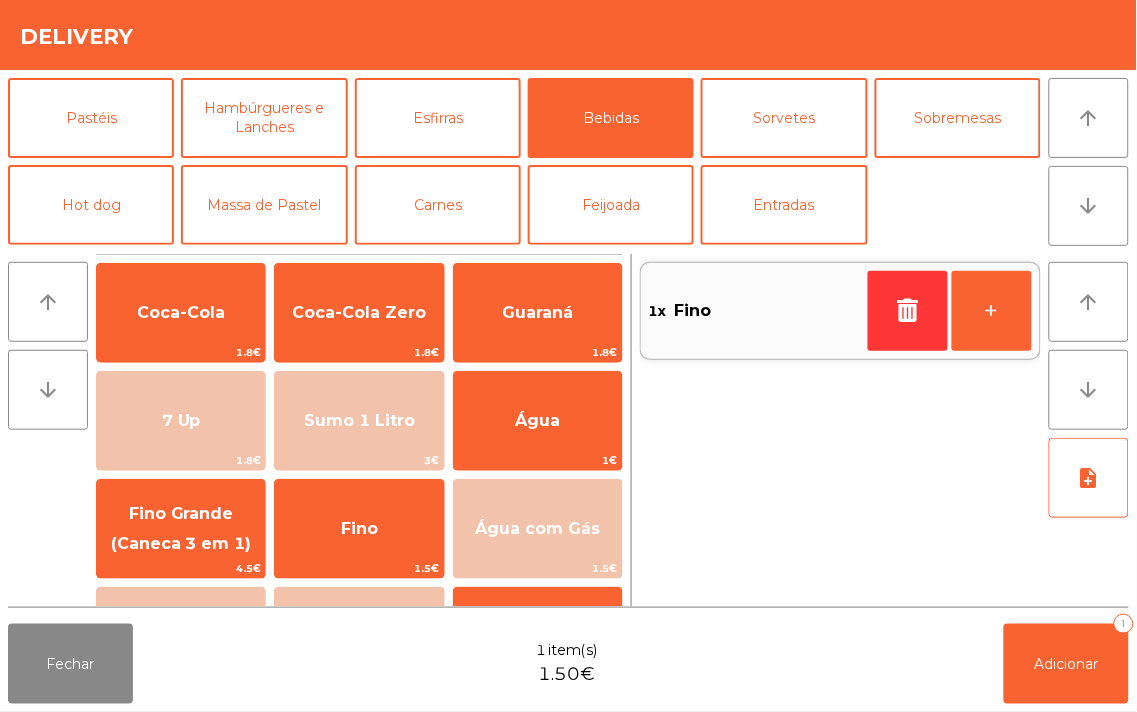 click on "Fechar  1 item(s)  1.50€   Adicionar   1" 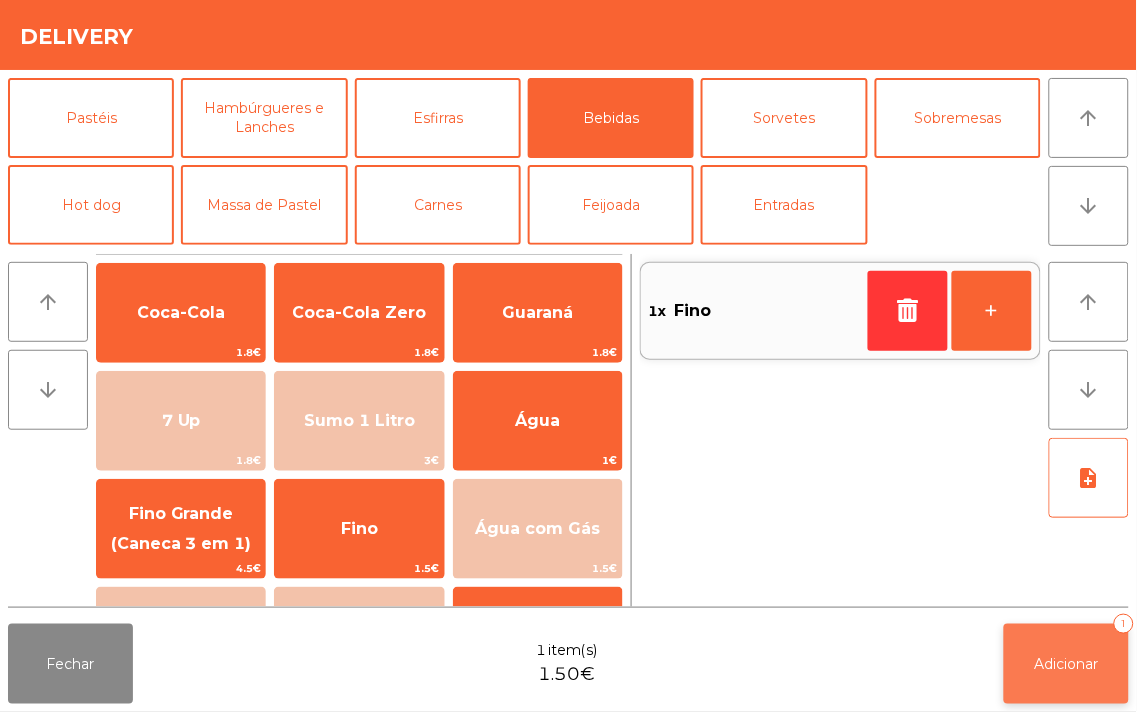 click on "Adicionar   1" 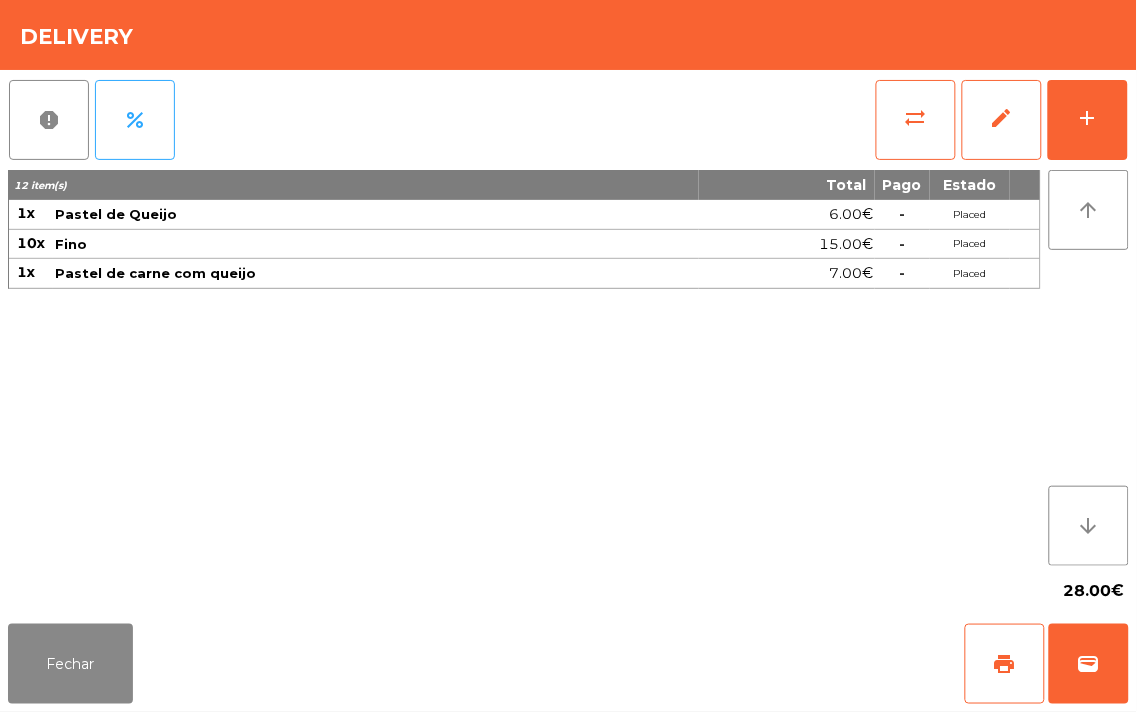 click on "Fechar   print   wallet" 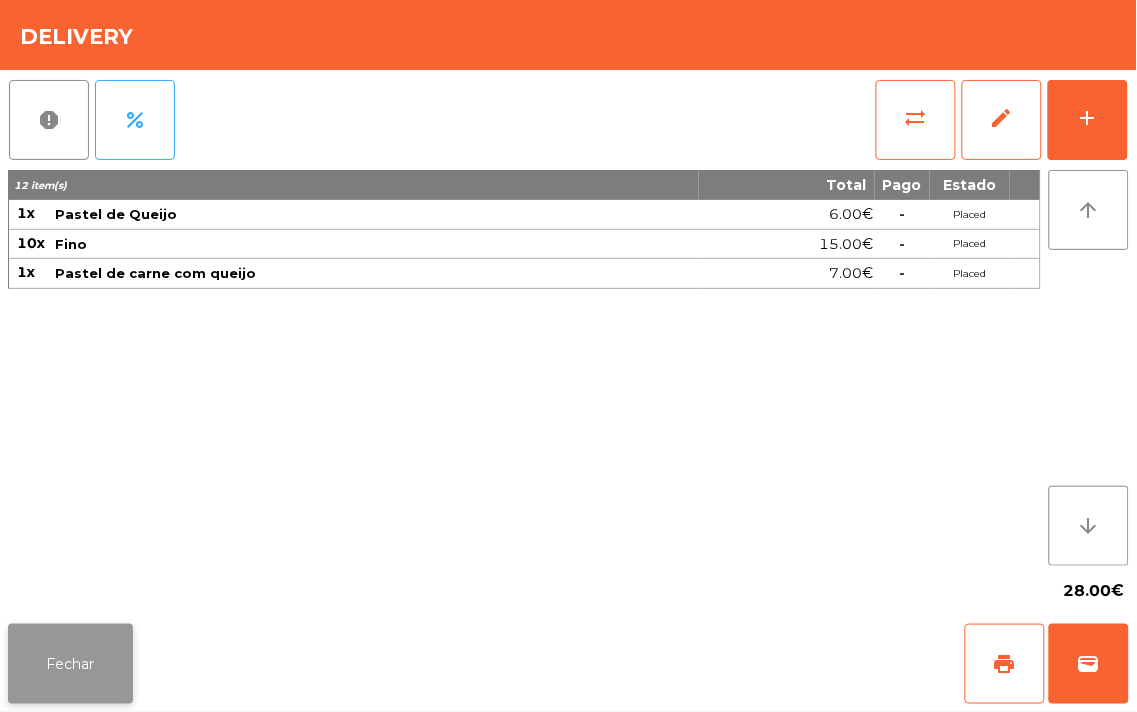 click on "Fechar" 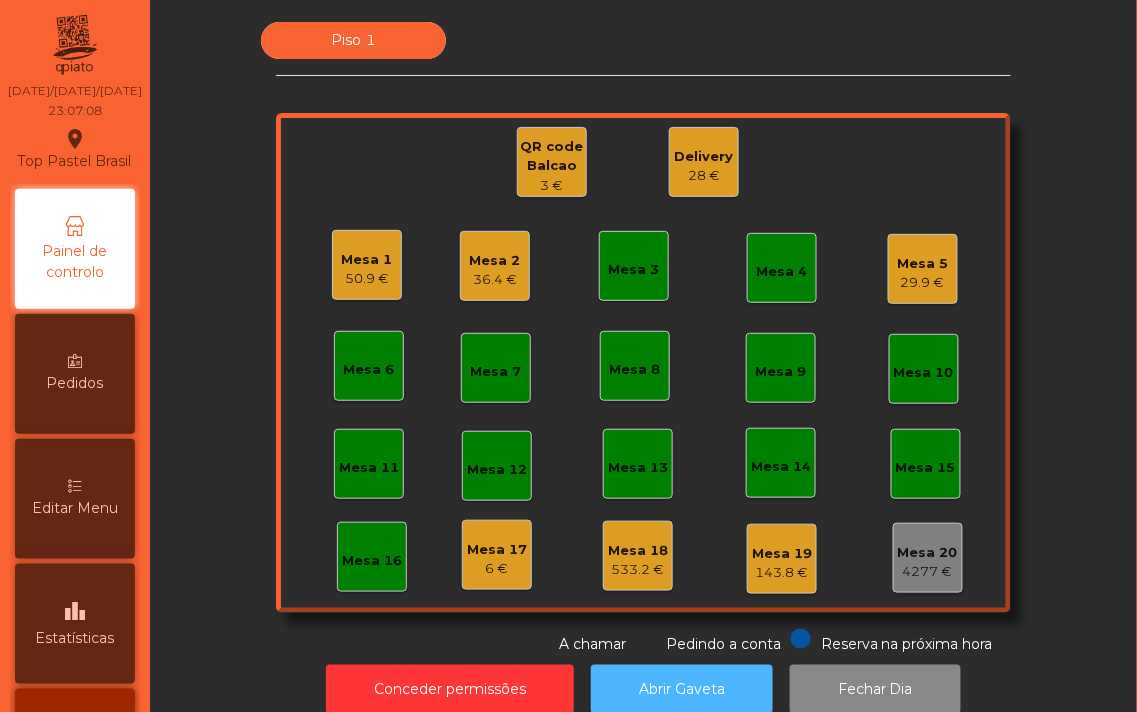 click on "Abrir Gaveta" 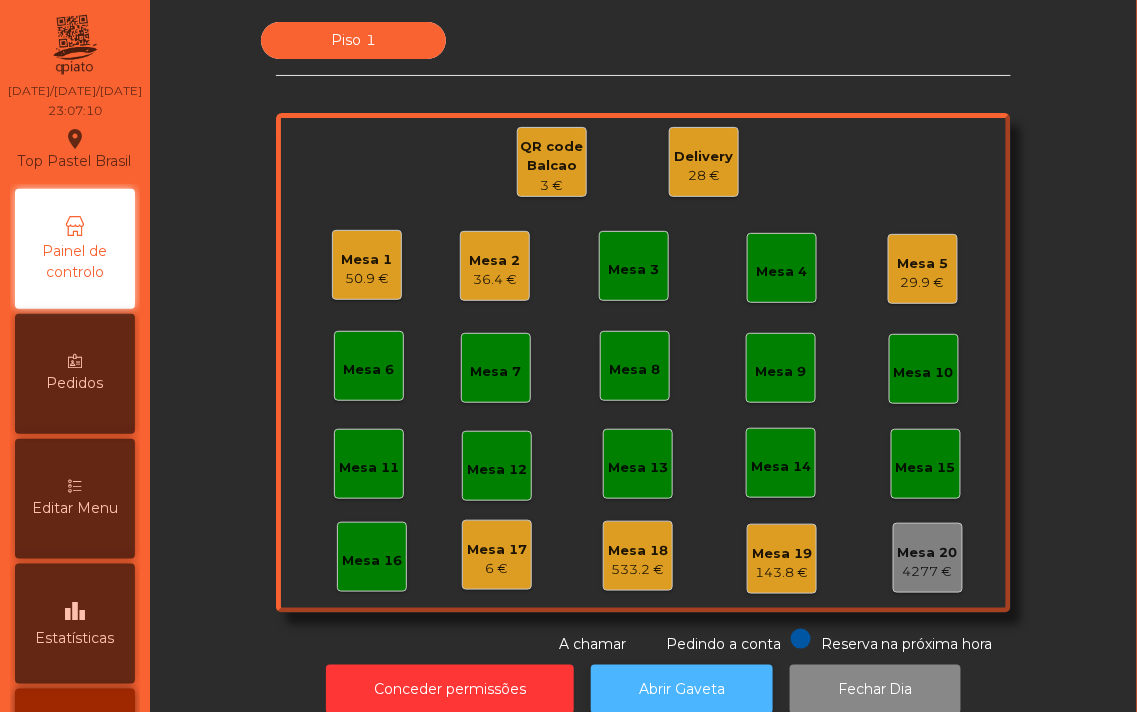 click on "Abrir Gaveta" 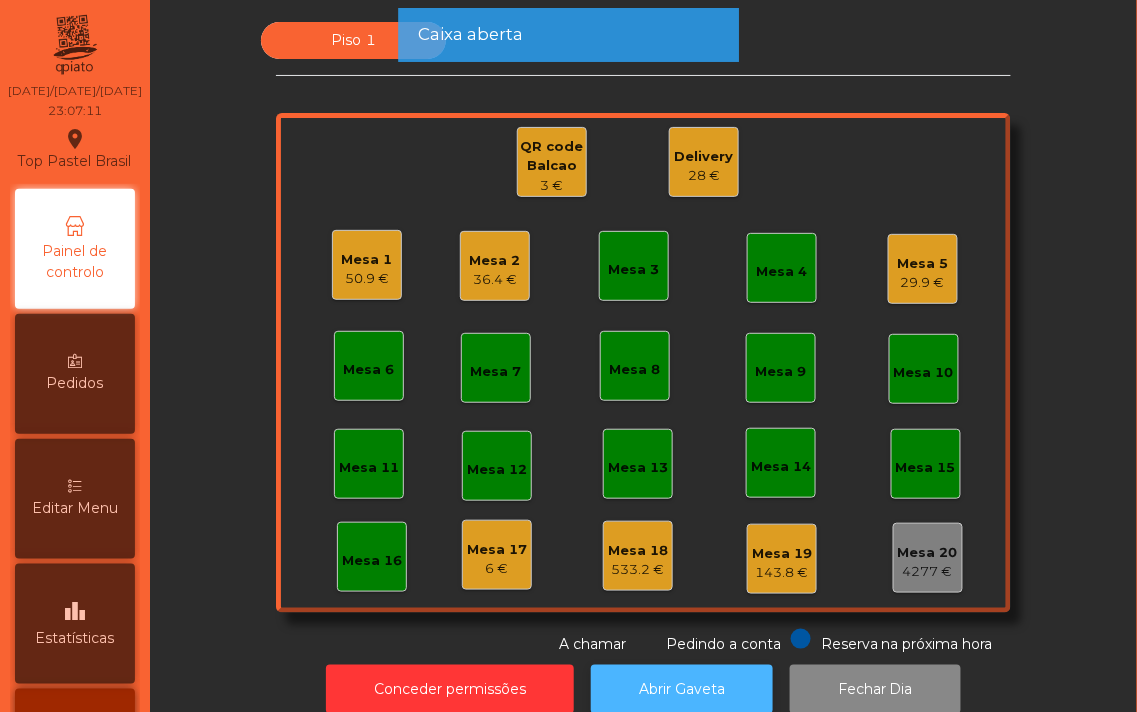click on "Abrir Gaveta" 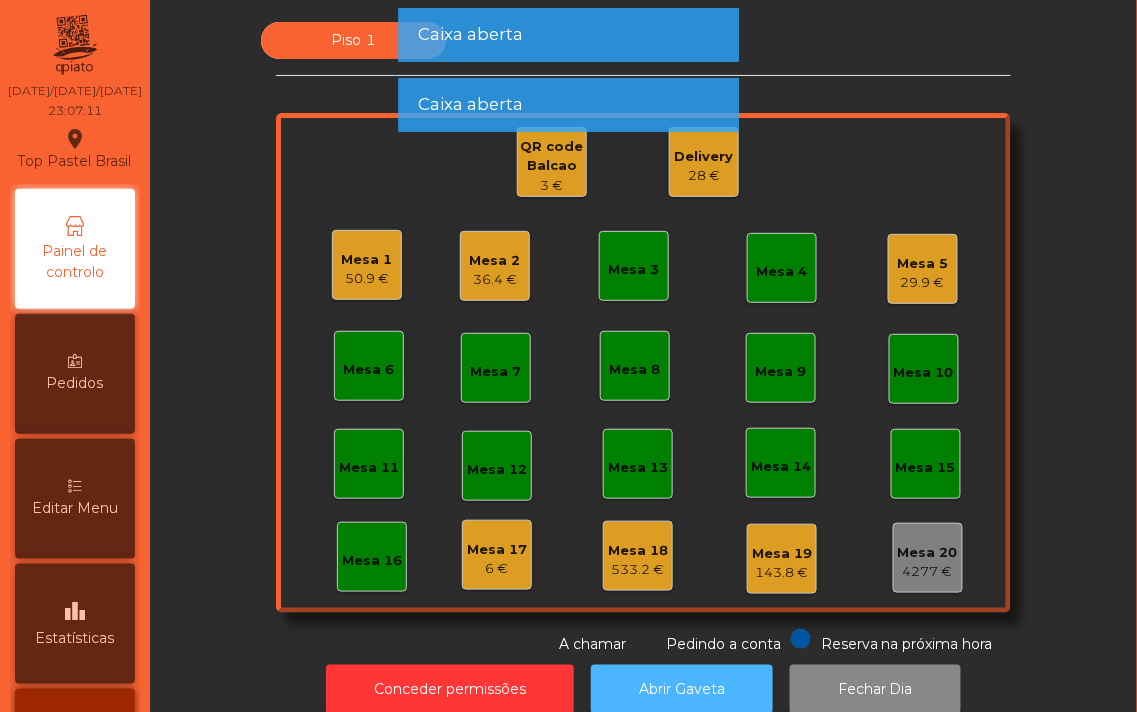 click on "Abrir Gaveta" 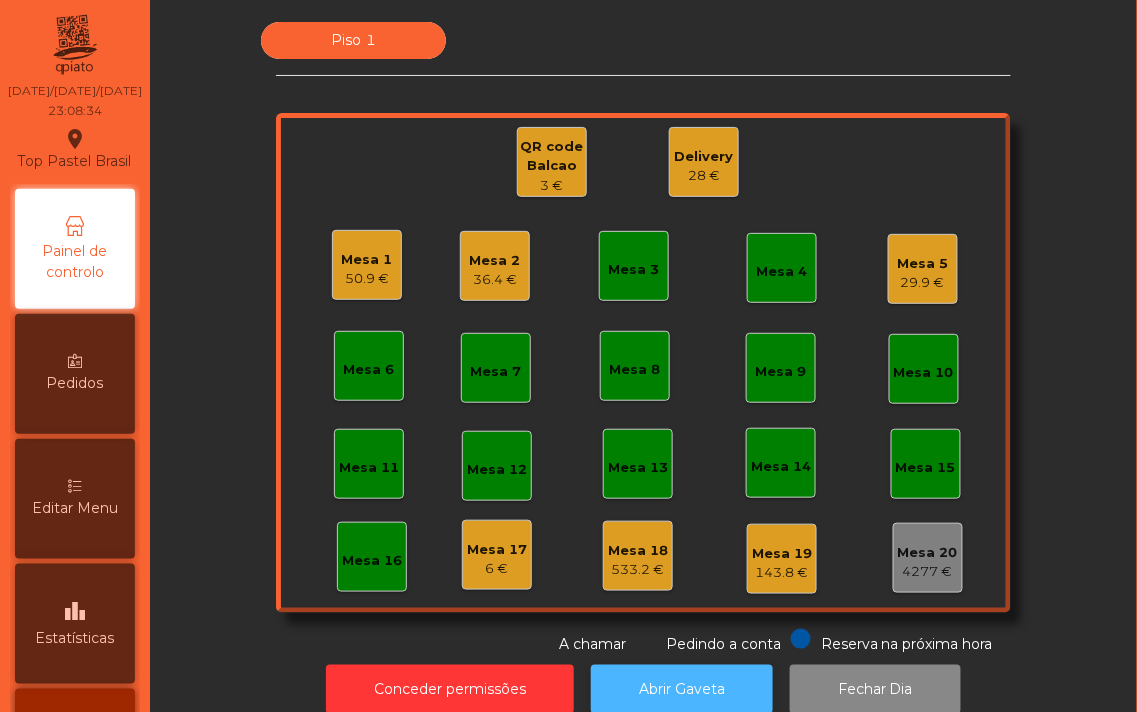 click on "Abrir Gaveta" 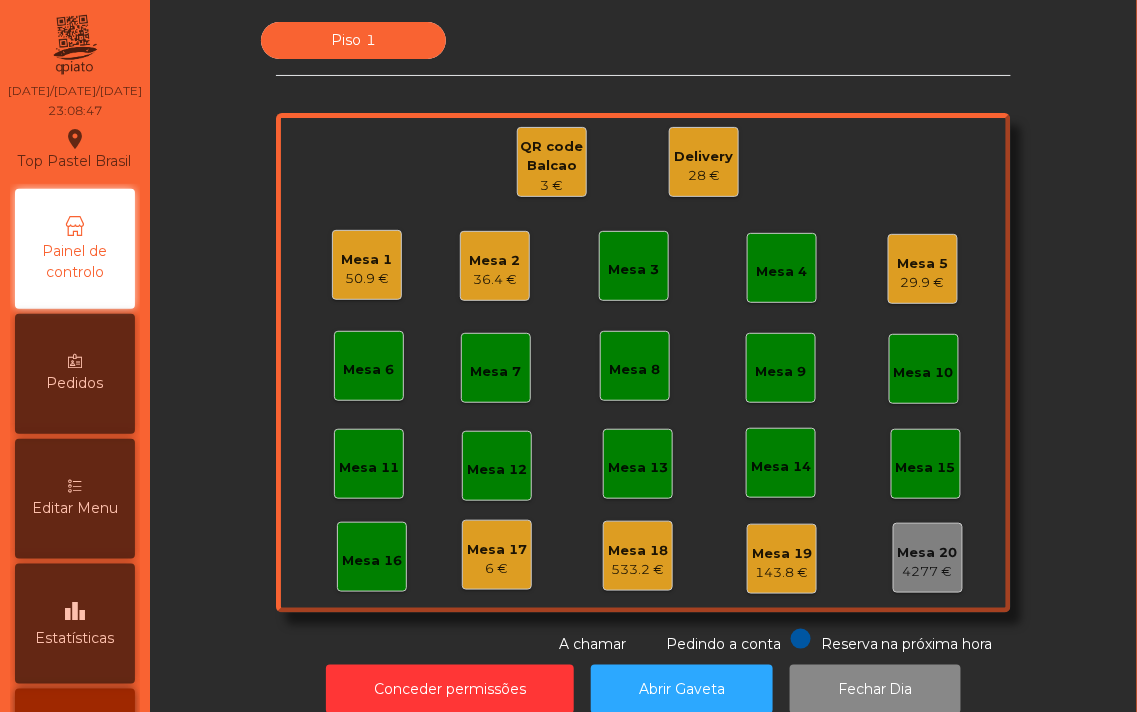 click on "28 €" 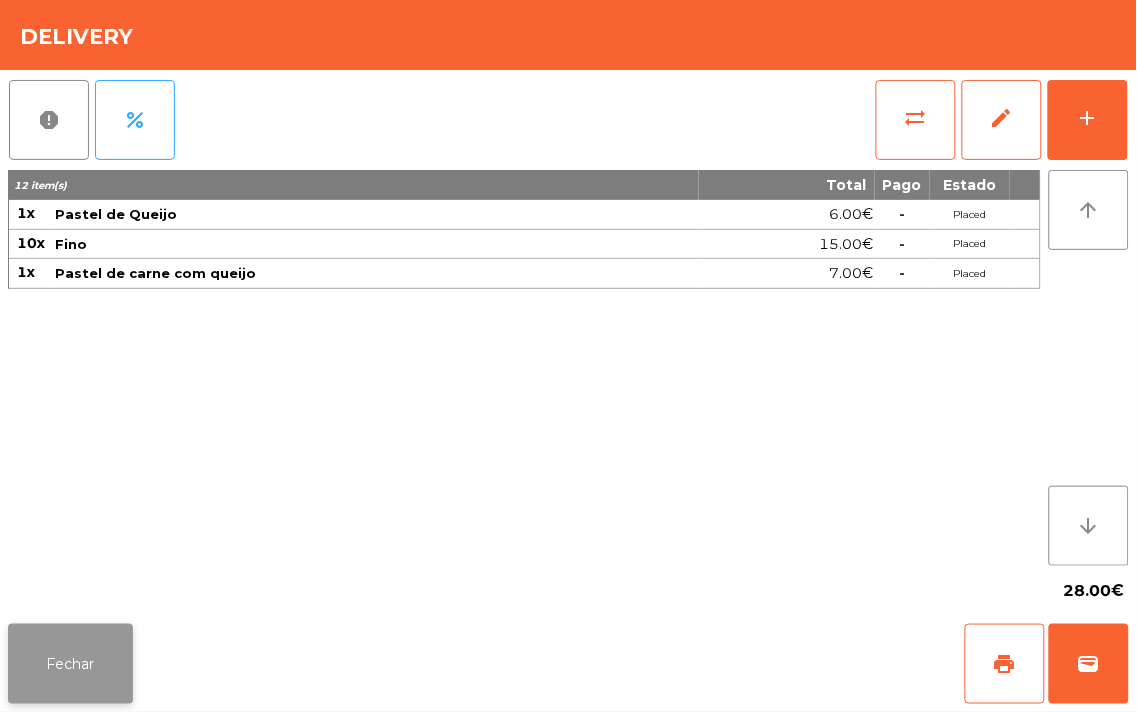 click on "Fechar" 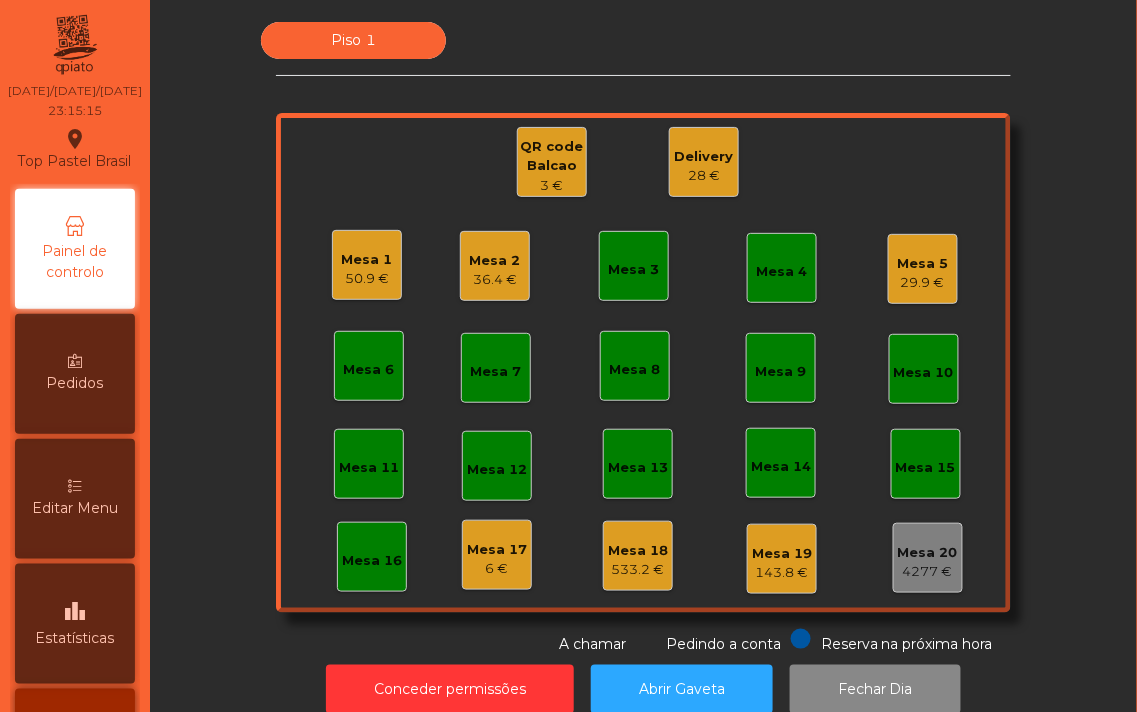 click on "Mesa 16" 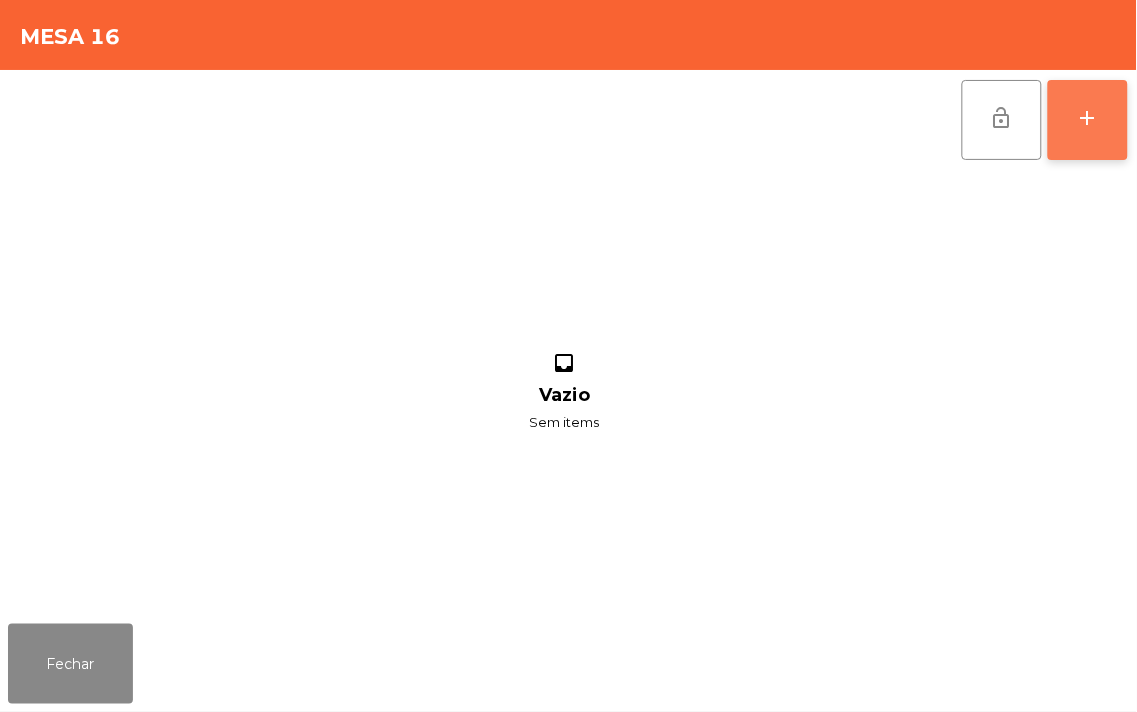 click on "add" 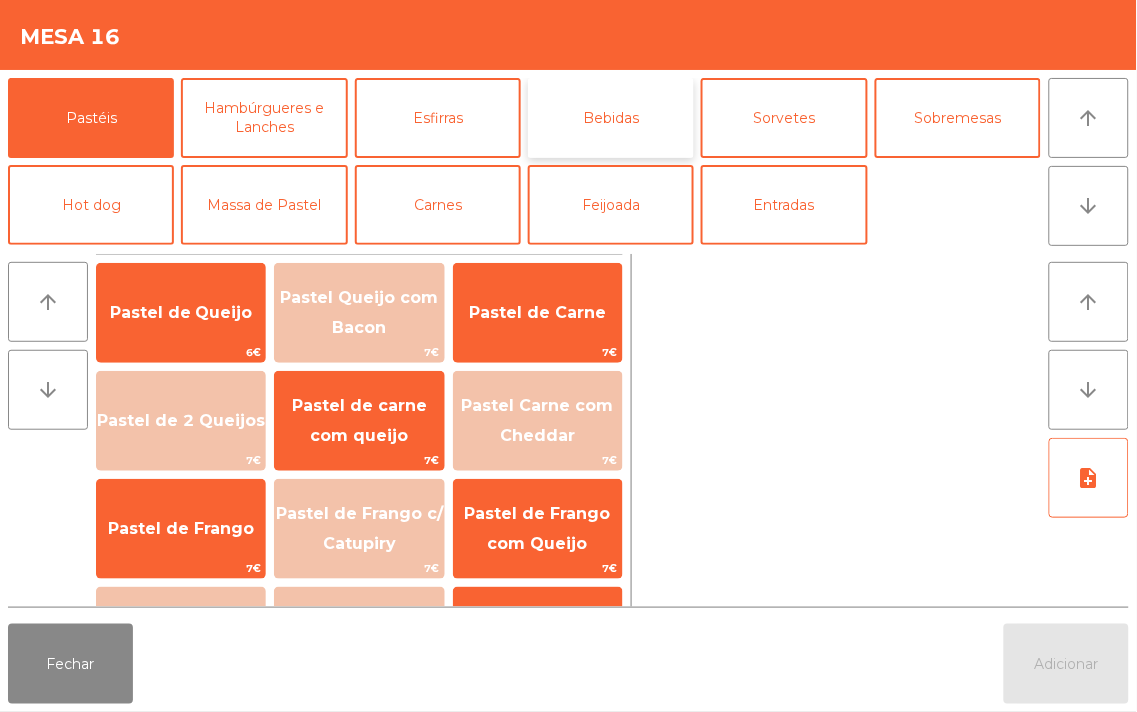 click on "Bebidas" 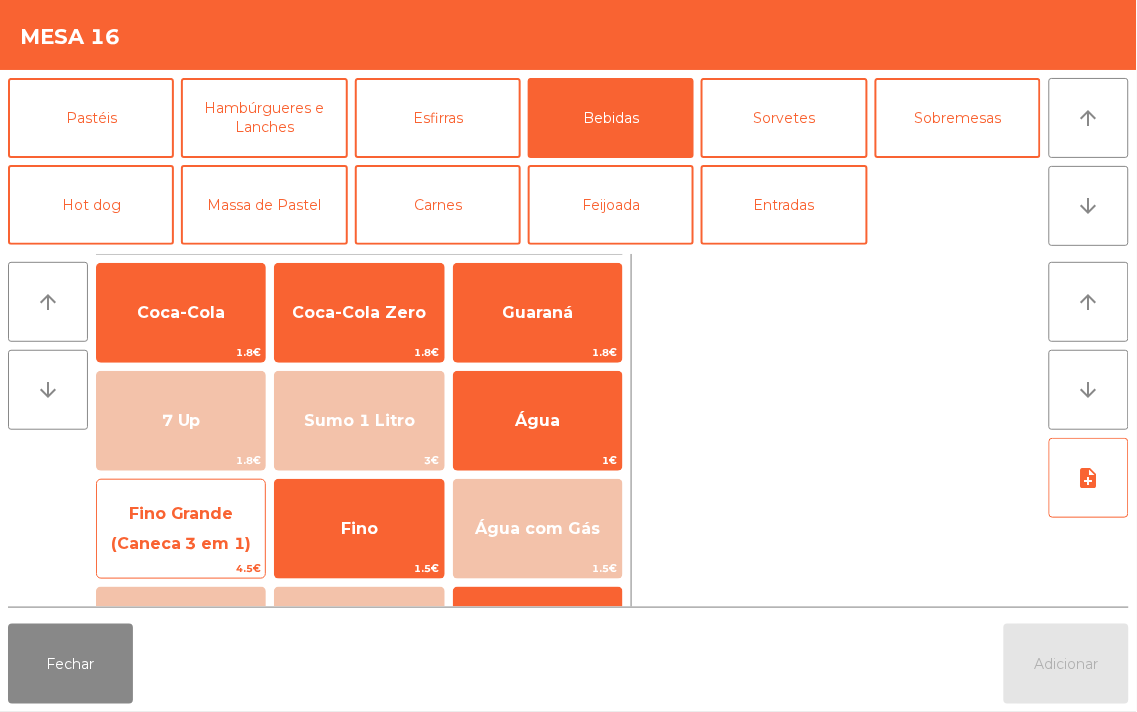 click on "Fino Grande (Caneca 3 em 1)" 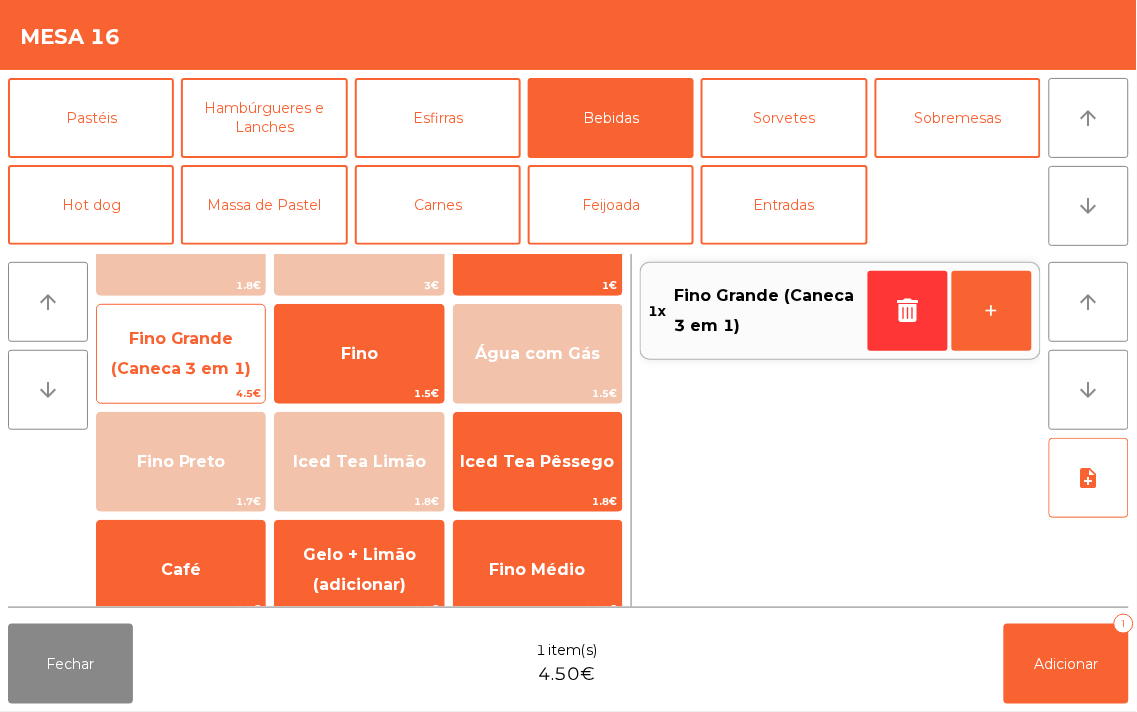scroll, scrollTop: 176, scrollLeft: 0, axis: vertical 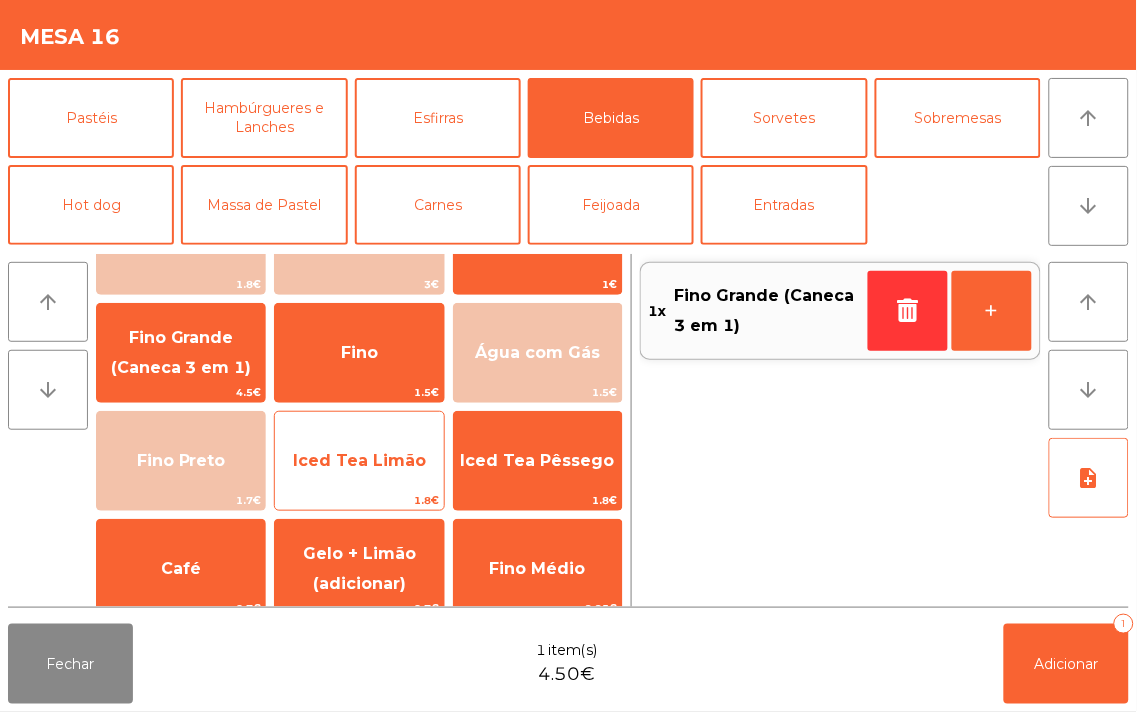 click on "Iced Tea Limão" 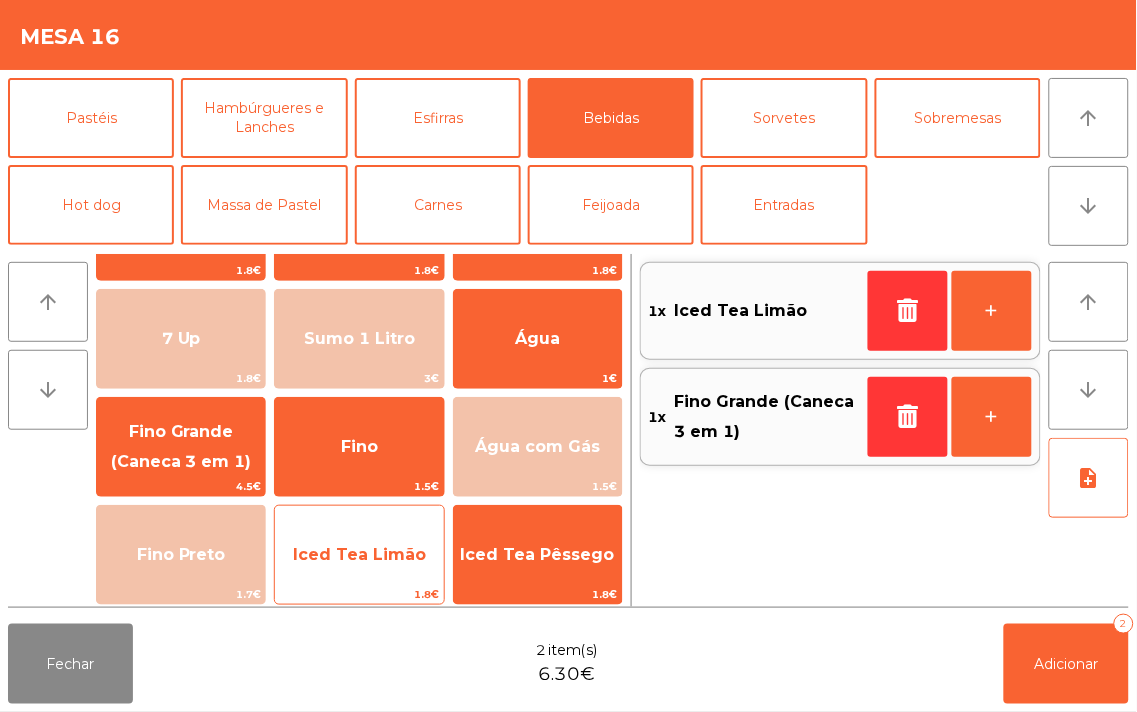 scroll, scrollTop: 81, scrollLeft: 0, axis: vertical 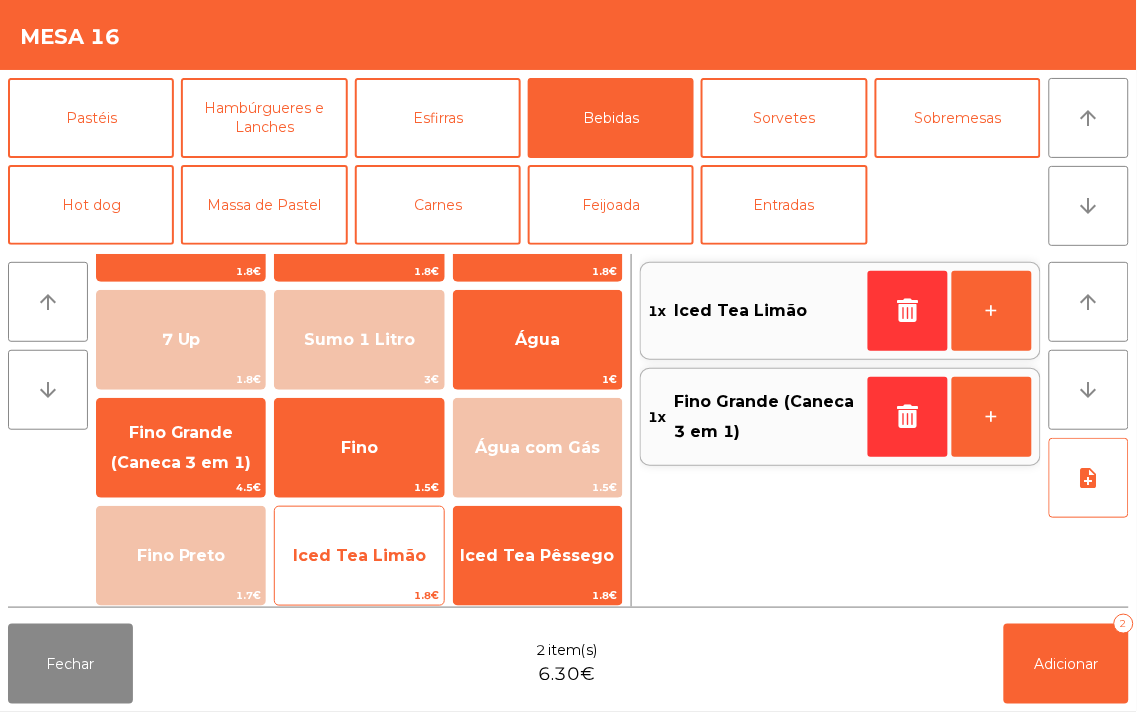 click on "Iced Tea Limão" 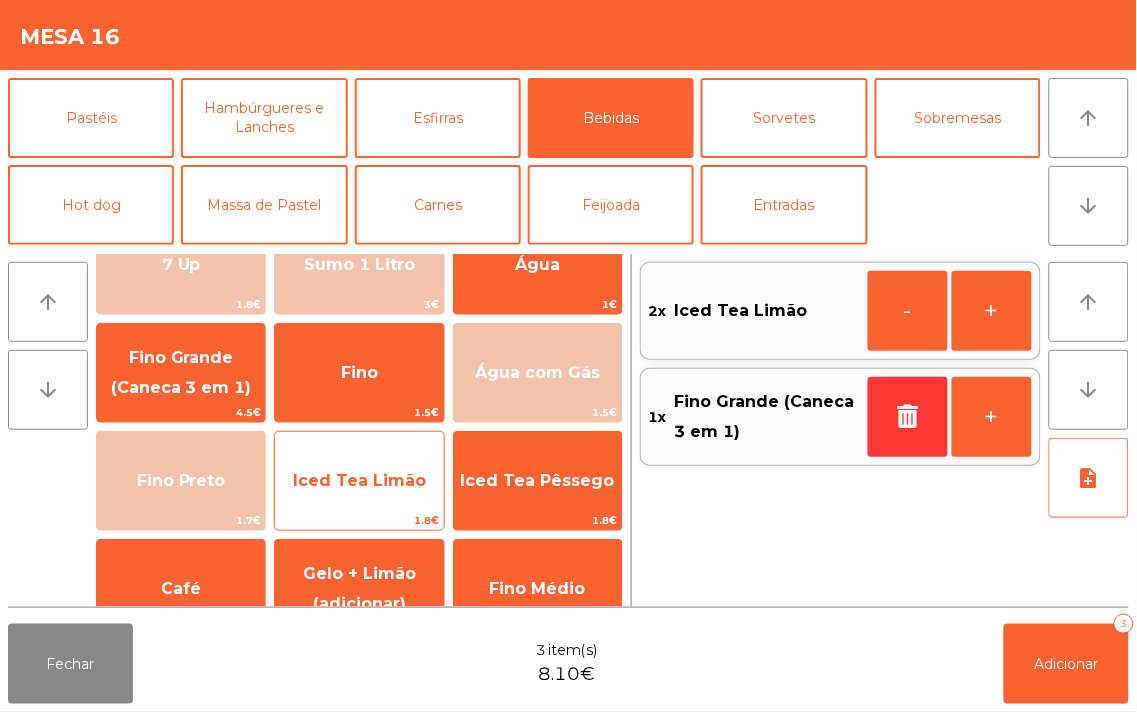 scroll, scrollTop: 155, scrollLeft: 0, axis: vertical 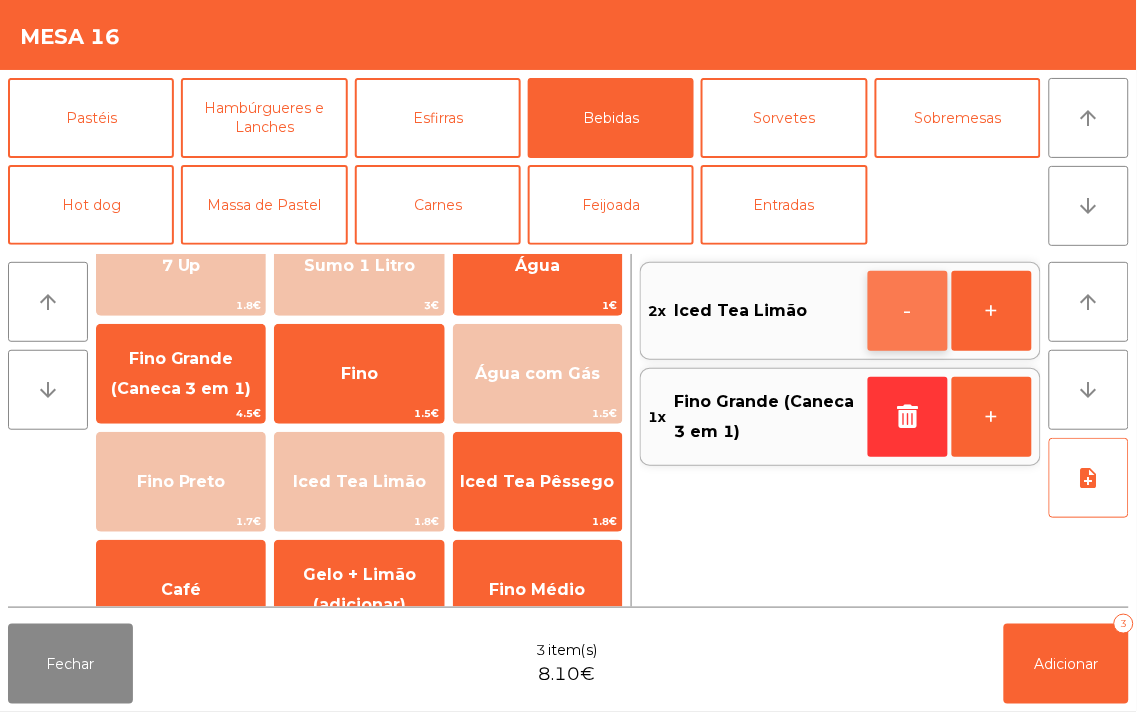 click on "-" 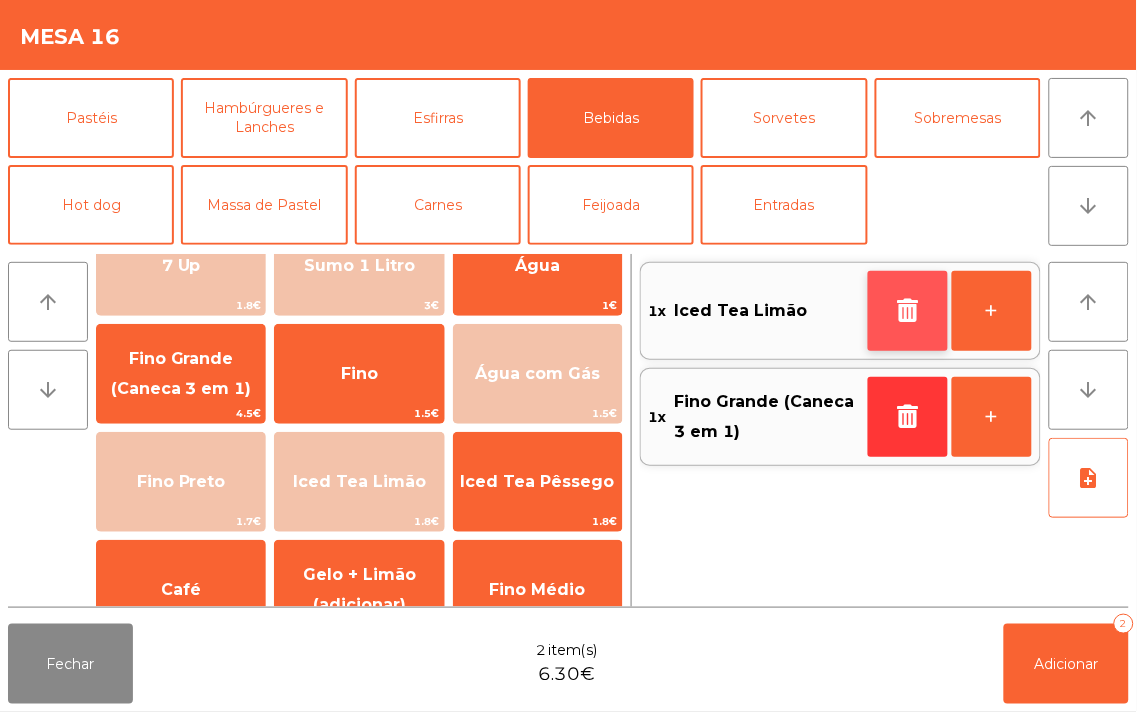 click 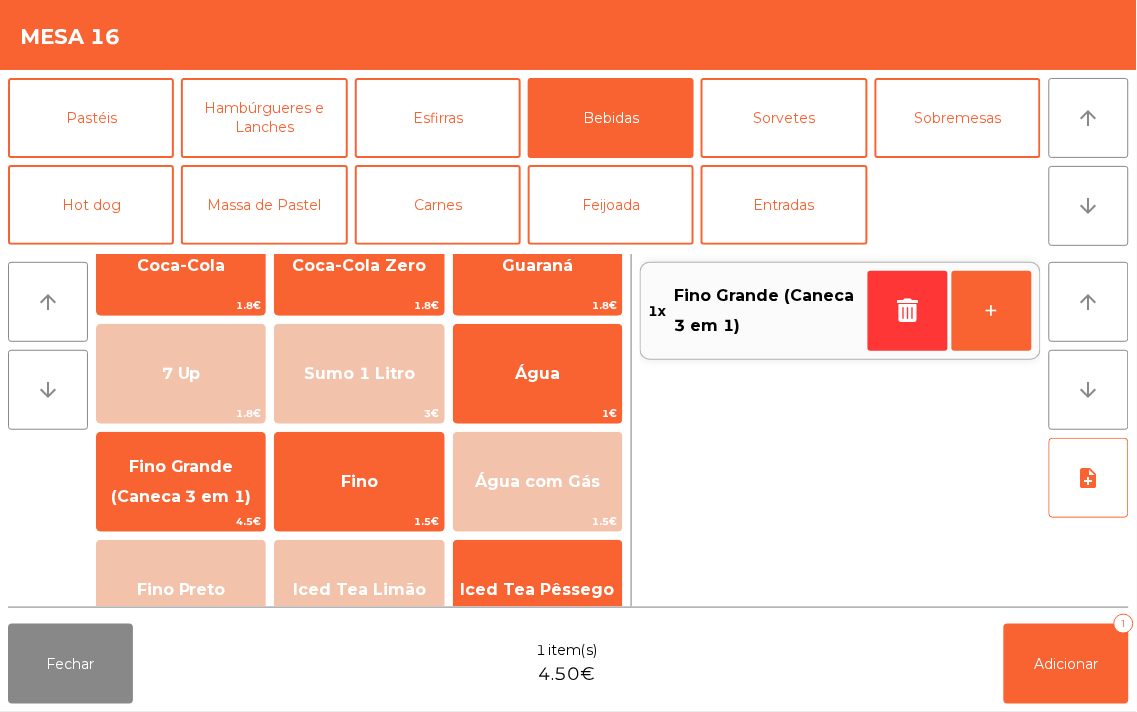 scroll, scrollTop: 22, scrollLeft: 0, axis: vertical 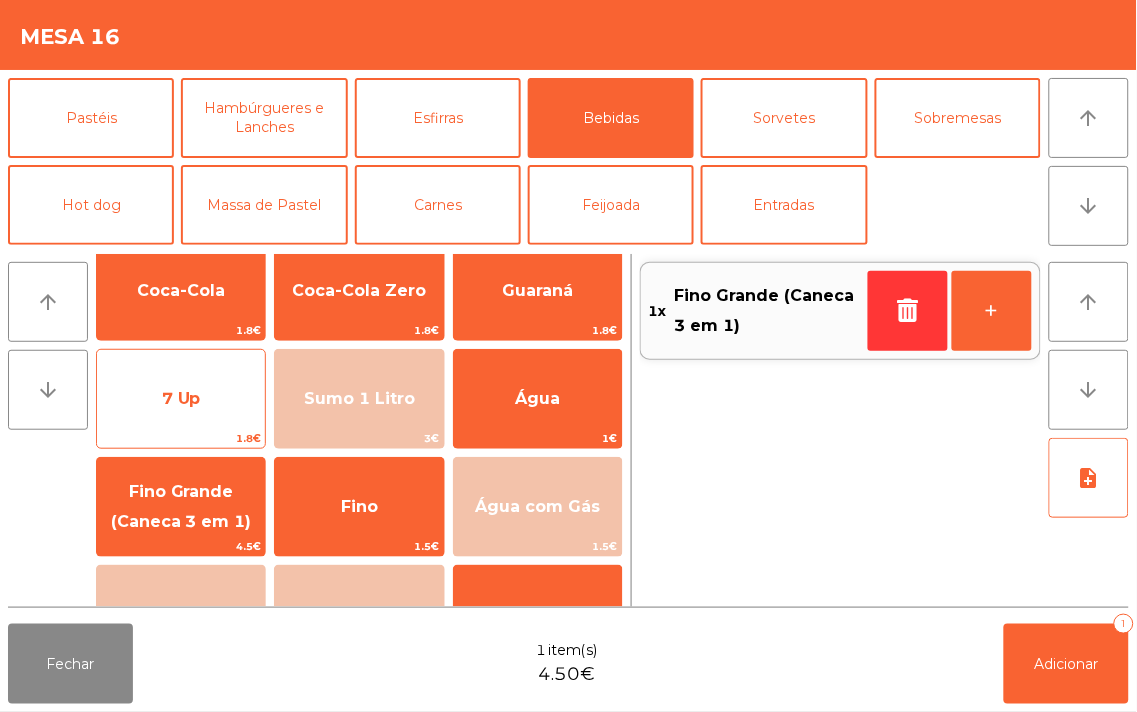 click on "7 Up" 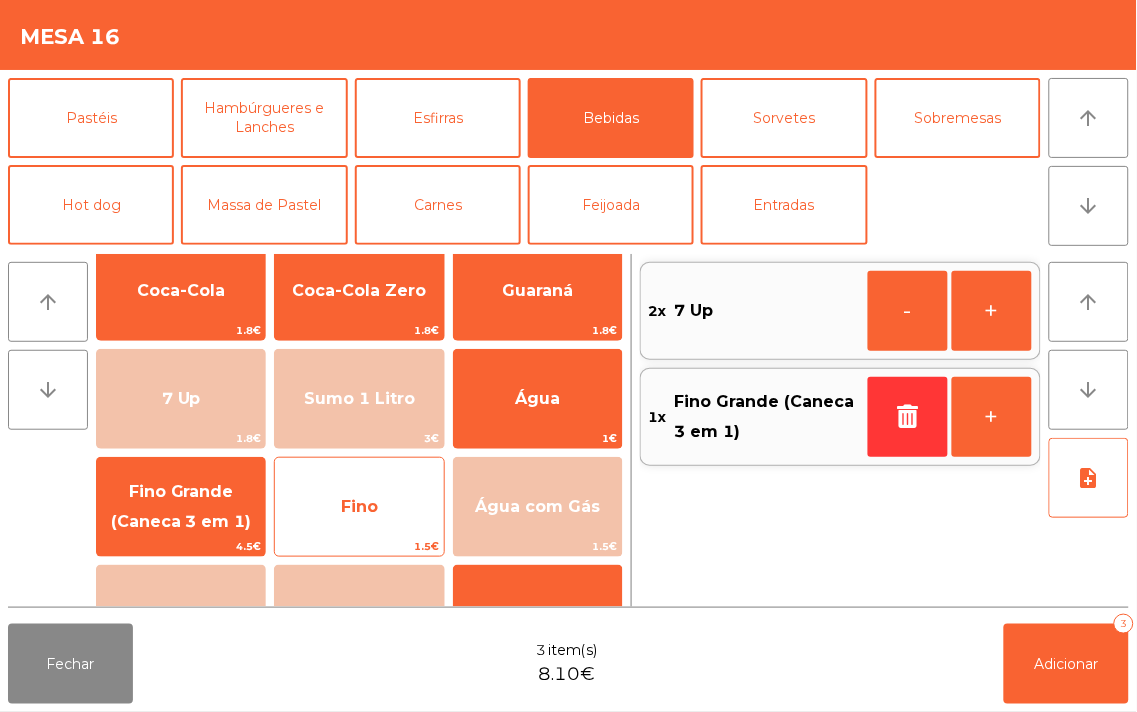 click on "Fino" 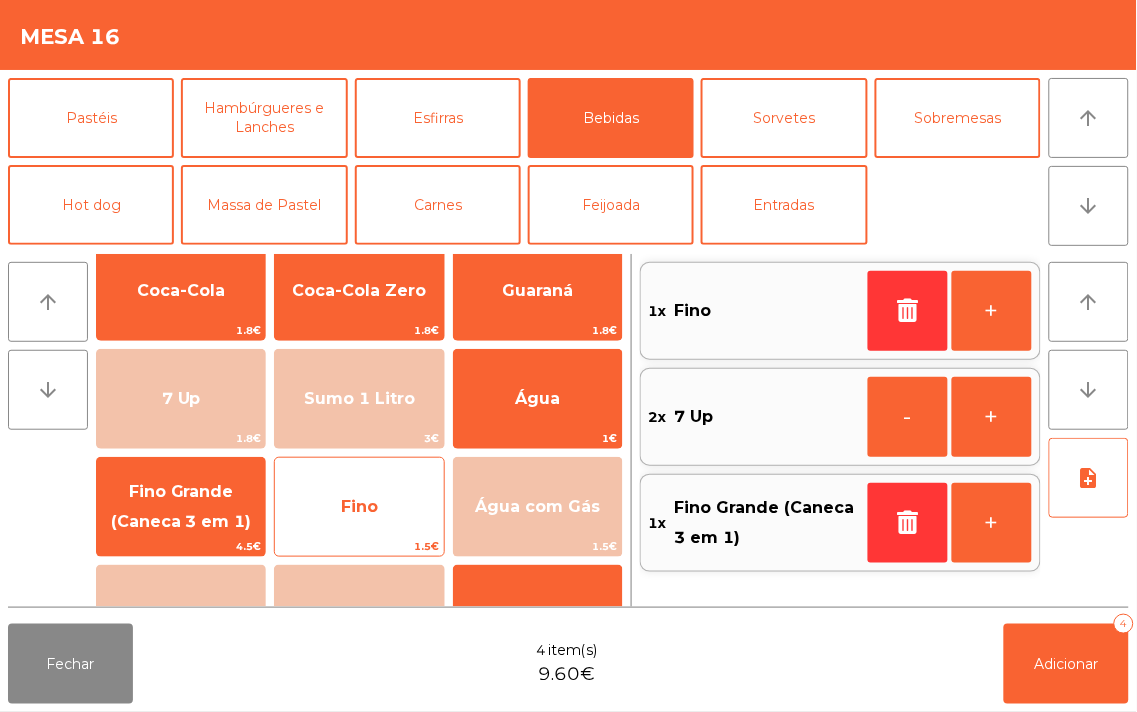 click on "Fino" 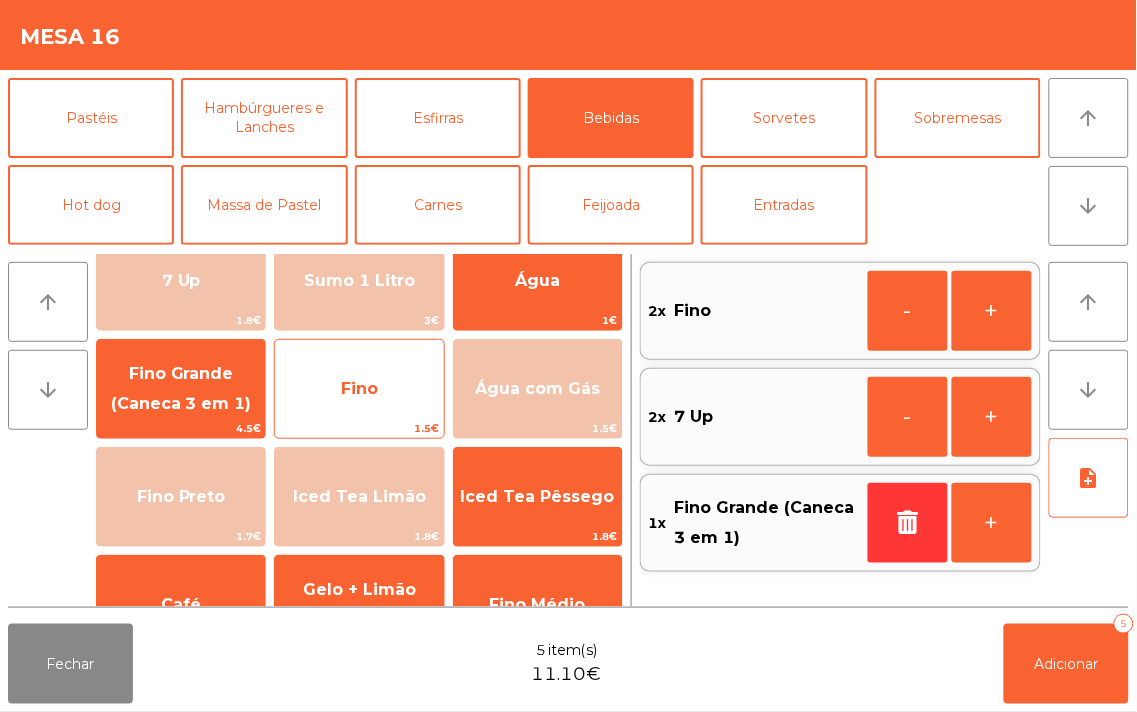 scroll, scrollTop: 163, scrollLeft: 0, axis: vertical 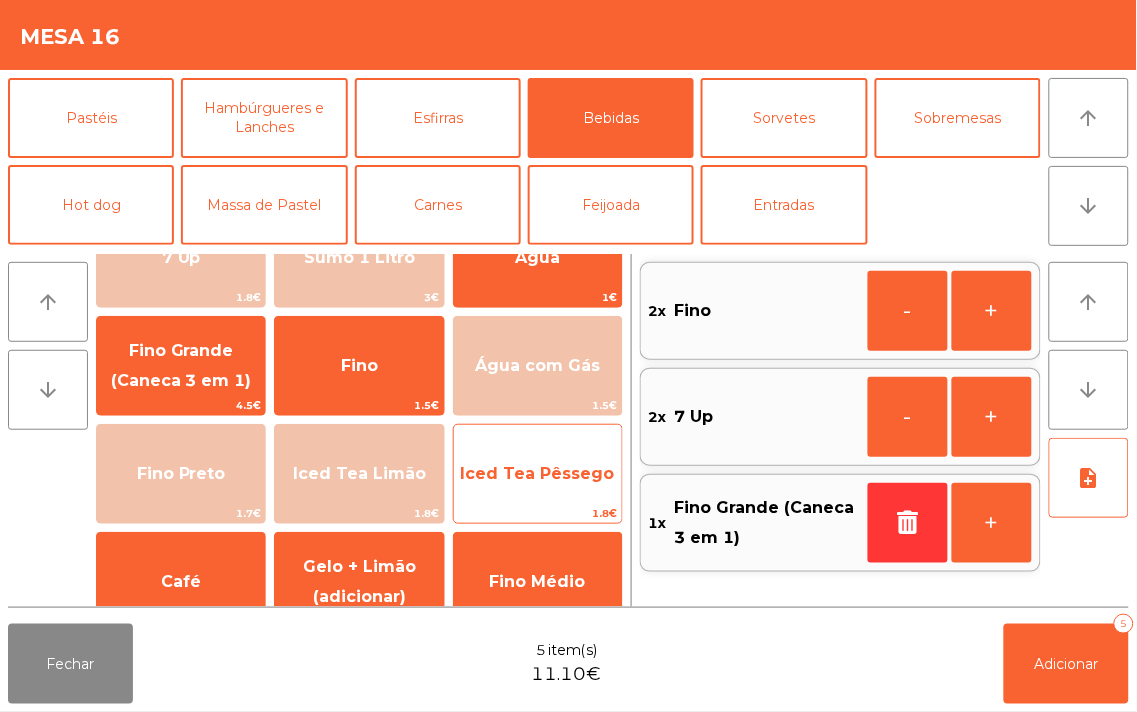 click on "Iced Tea Pêssego" 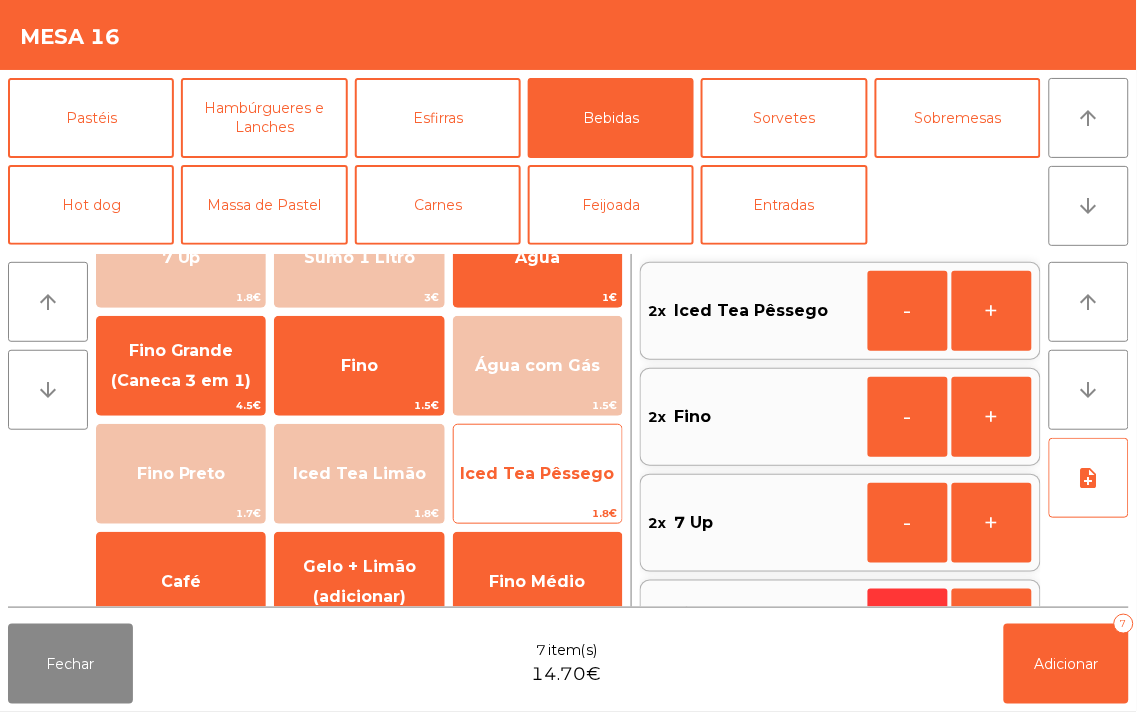 scroll, scrollTop: 7, scrollLeft: 0, axis: vertical 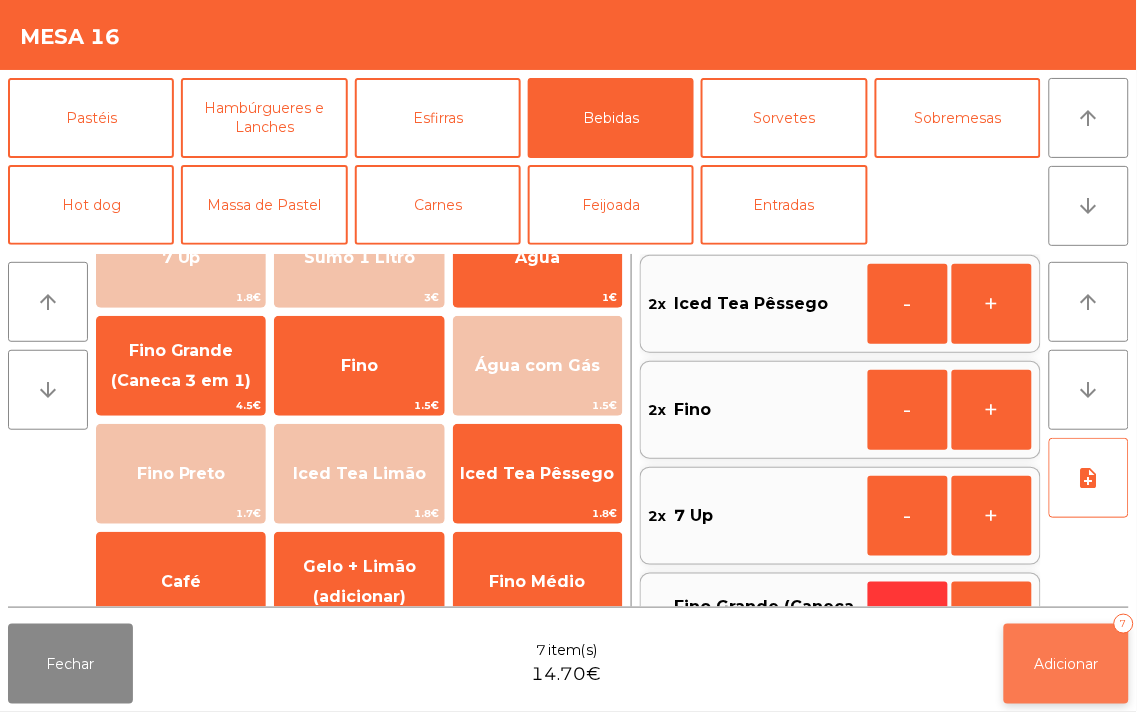 click on "Adicionar" 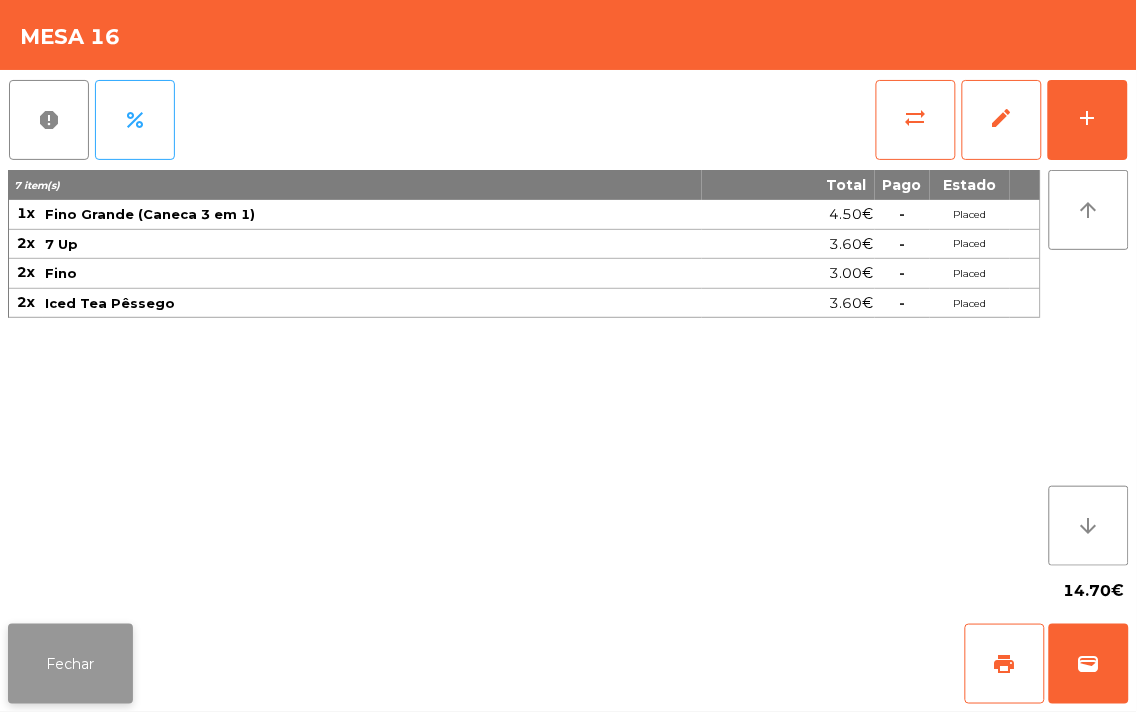 click on "Fechar" 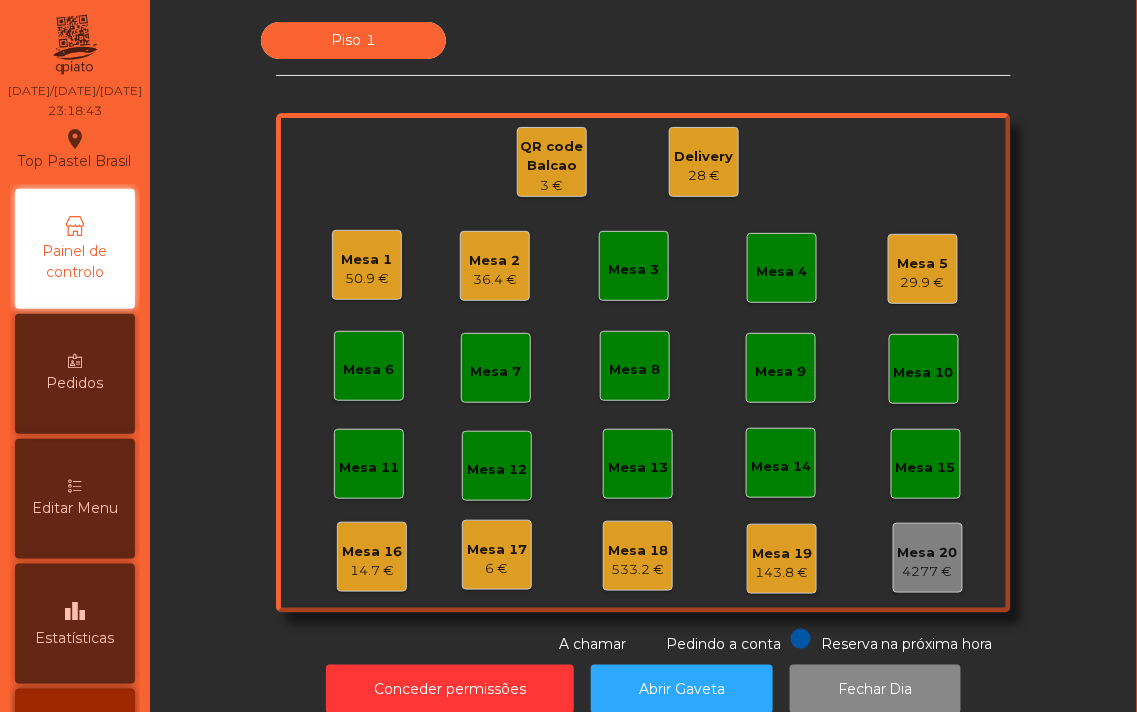 click on "Mesa 11" 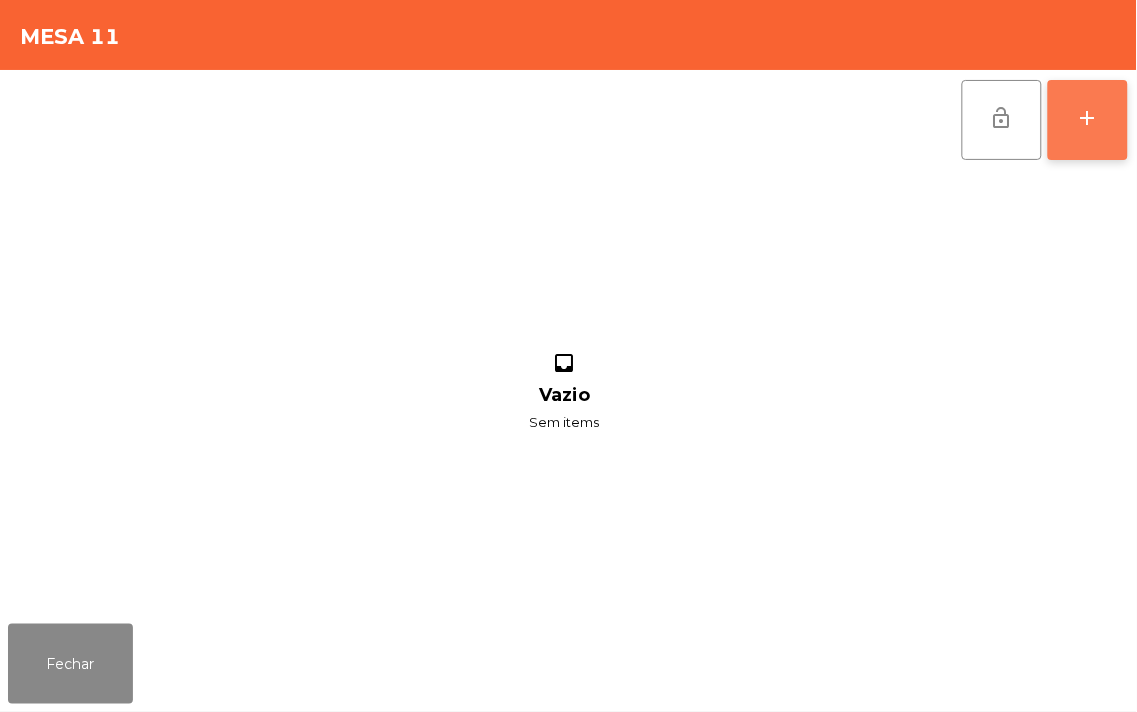click on "add" 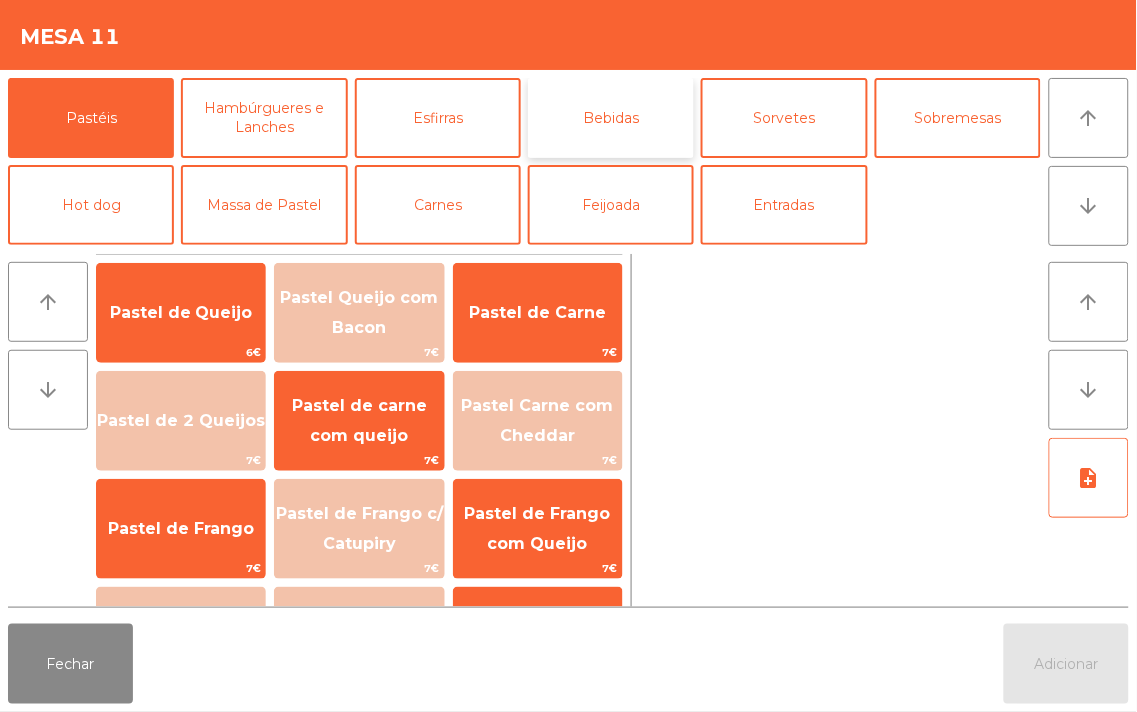 click on "Bebidas" 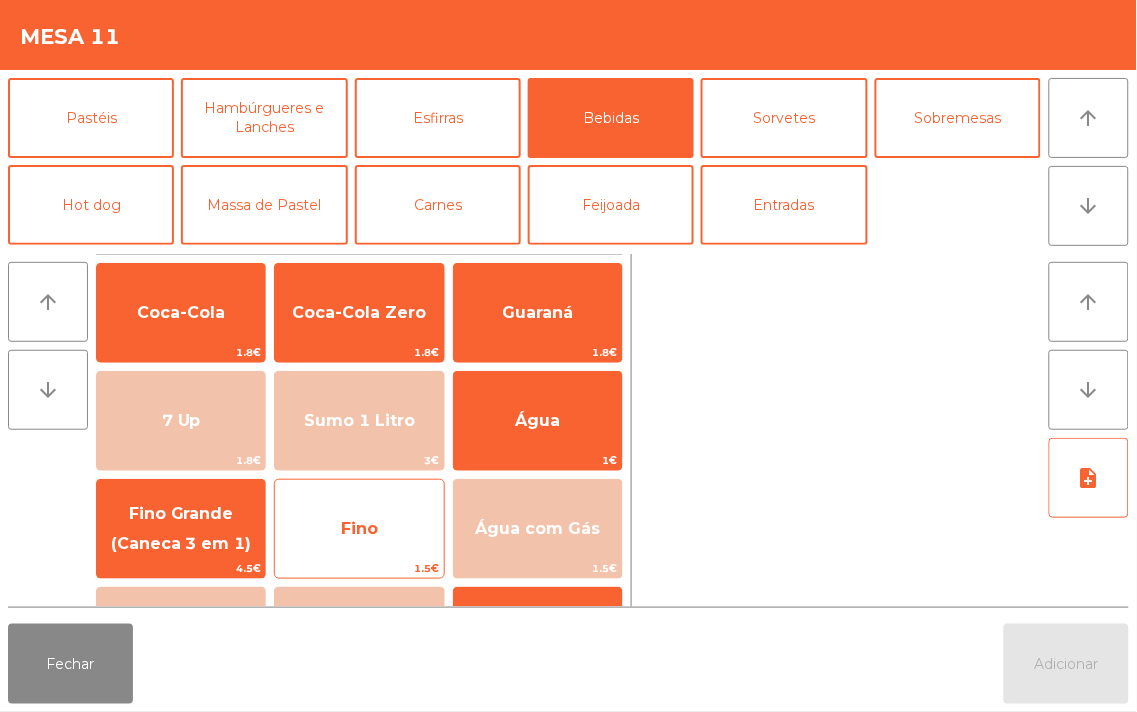 click on "Fino" 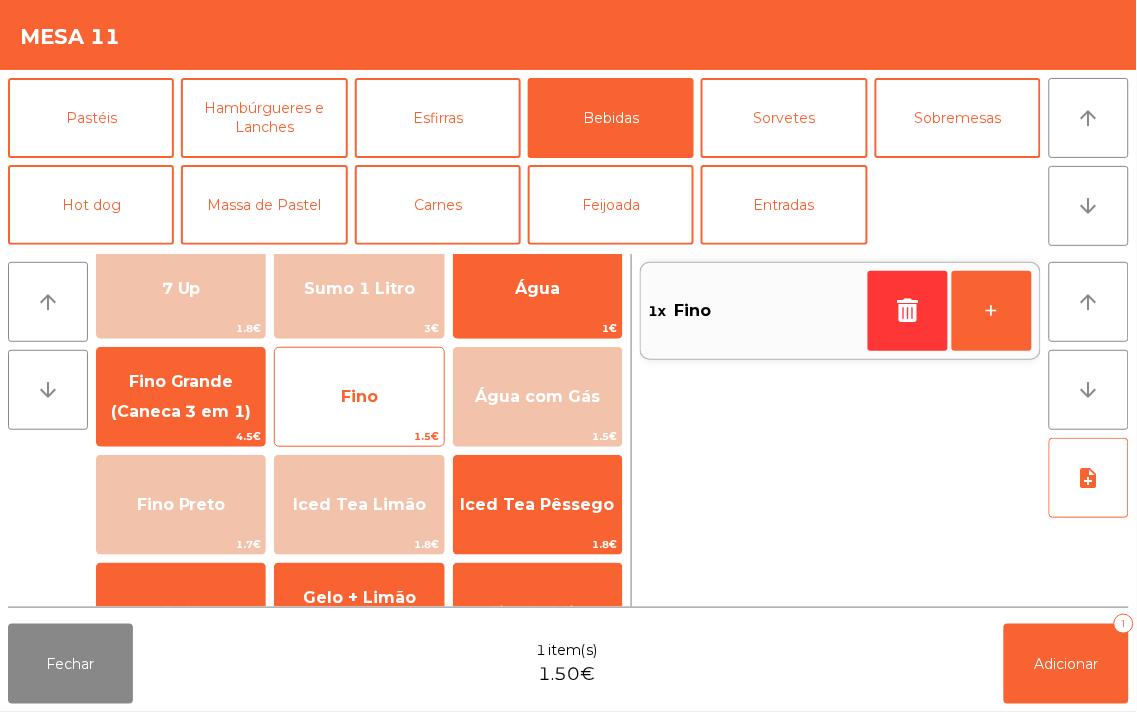 scroll, scrollTop: 212, scrollLeft: 0, axis: vertical 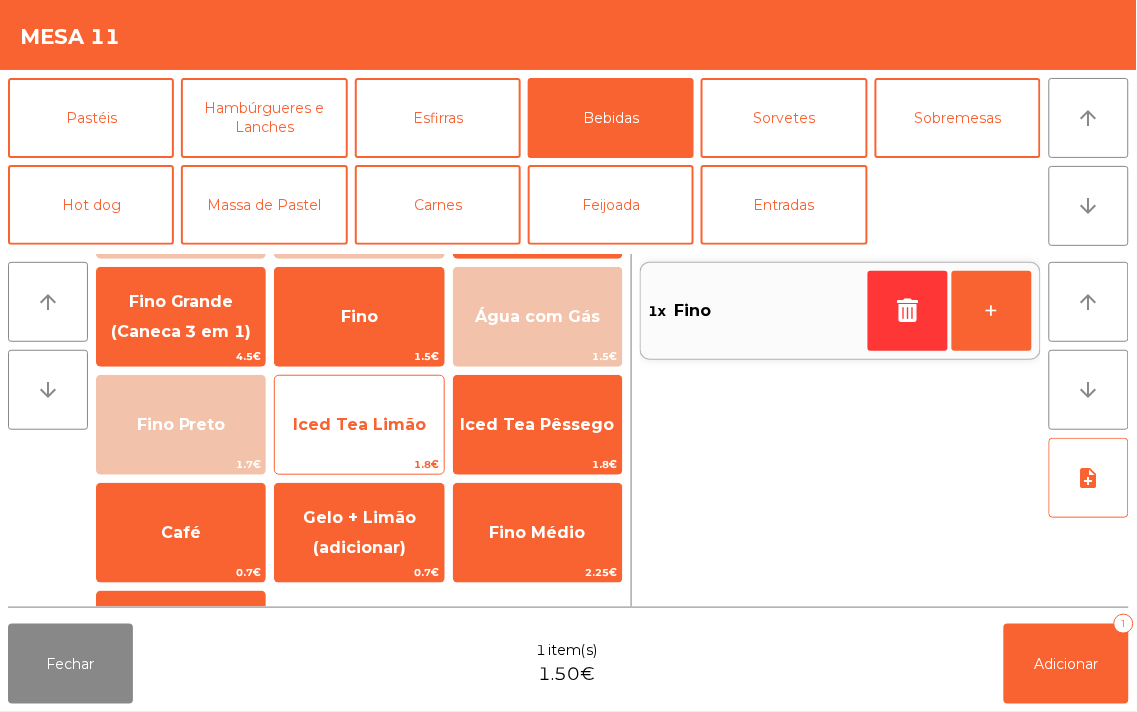 click on "Iced Tea Limão" 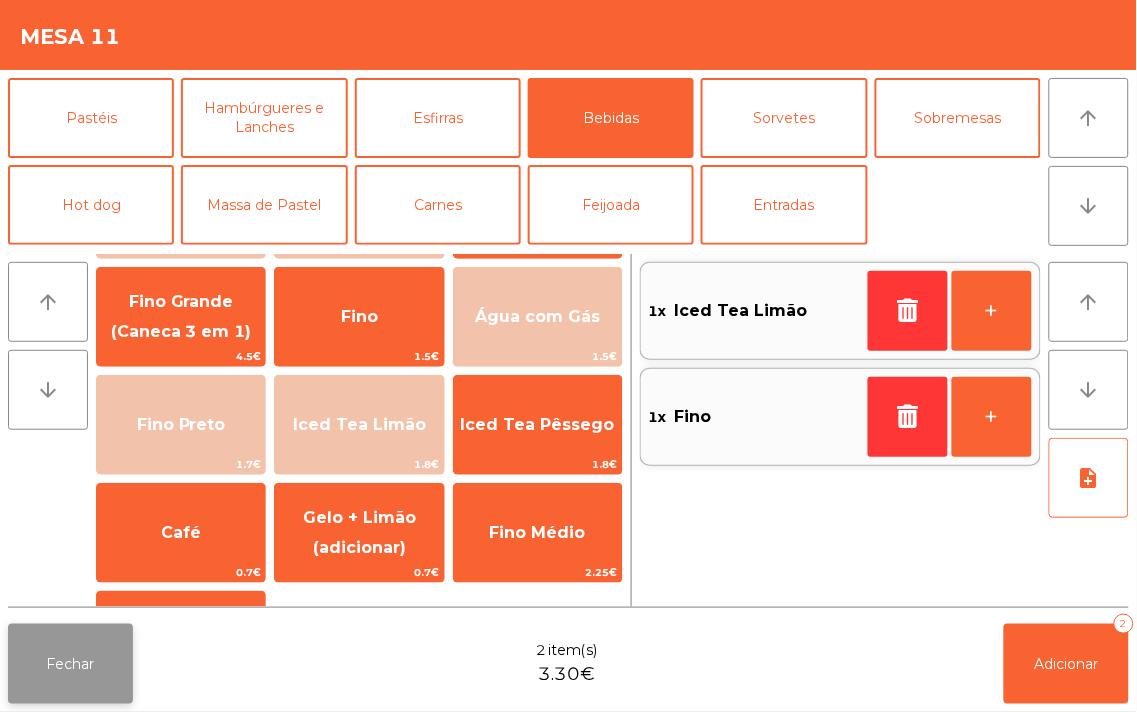 click on "Fechar" 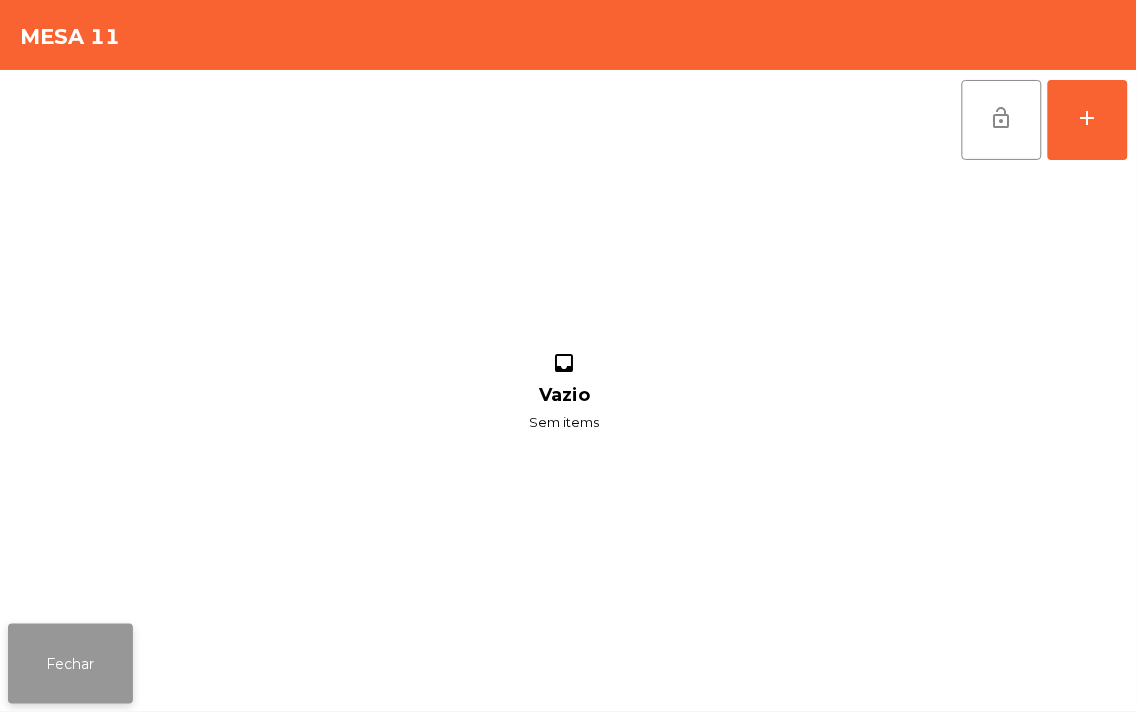 click on "Fechar" 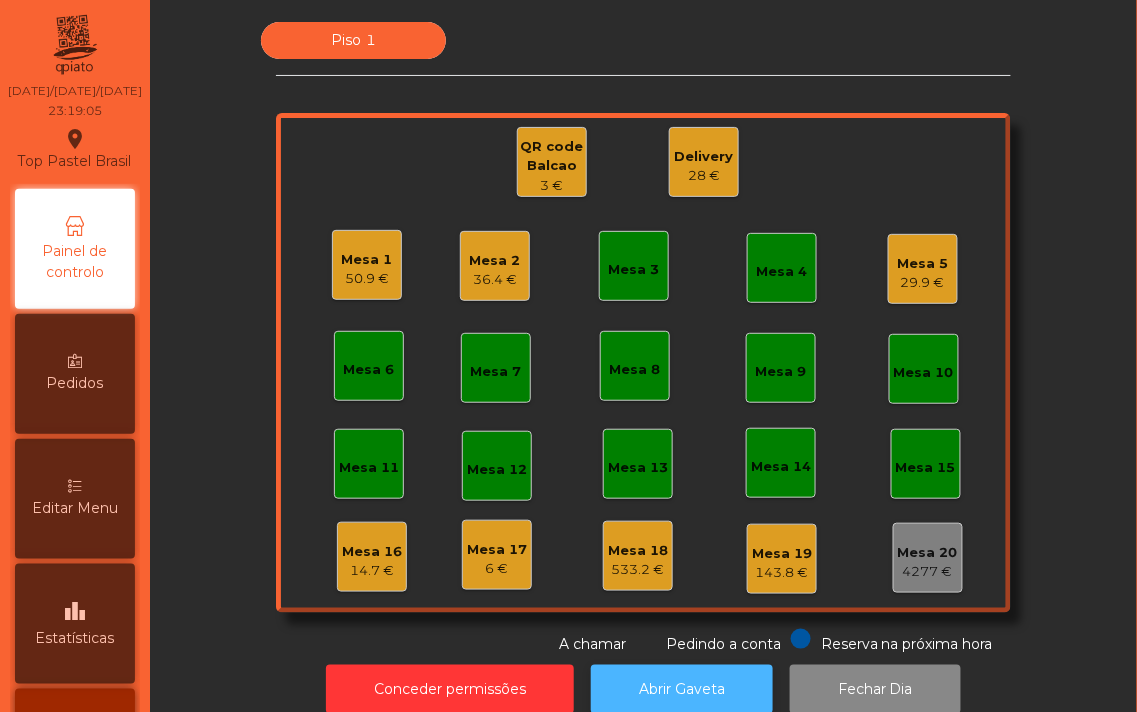 click on "Abrir Gaveta" 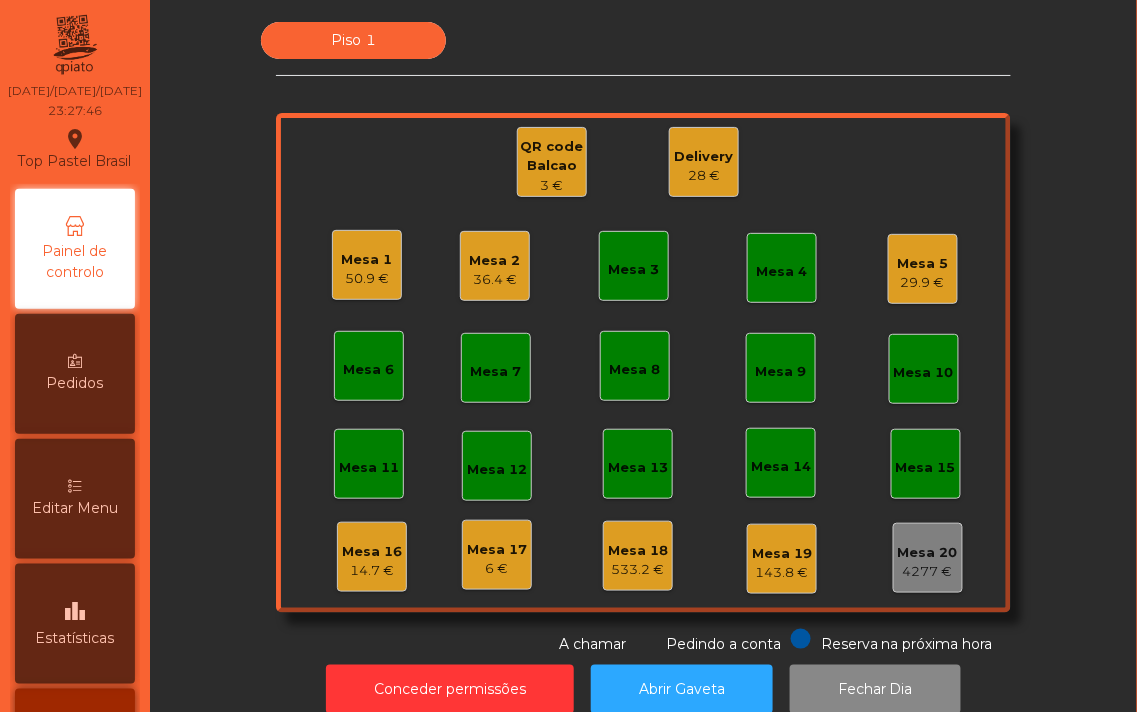 click on "6 €" 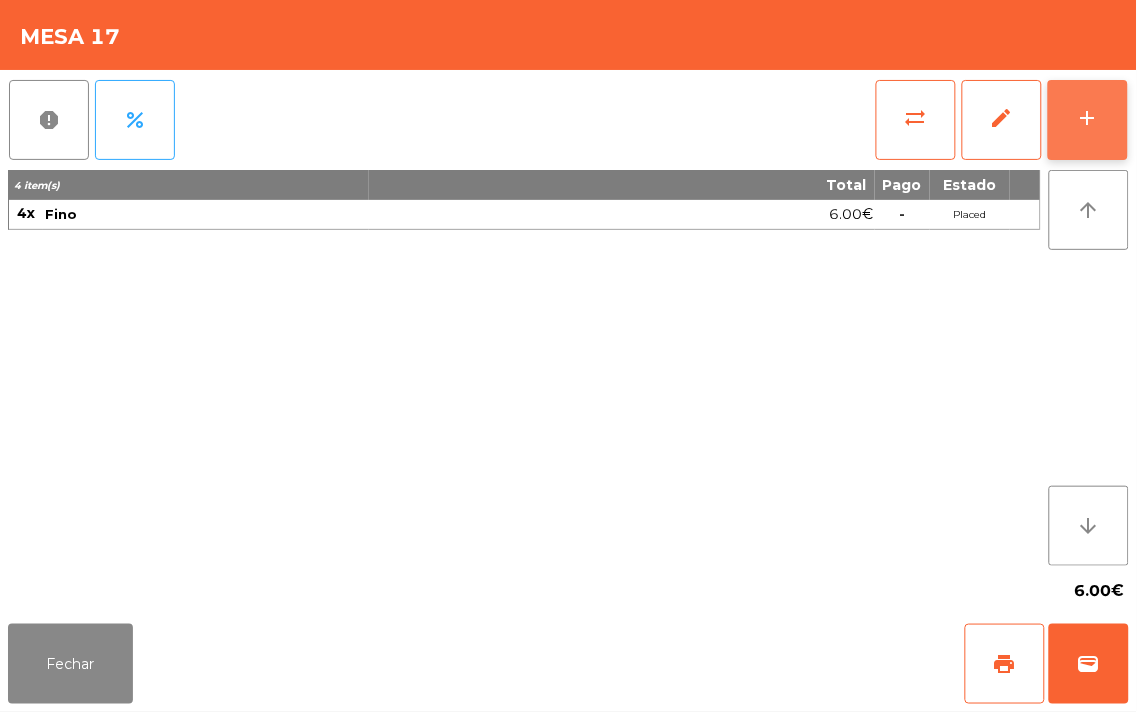 click on "add" 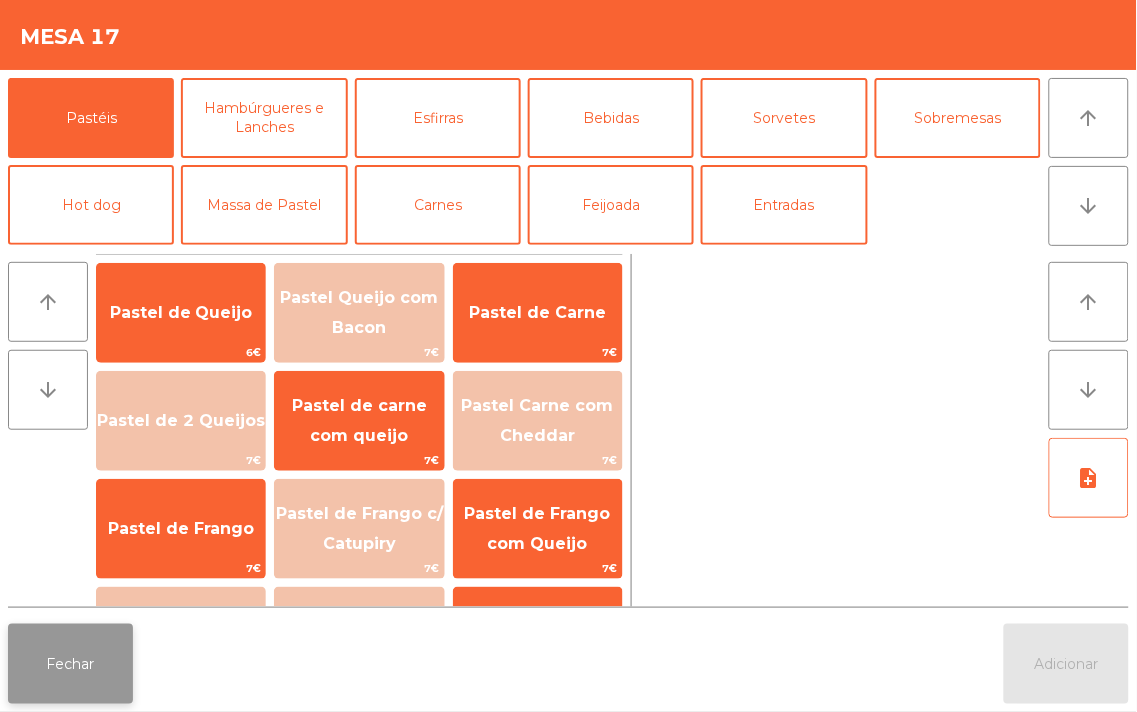 click on "Fechar" 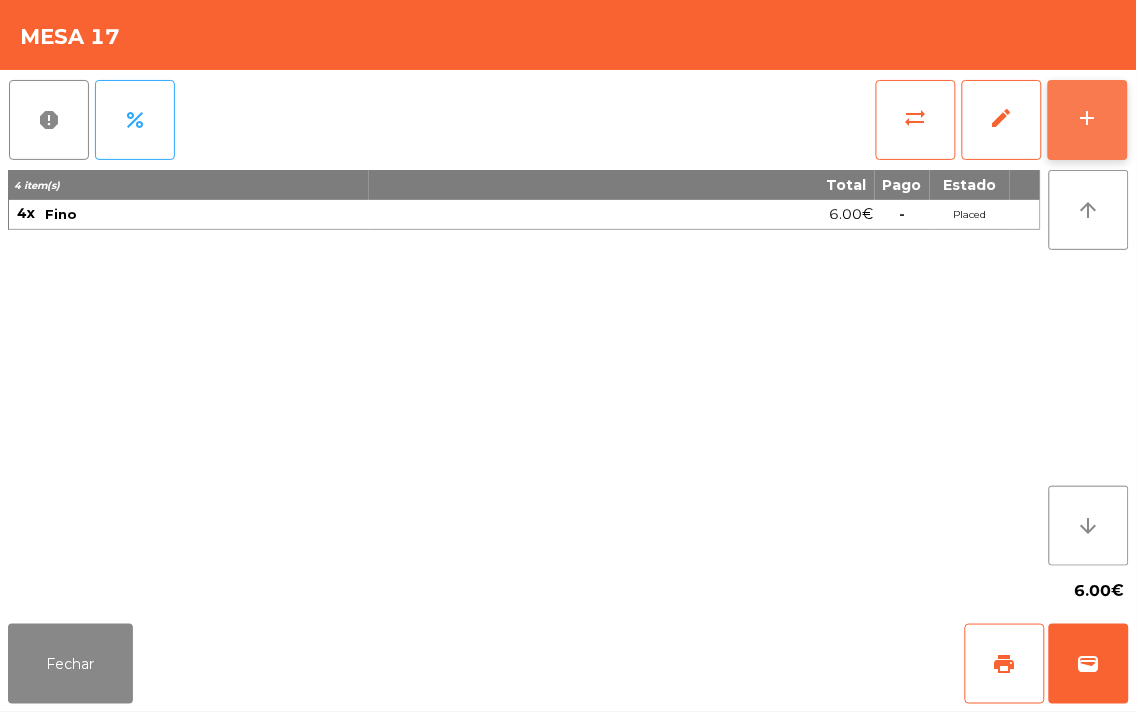 click on "add" 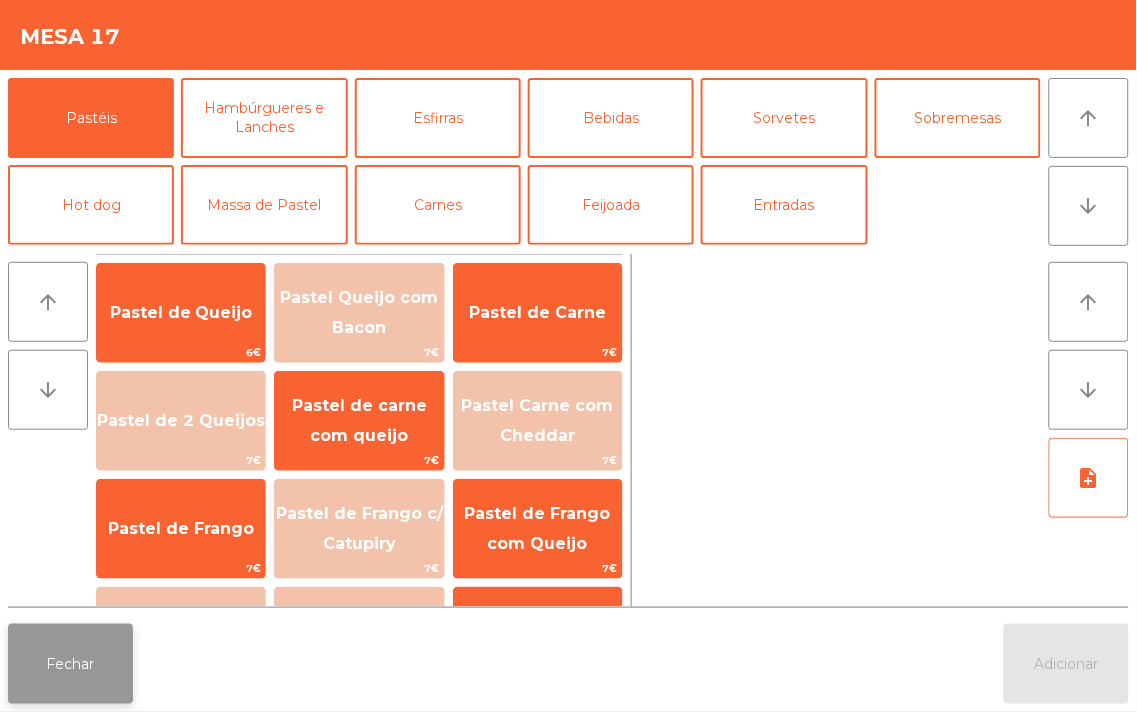 click on "Fechar" 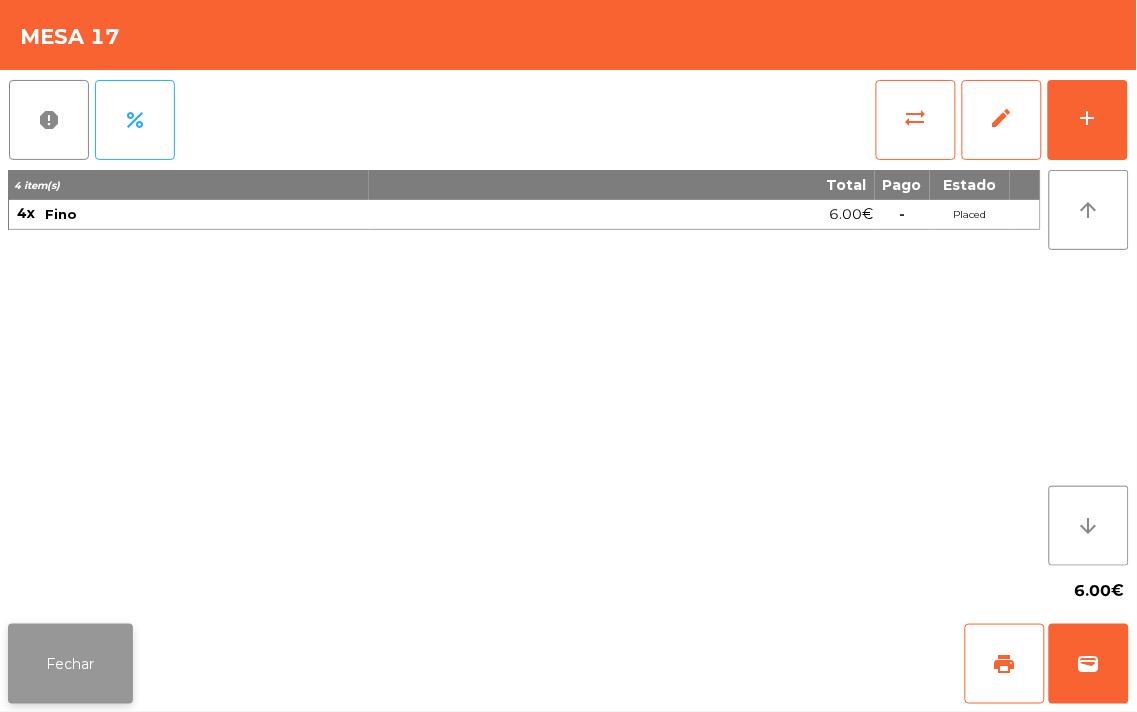 click on "Fechar" 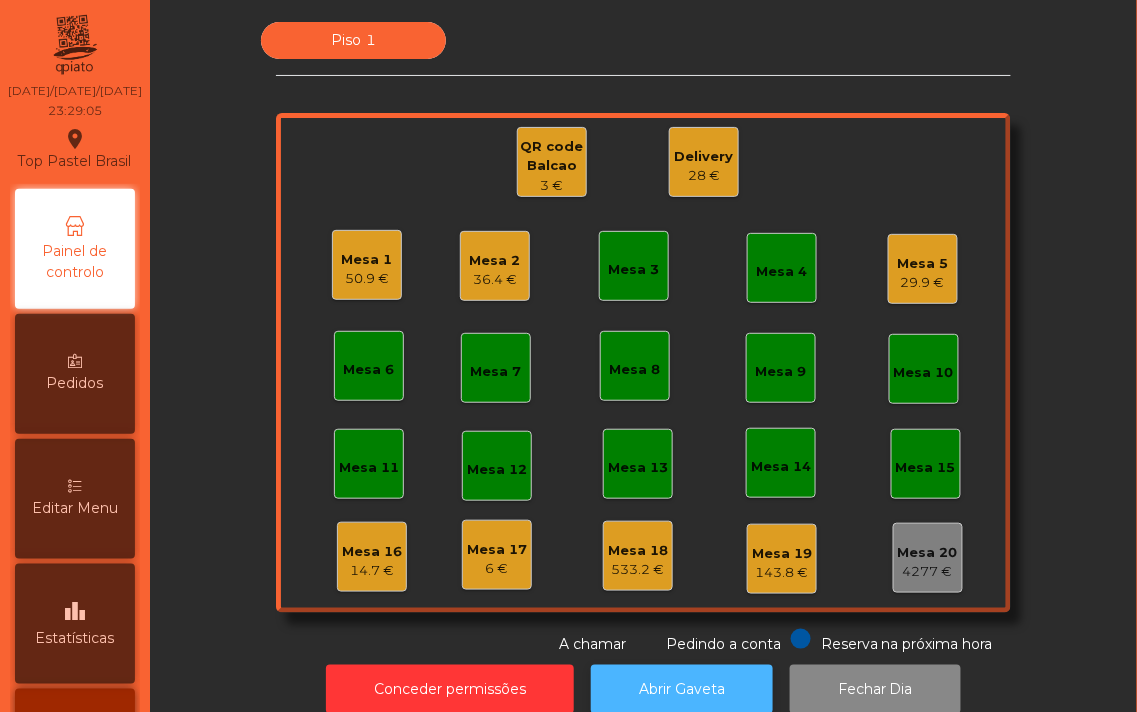 click on "Abrir Gaveta" 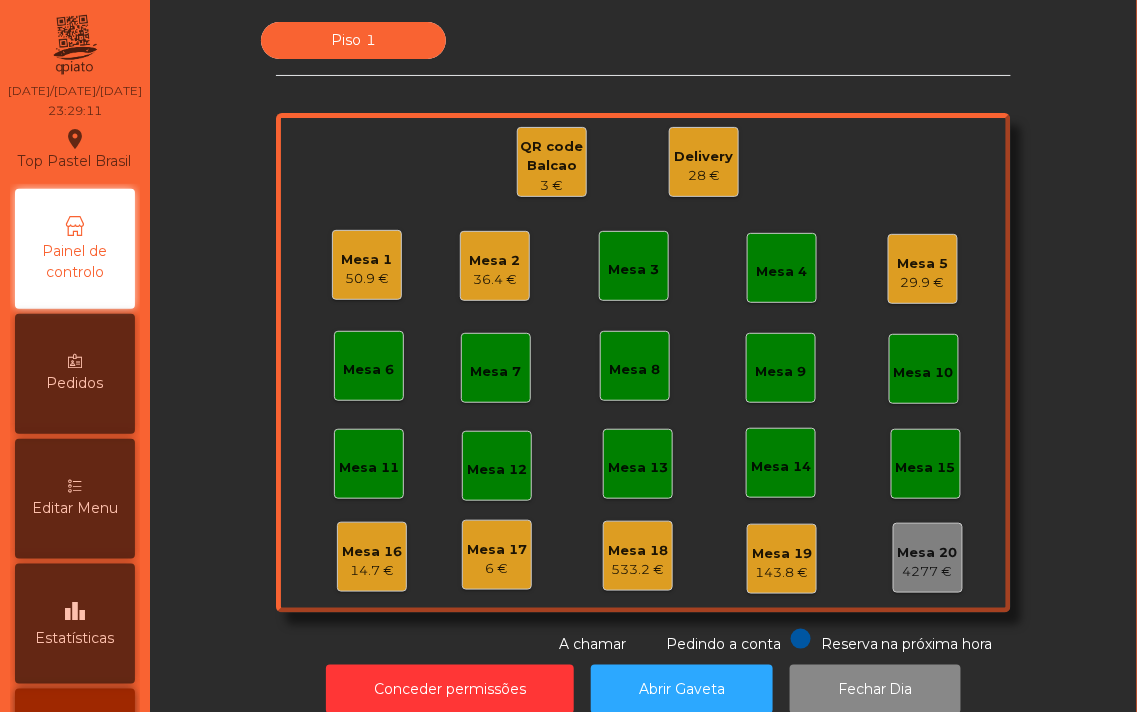 click on "Mesa 3" 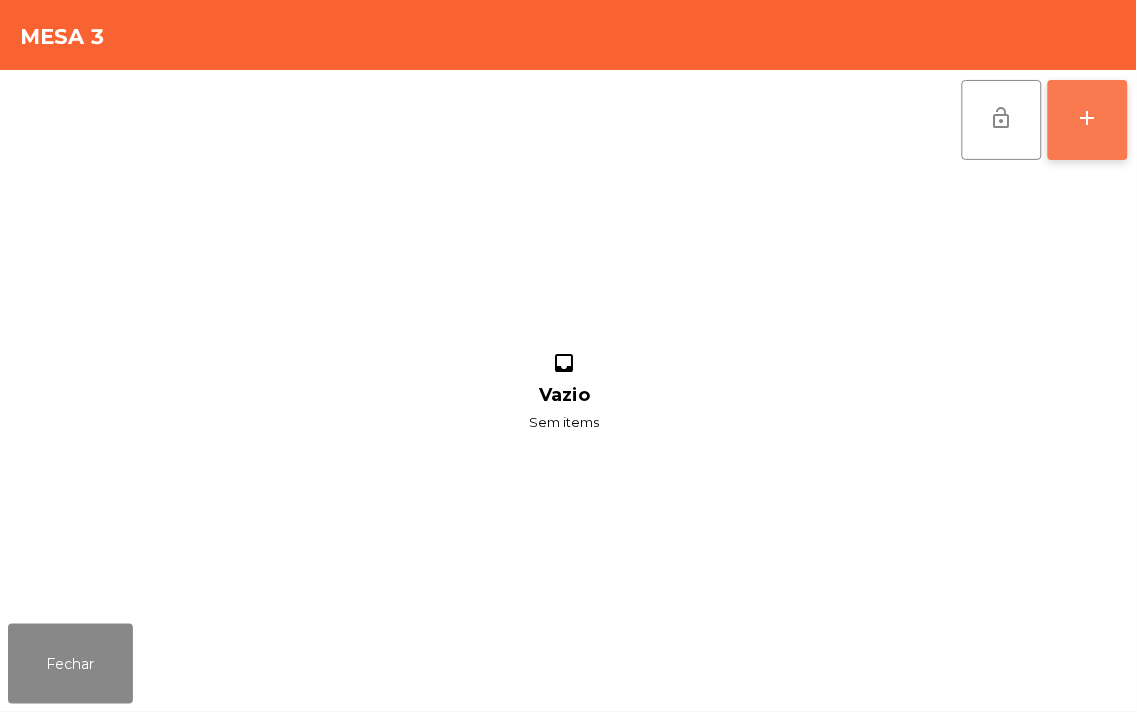 click on "add" 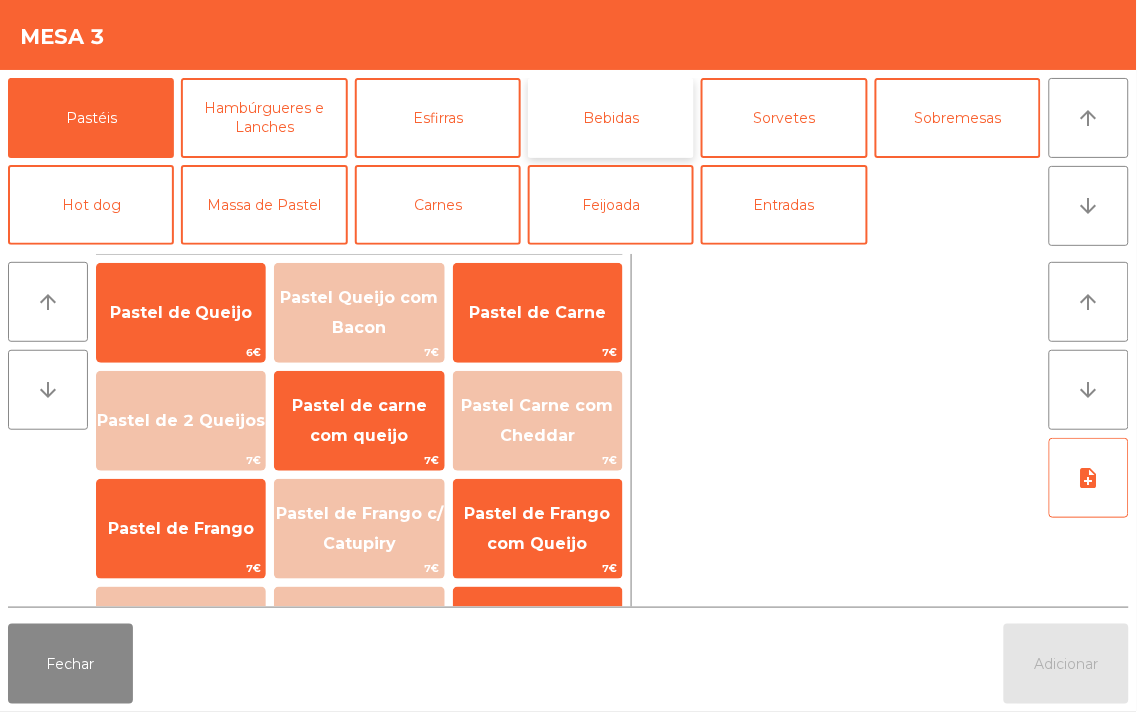 click on "Bebidas" 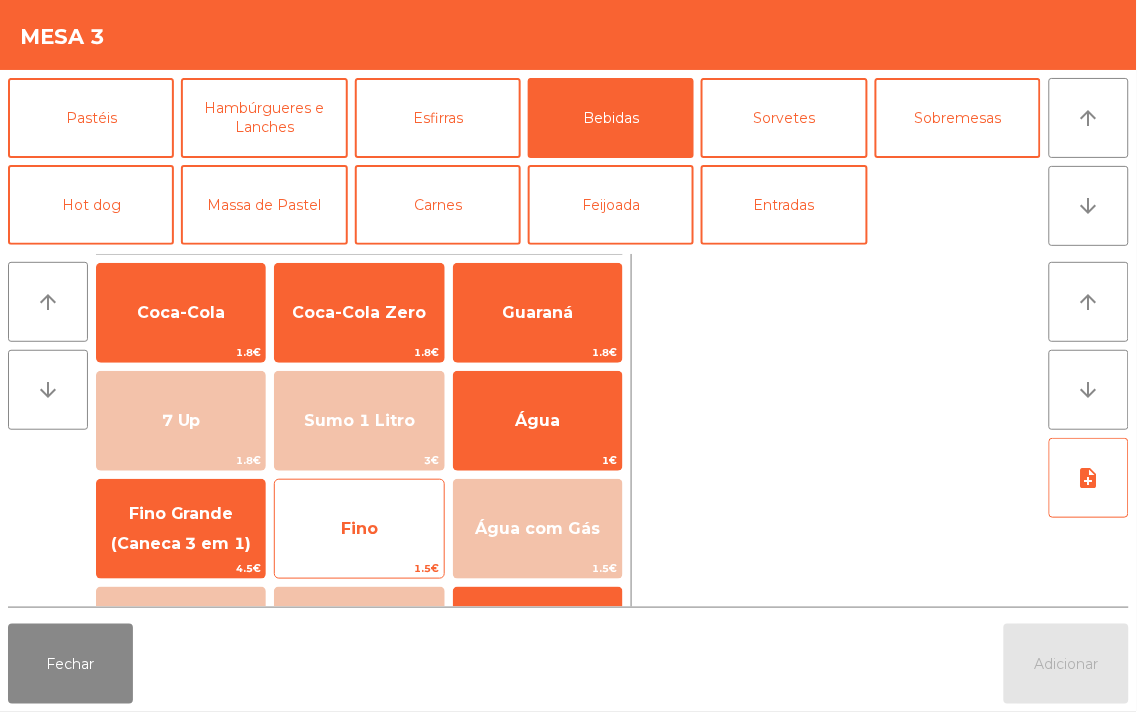 click on "Fino" 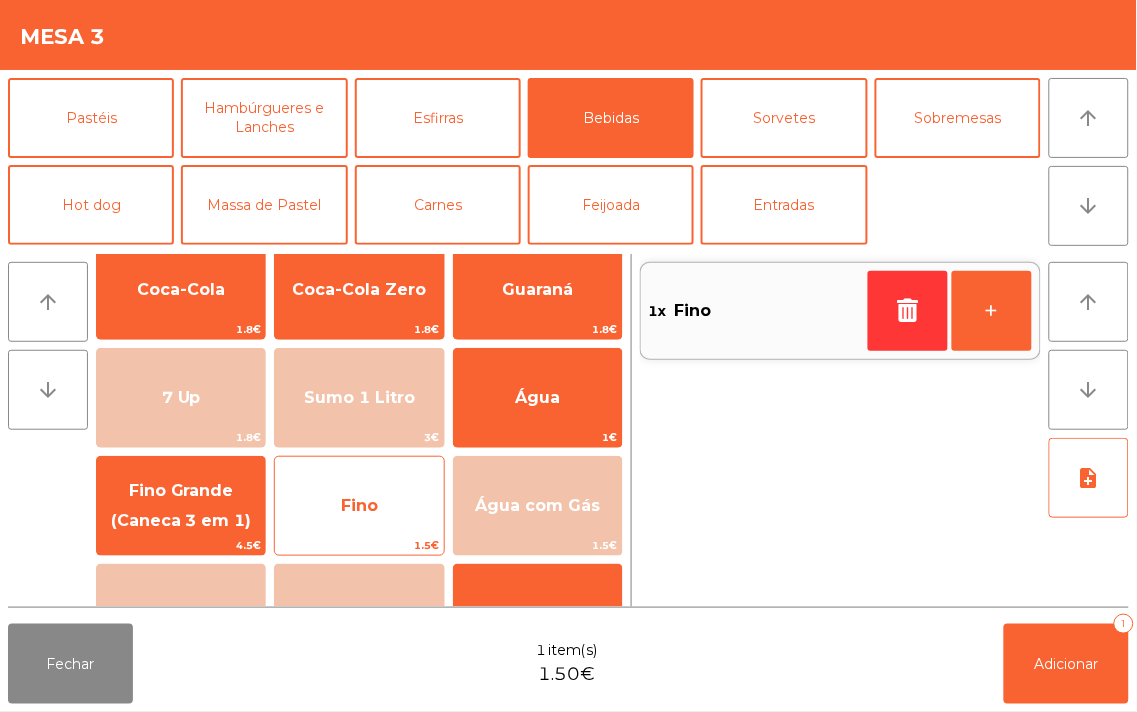 scroll, scrollTop: 28, scrollLeft: 0, axis: vertical 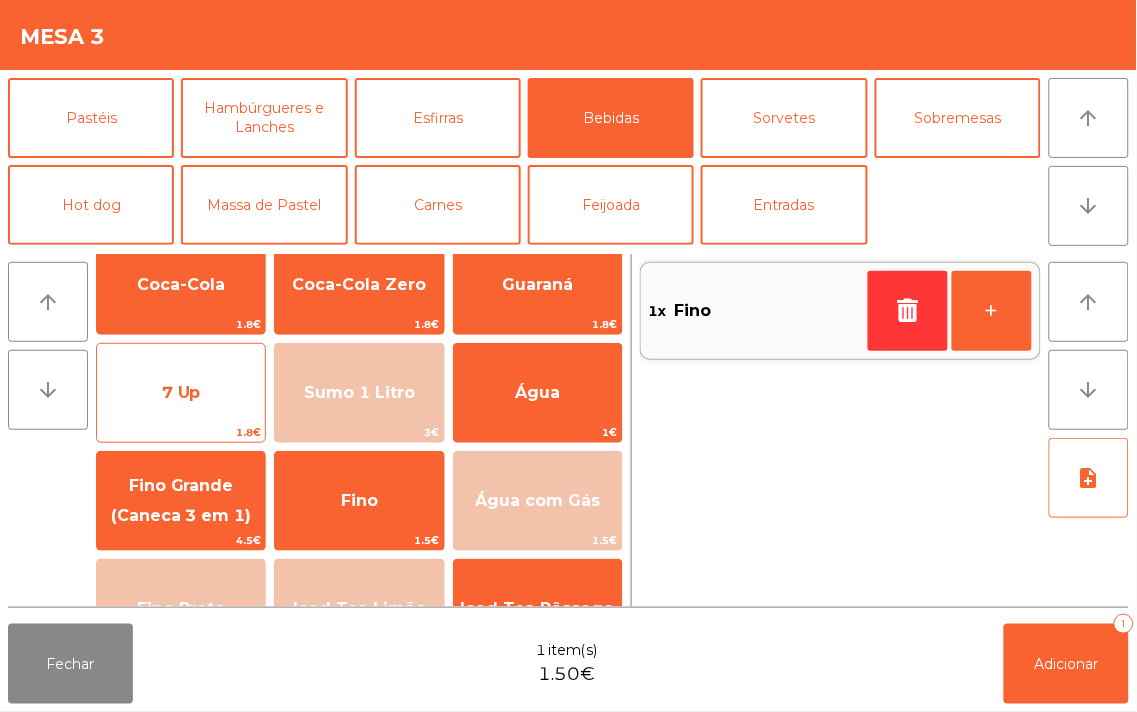 click on "7 Up" 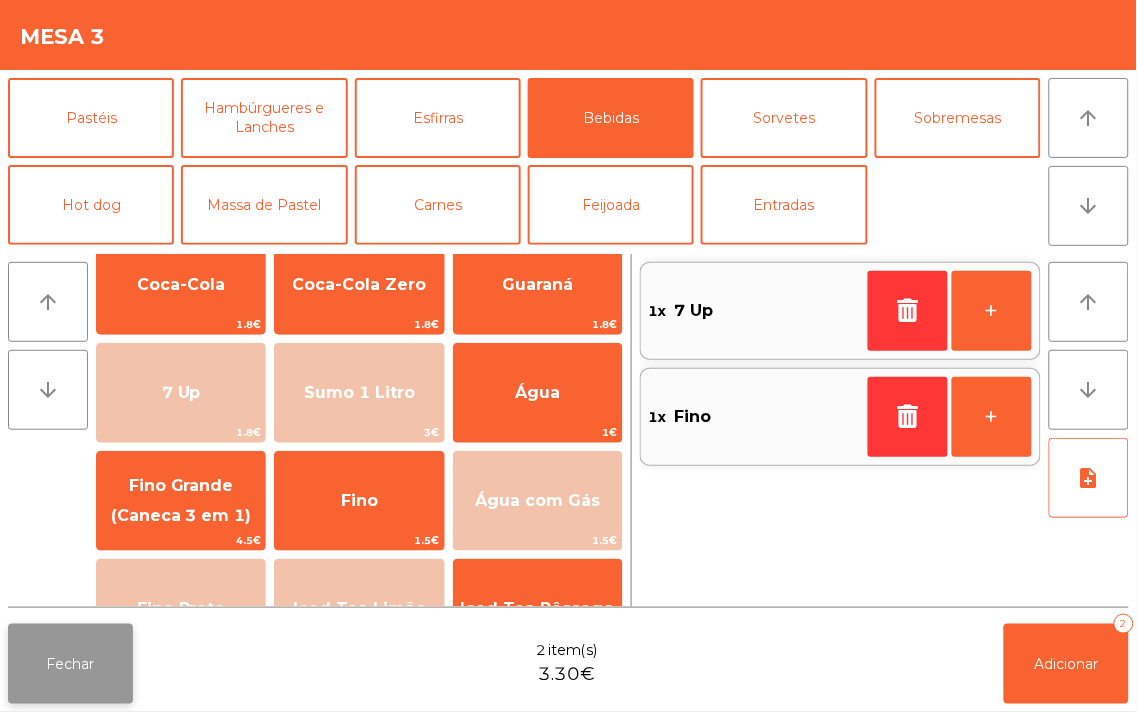 click on "Fechar" 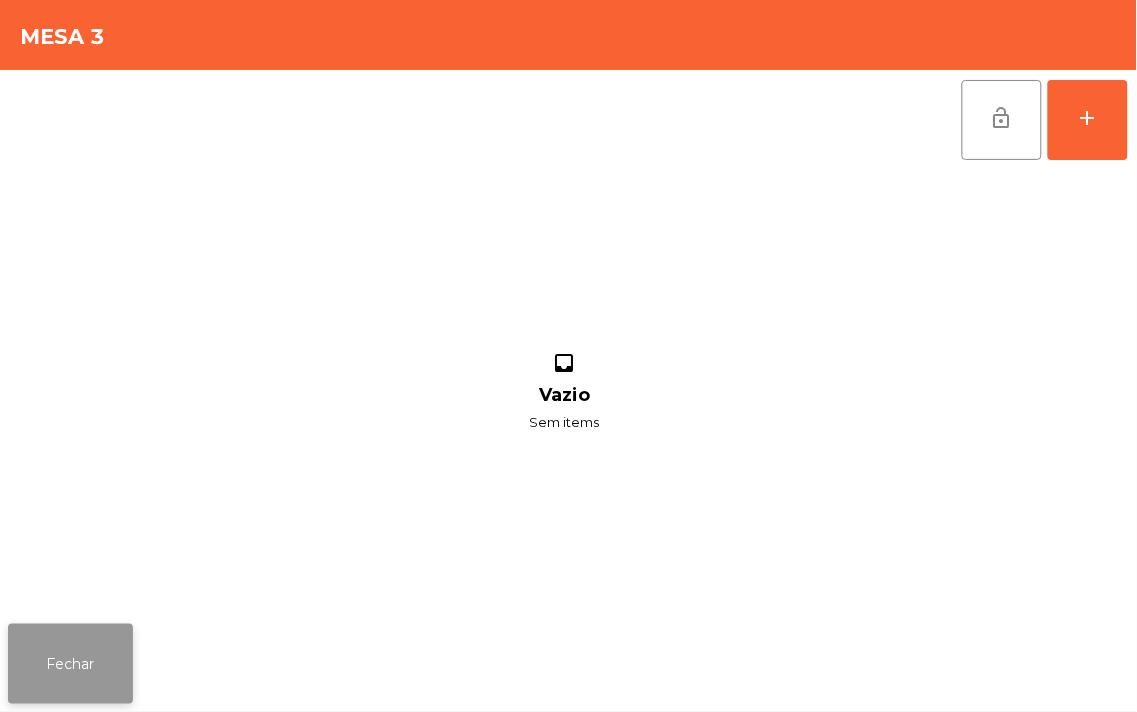 click on "Fechar" 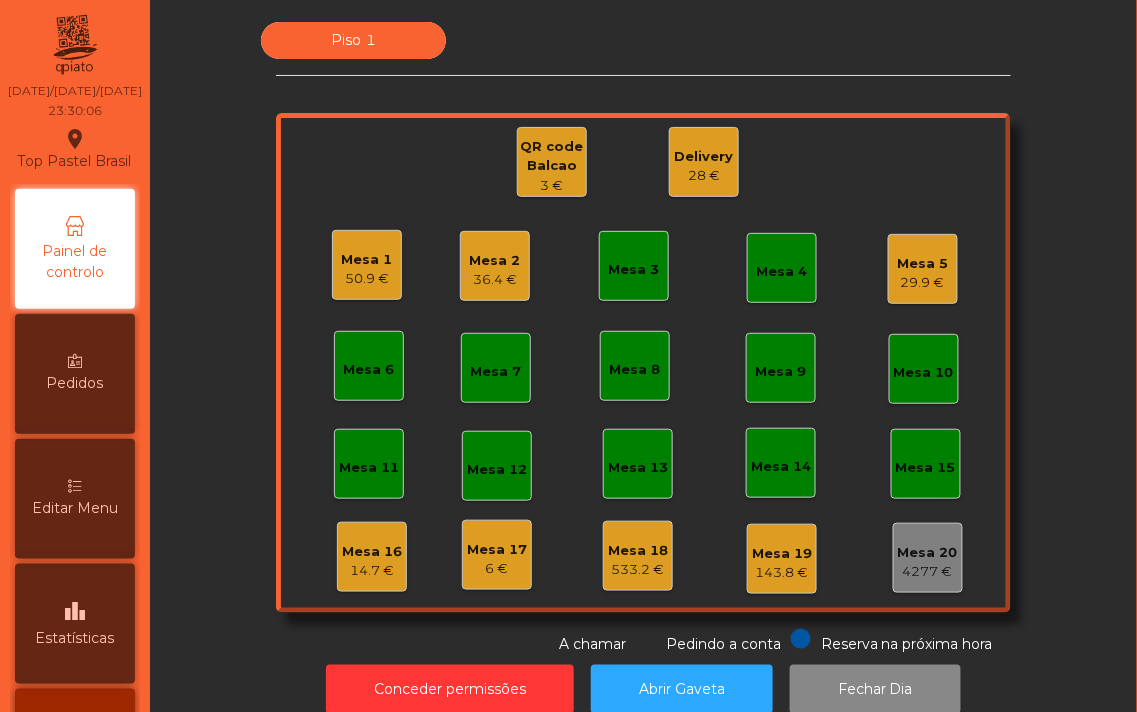 click on "Mesa 17" 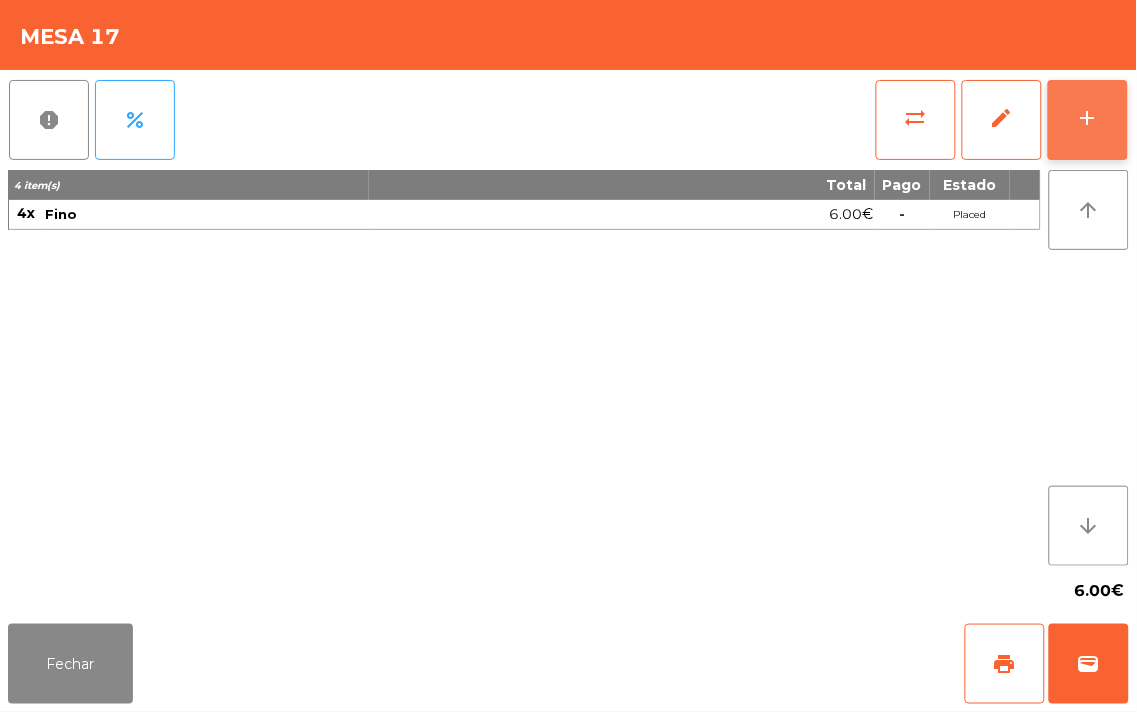 click on "add" 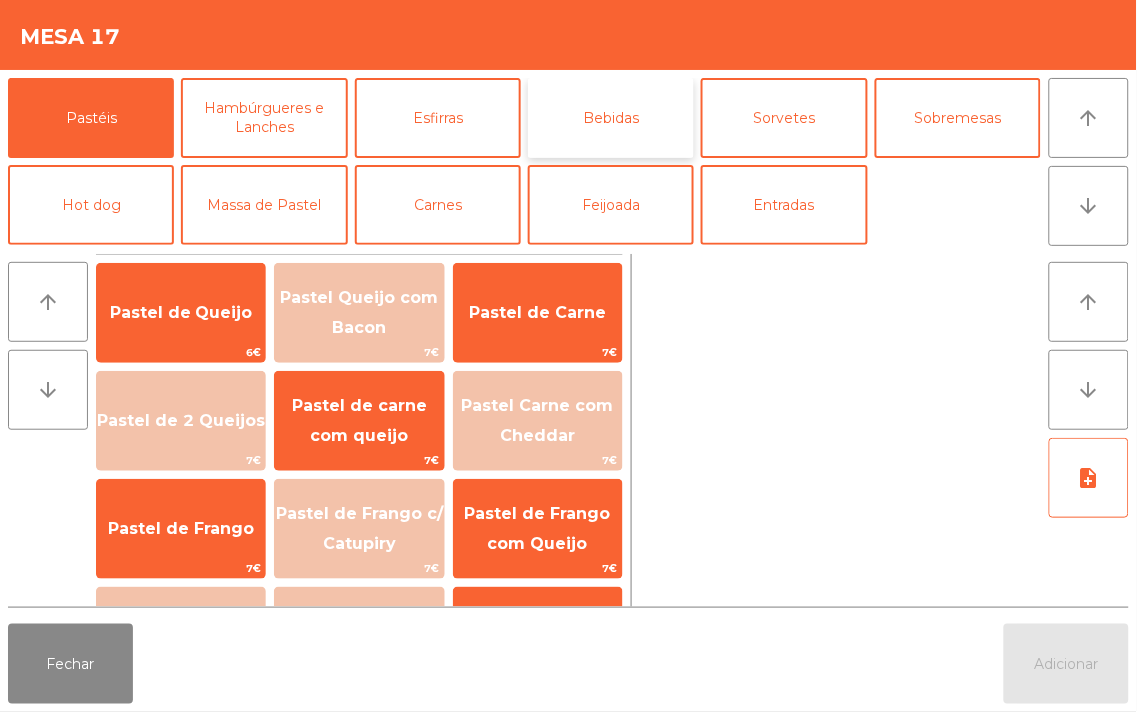 click on "Bebidas" 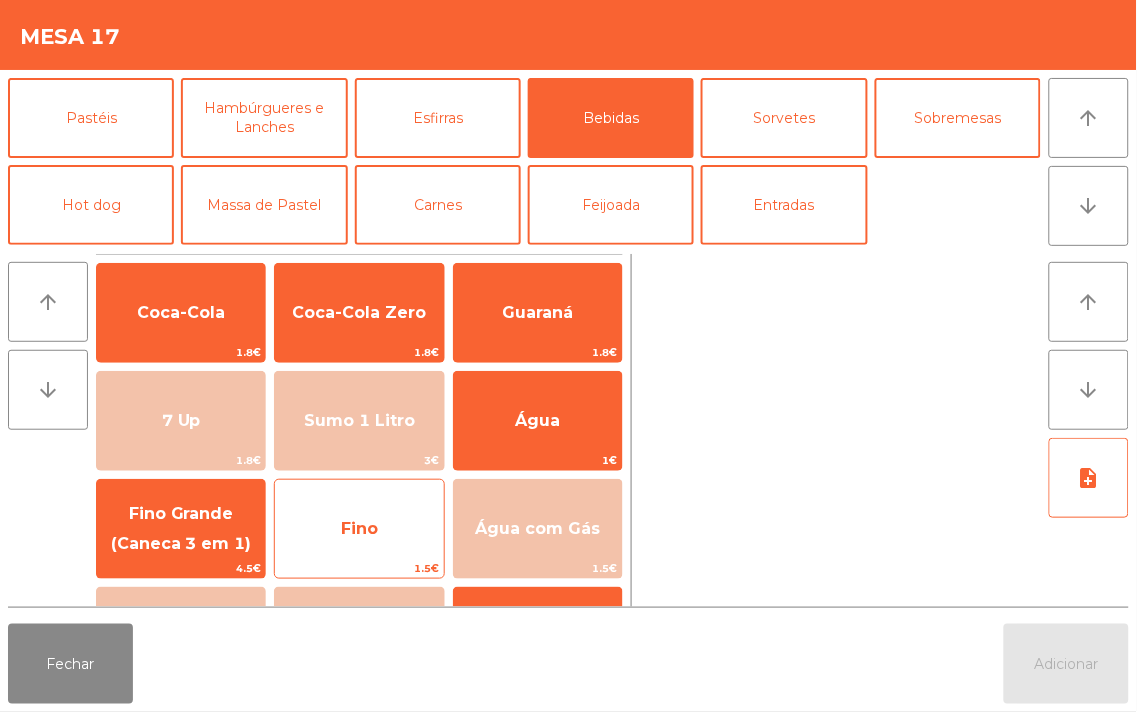 click on "Fino" 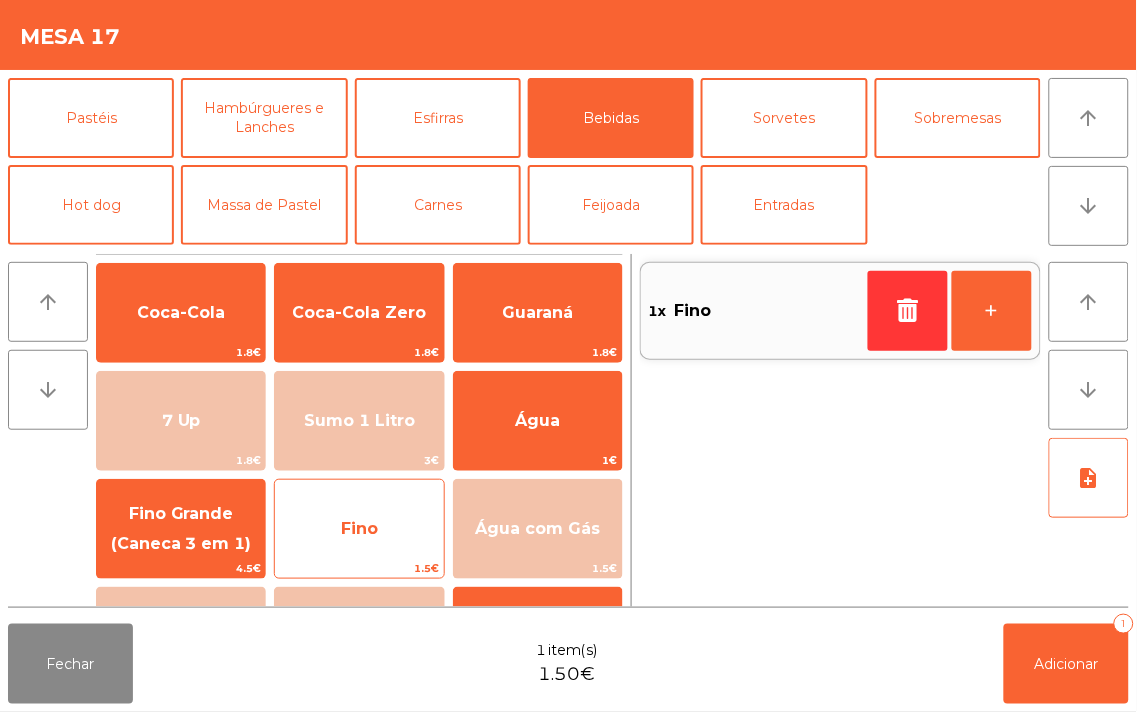 click on "Fino" 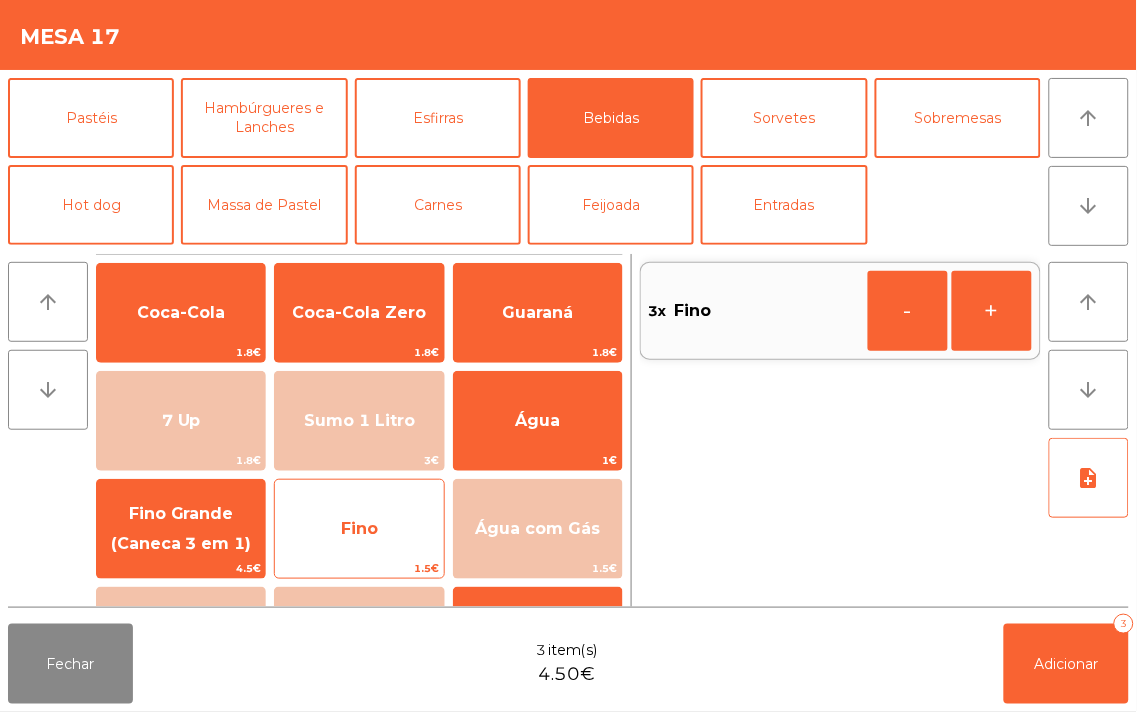 click on "Fino" 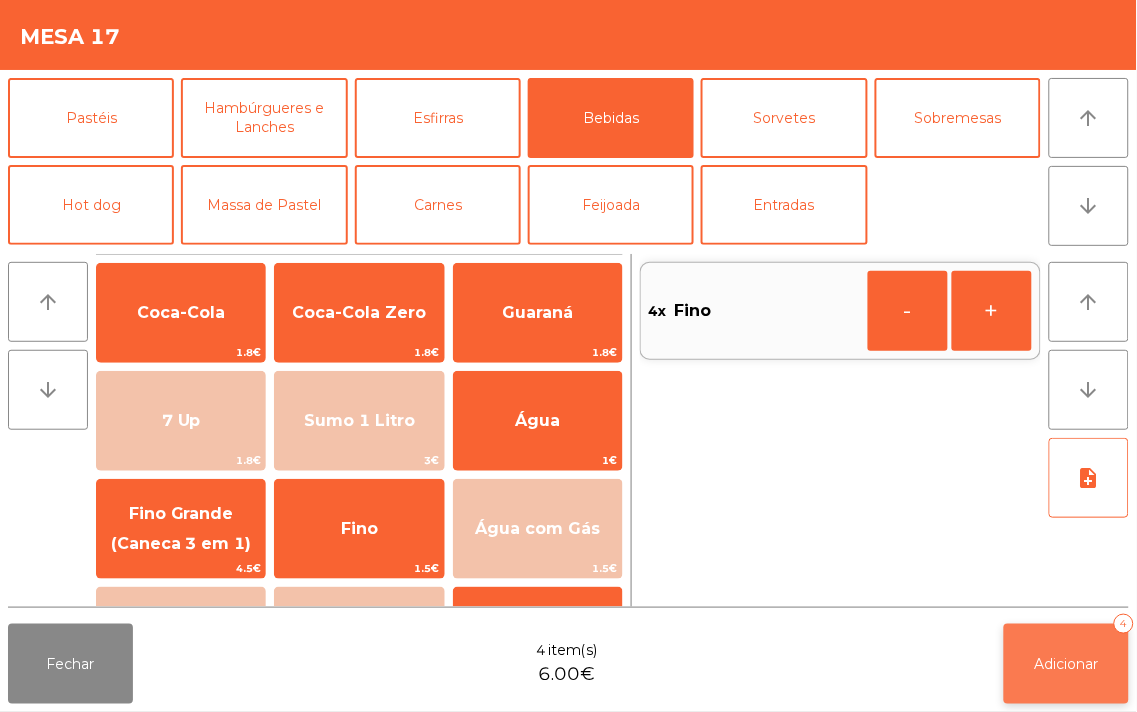 click on "Adicionar   4" 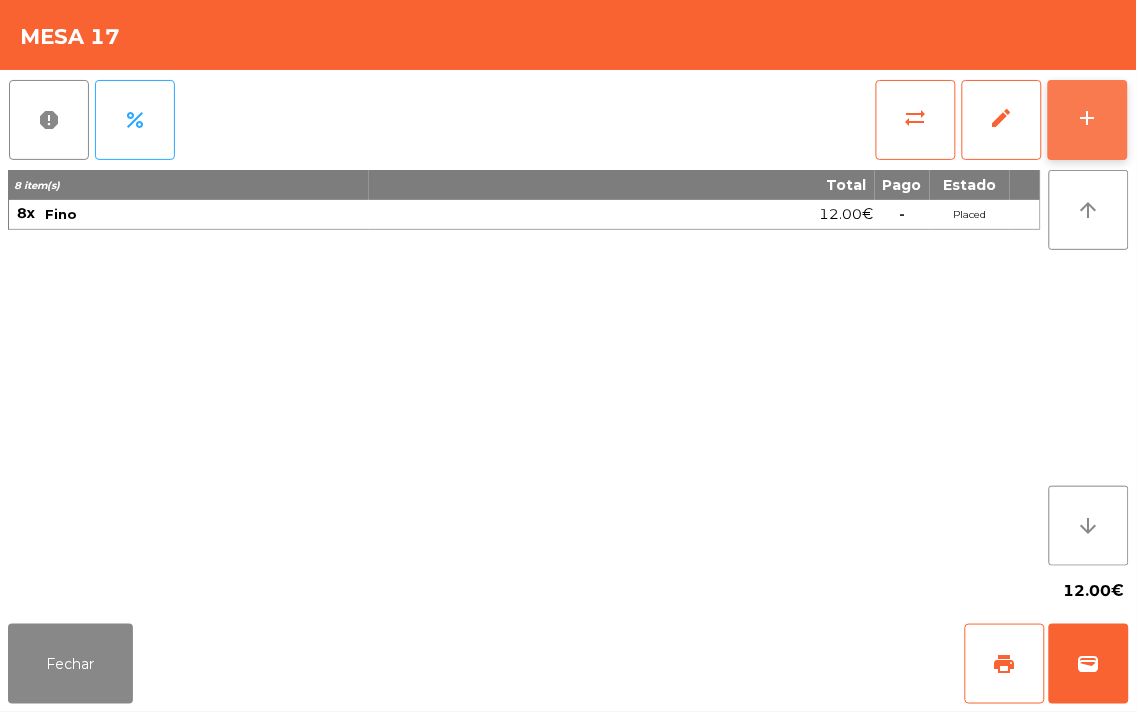 click on "add" 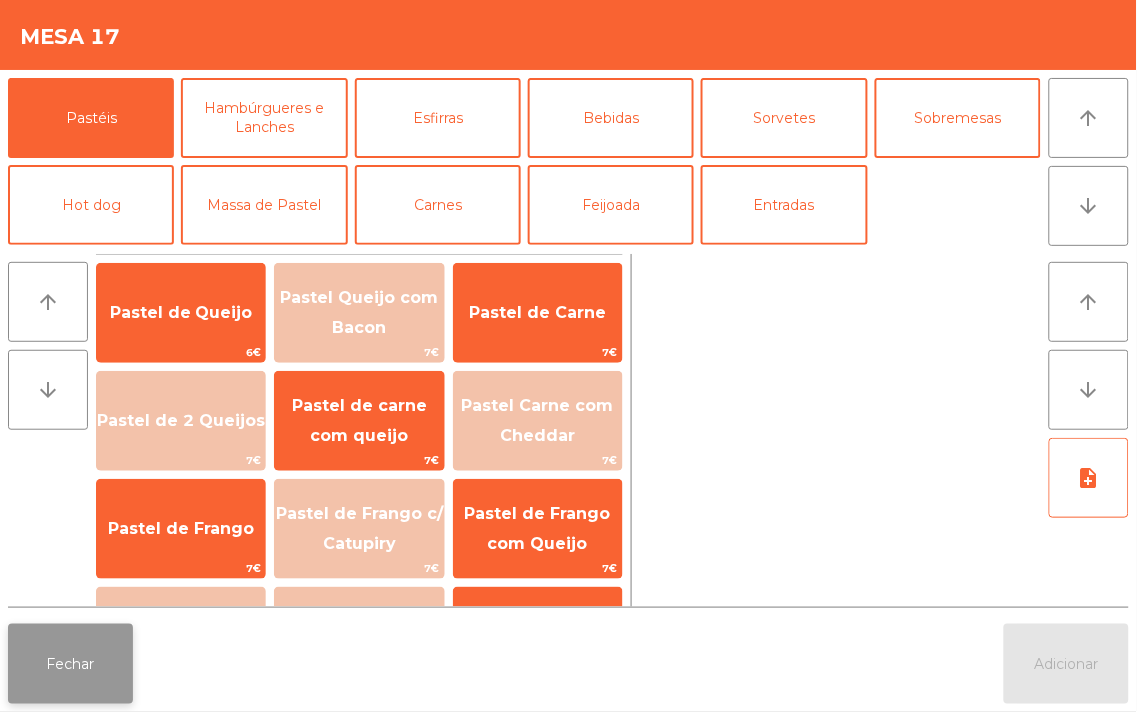 click on "Fechar" 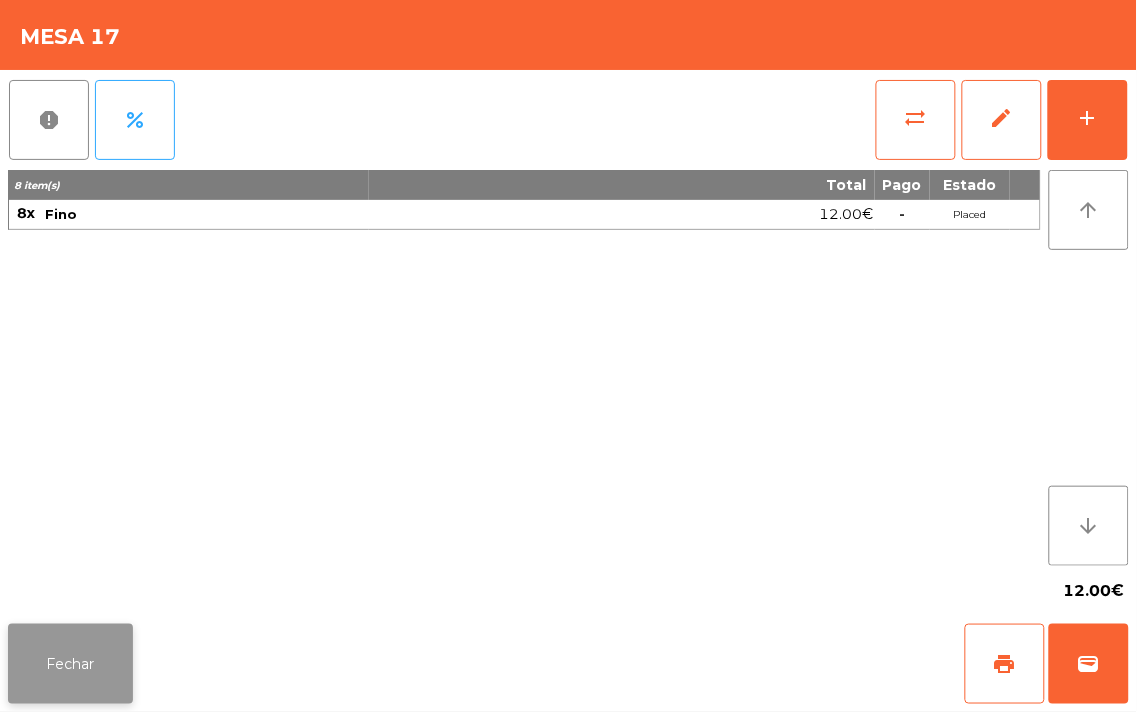 click on "Fechar" 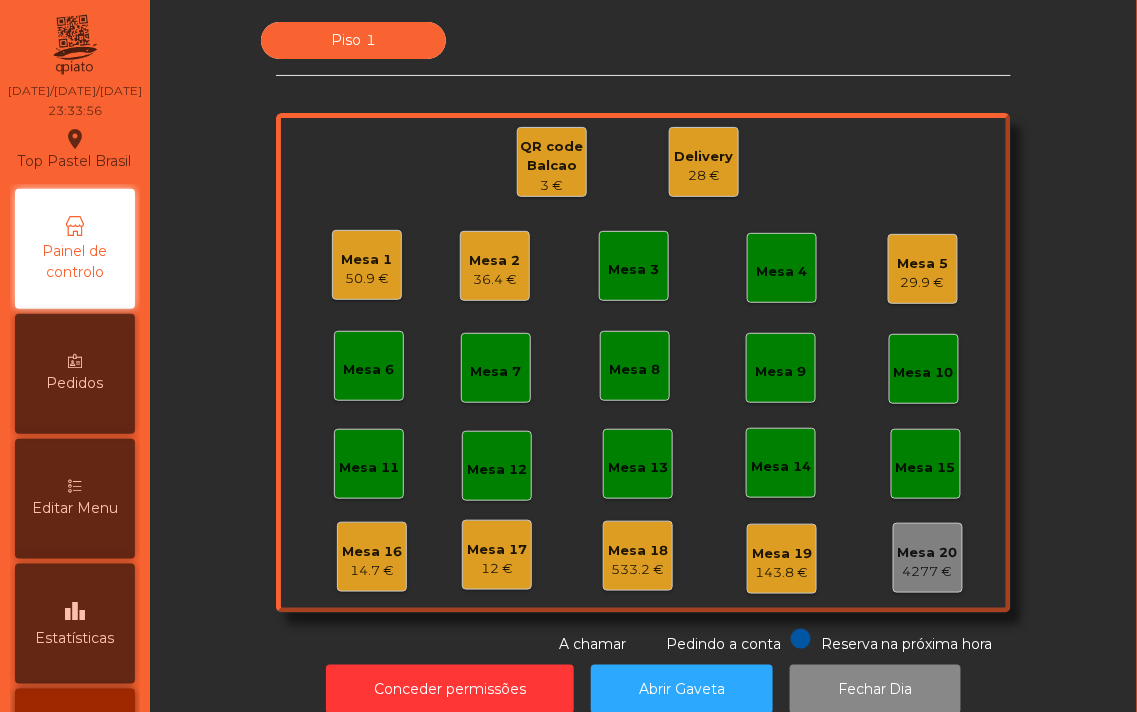 click on "Mesa 6" 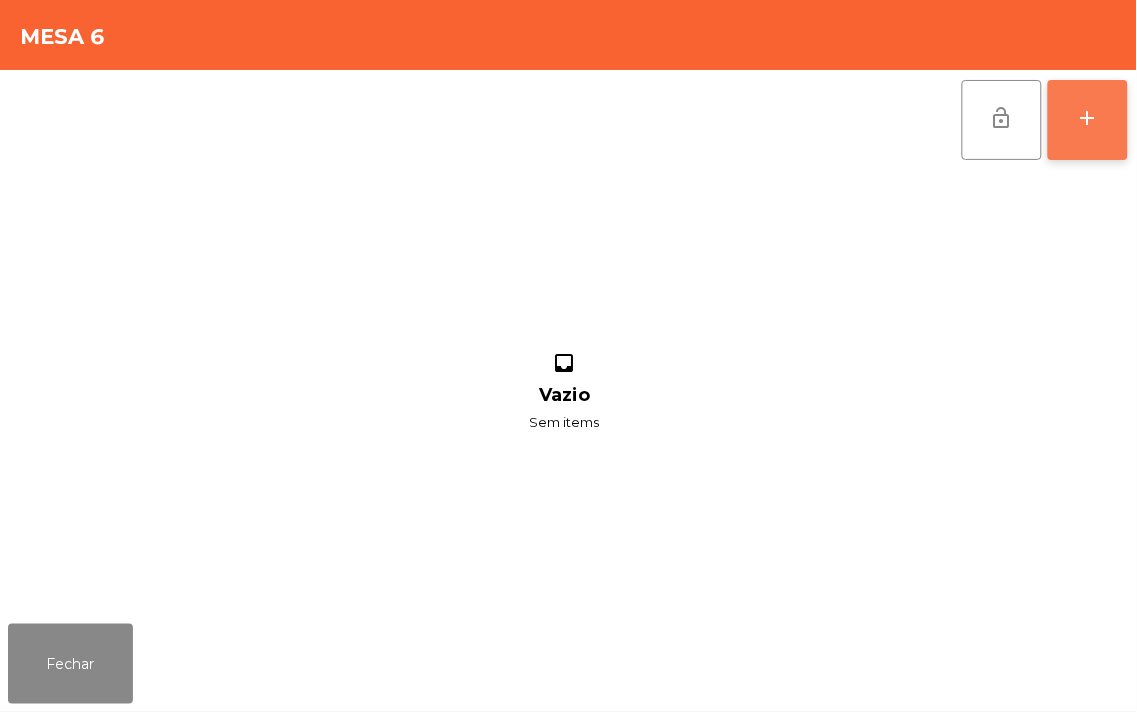 click on "add" 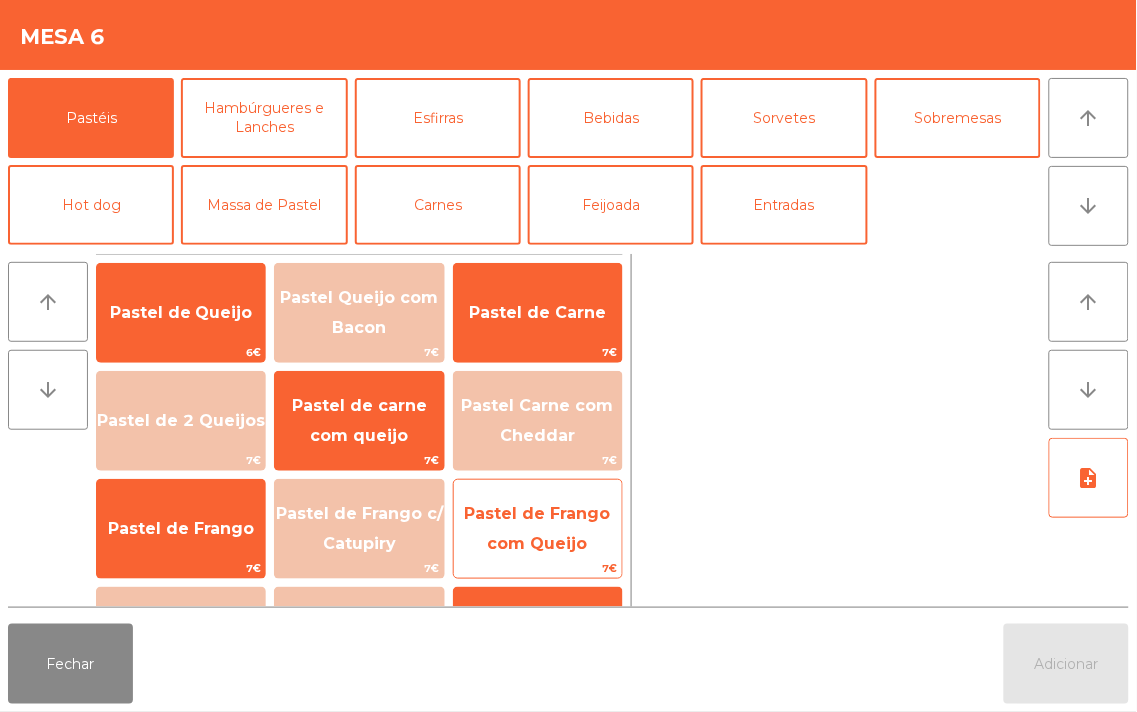 click on "Pastel de Frango com Queijo" 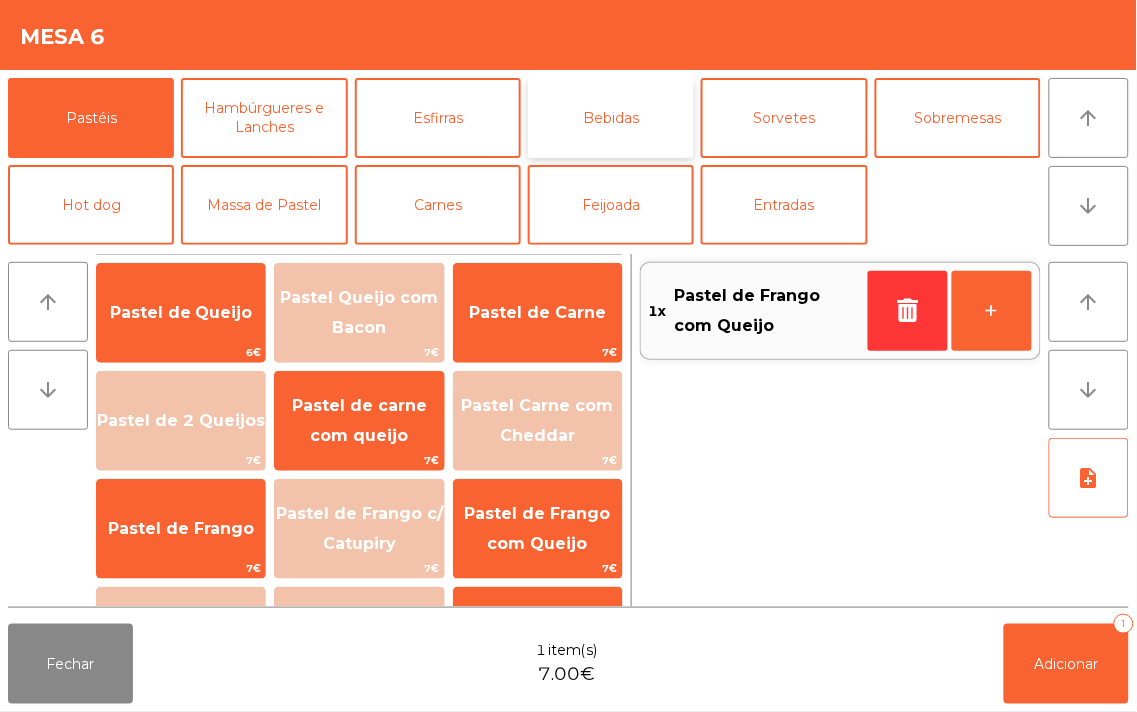 click on "Bebidas" 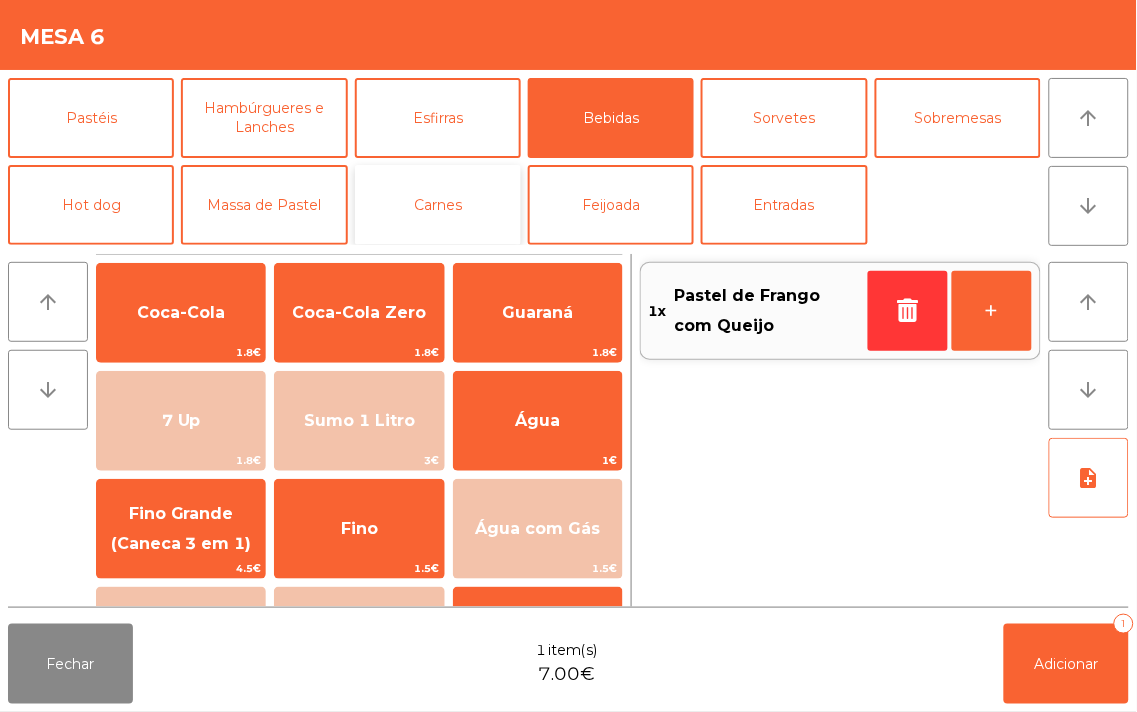 click on "Carnes" 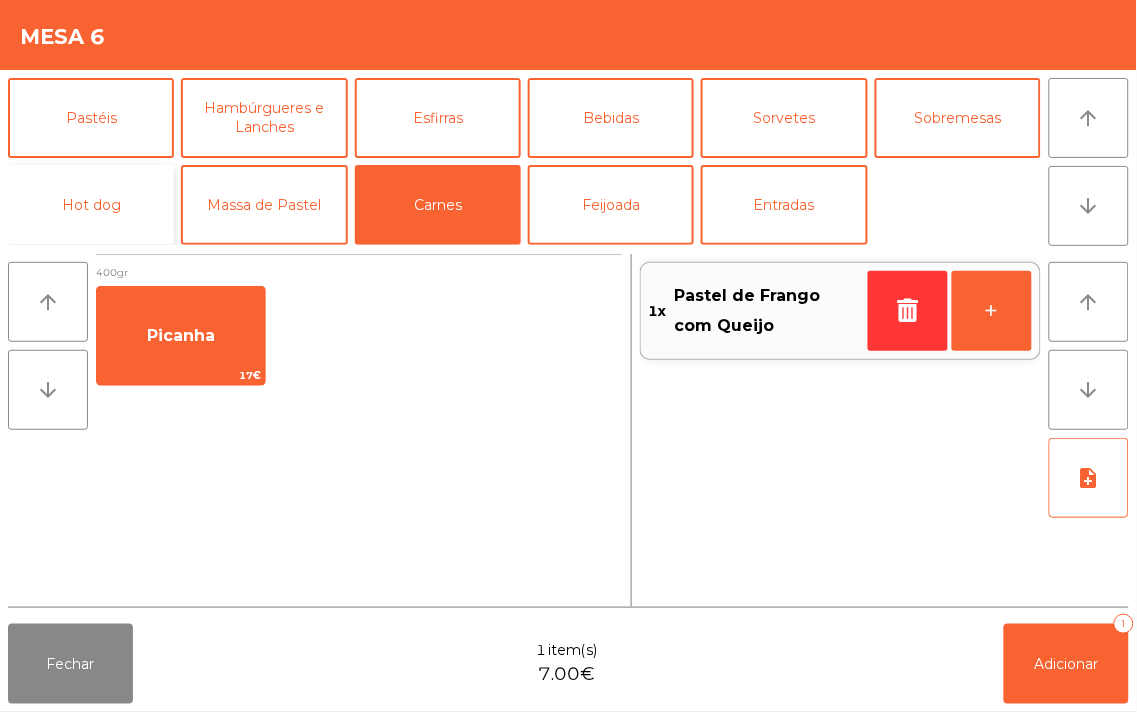 click on "Hot dog" 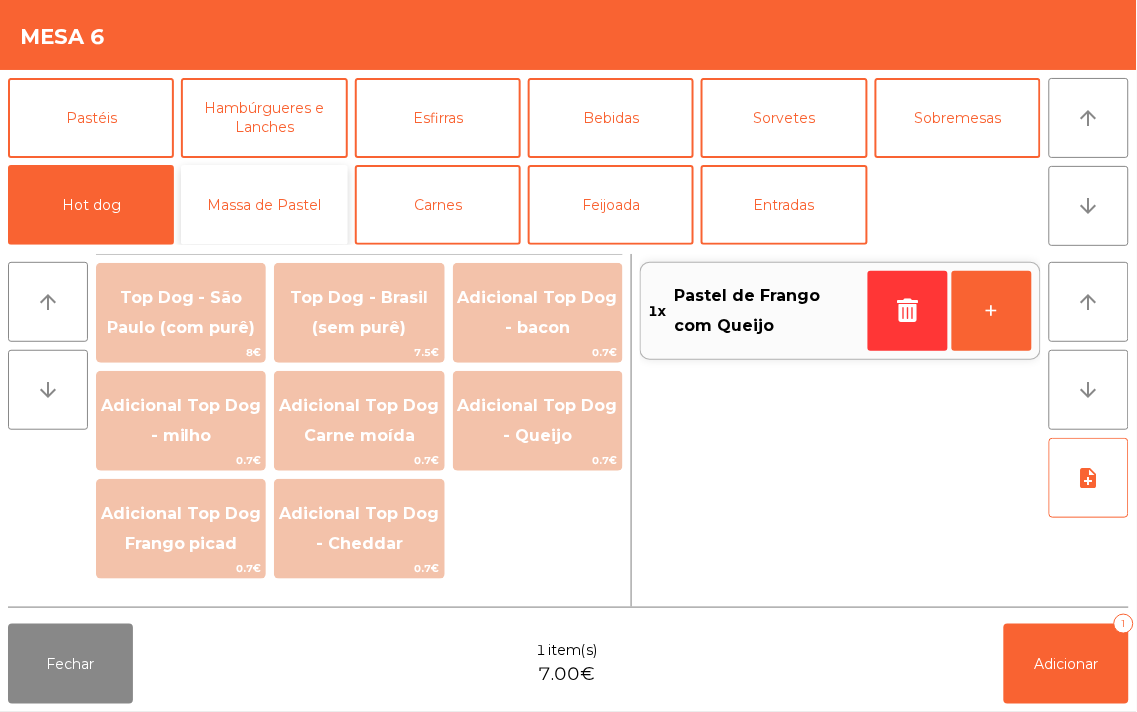 click on "Massa de Pastel" 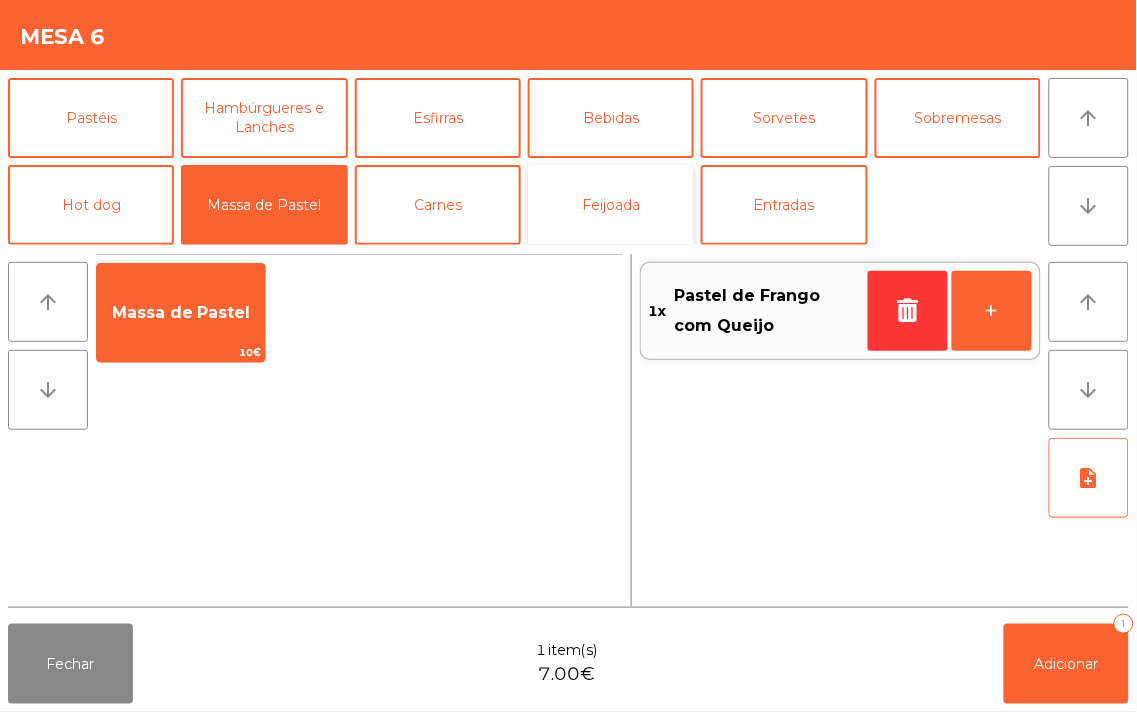 click on "Feijoada" 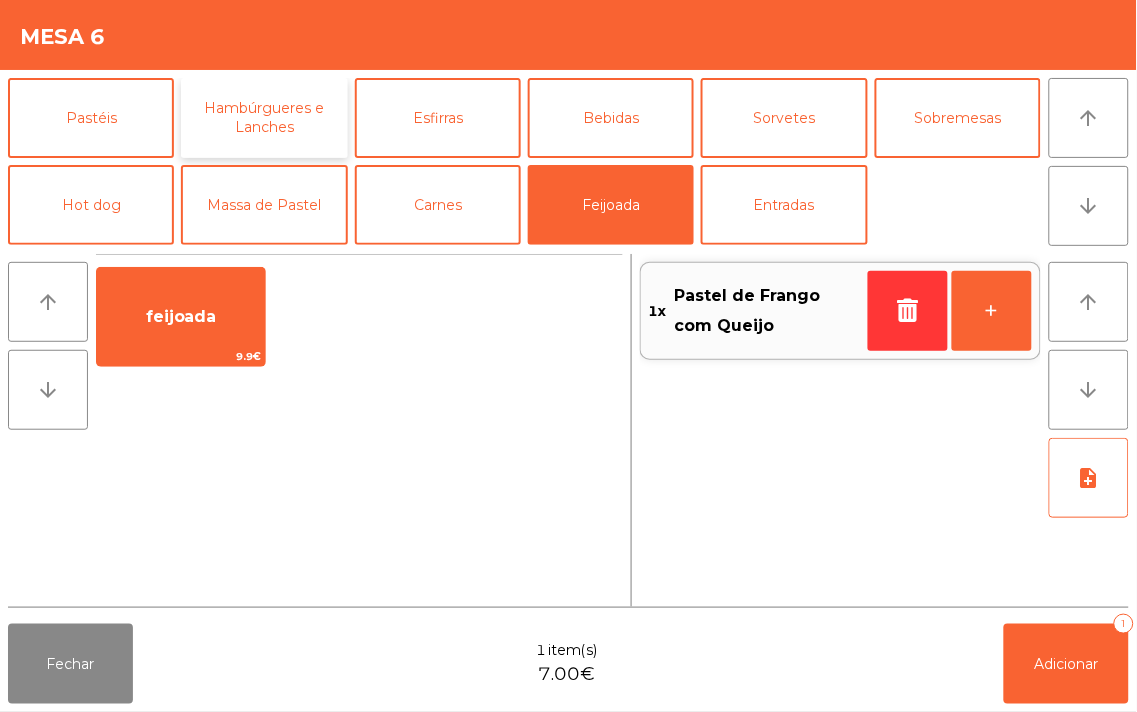 click on "Hambúrgueres e Lanches" 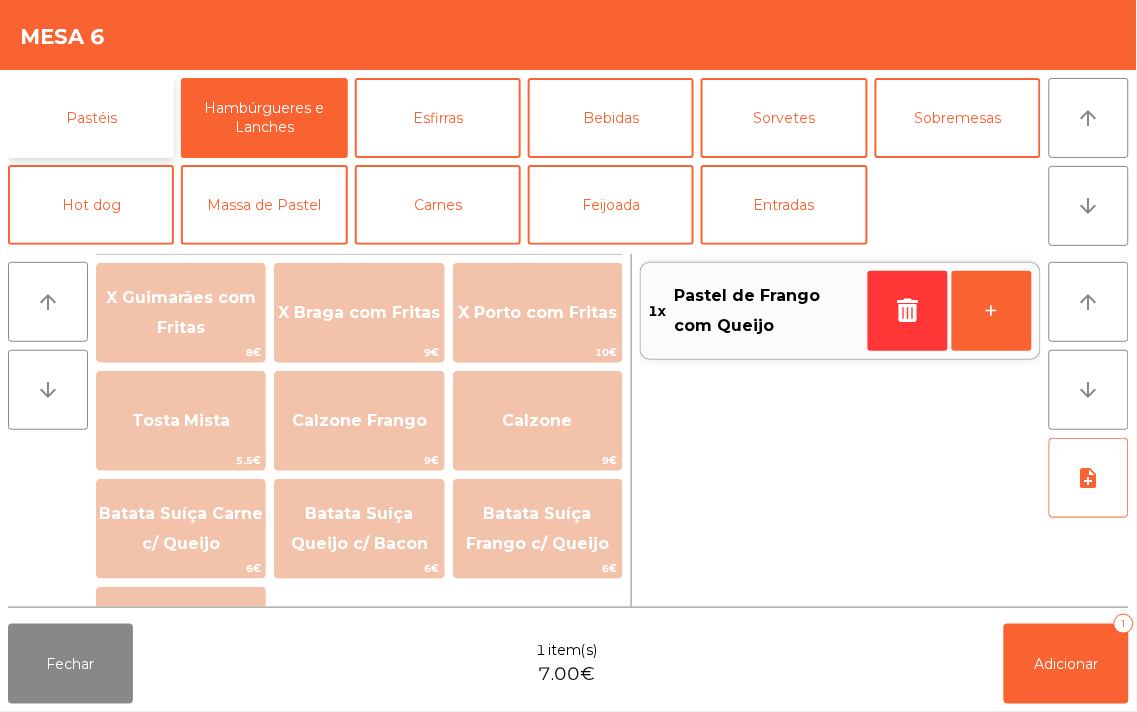 click on "Pastéis" 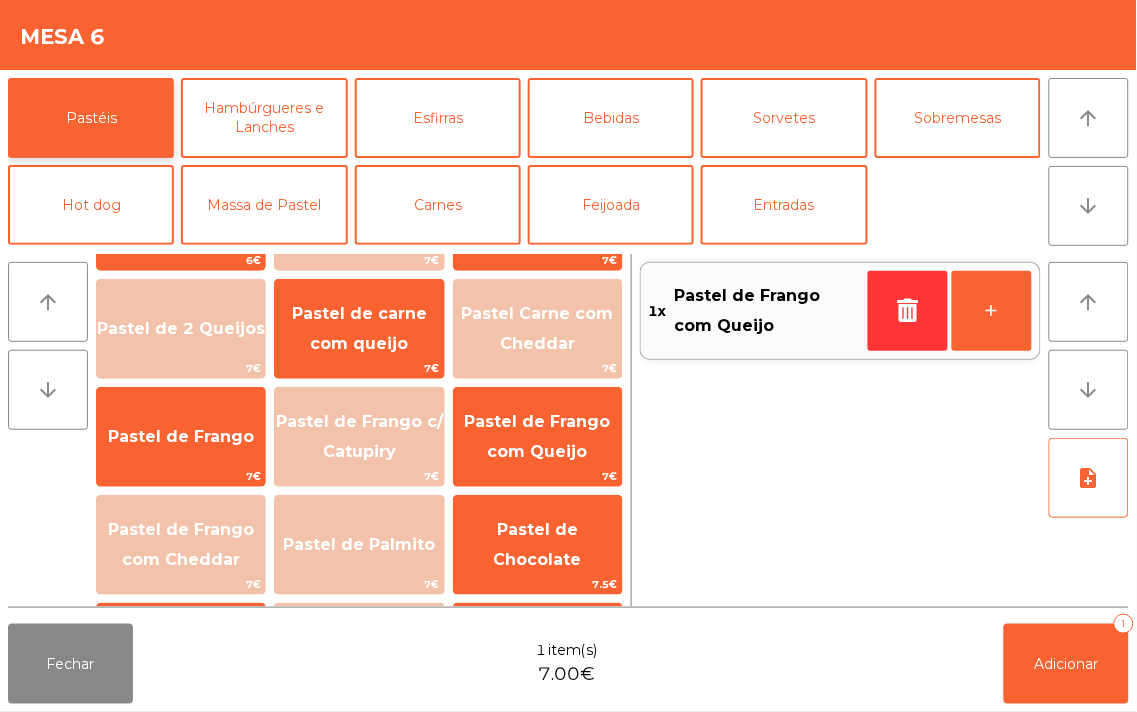 scroll, scrollTop: 0, scrollLeft: 0, axis: both 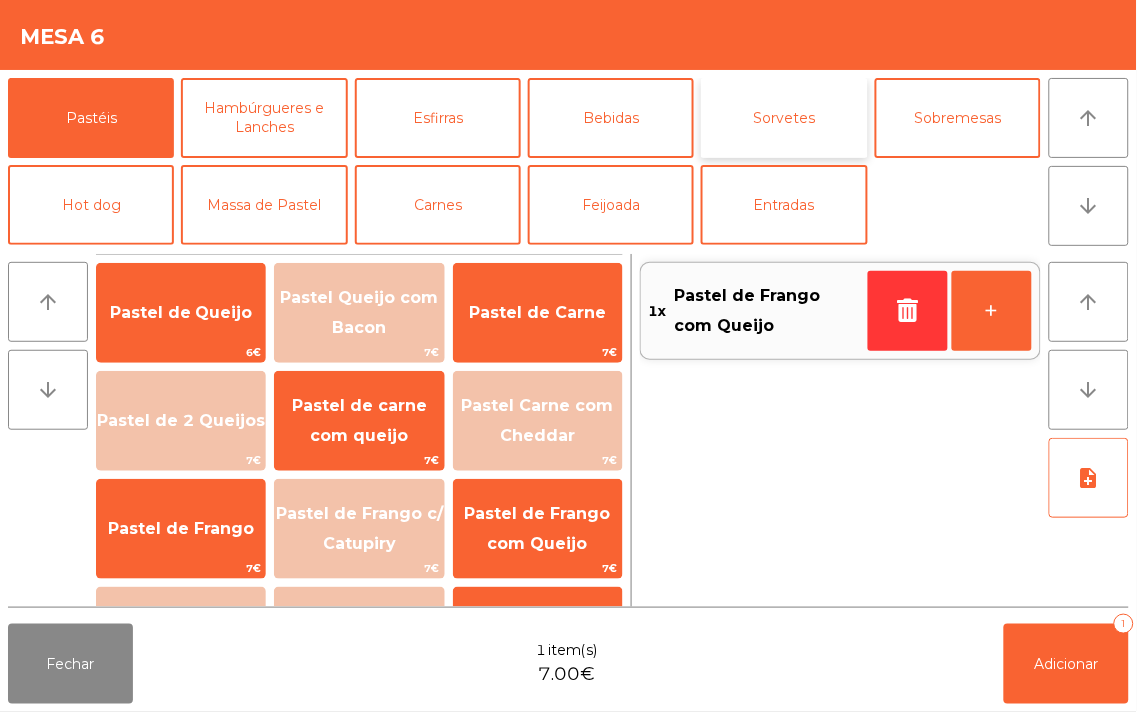 click on "Sorvetes" 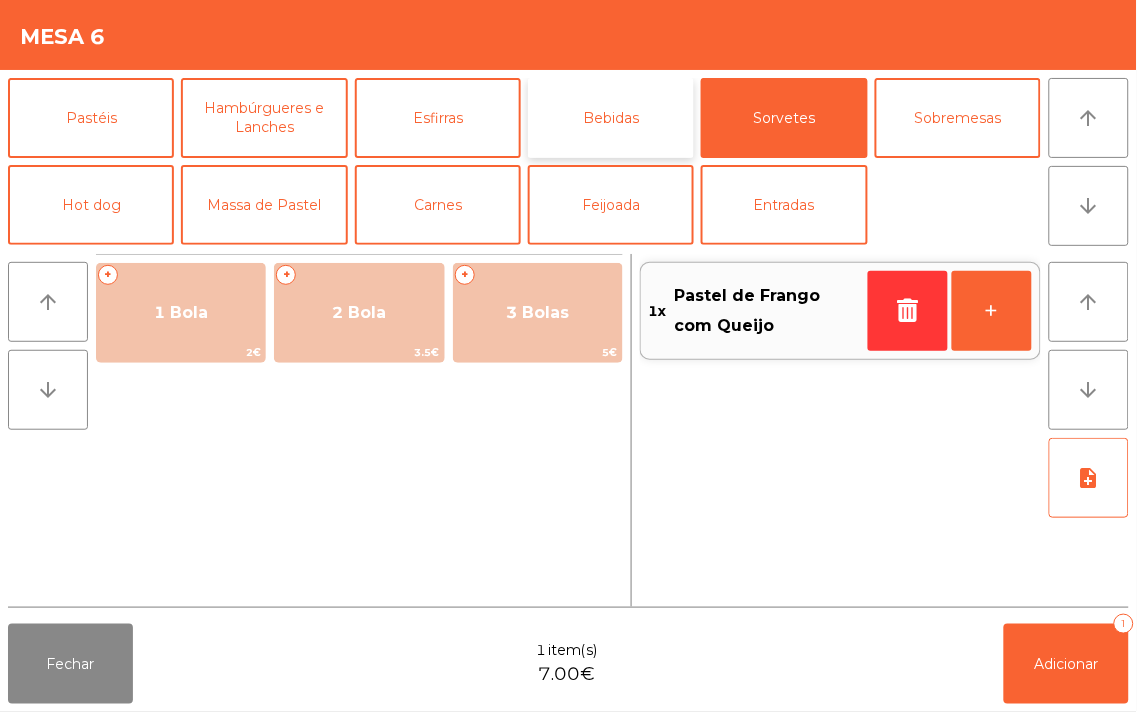 click on "Bebidas" 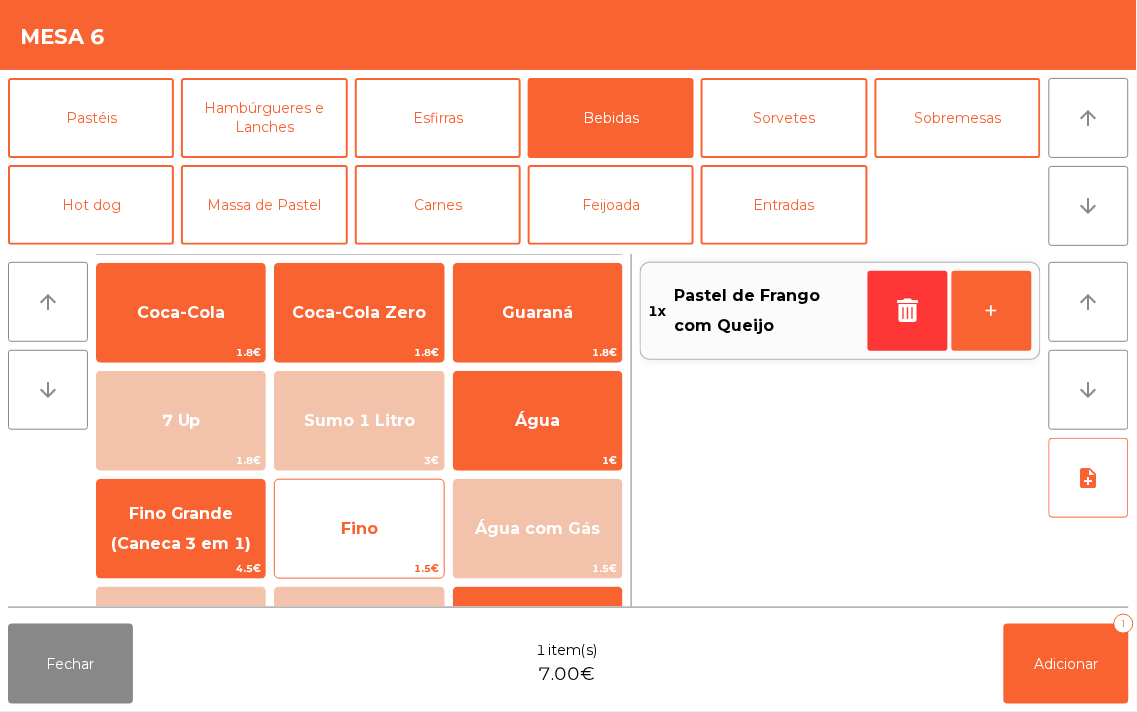 click on "Fino" 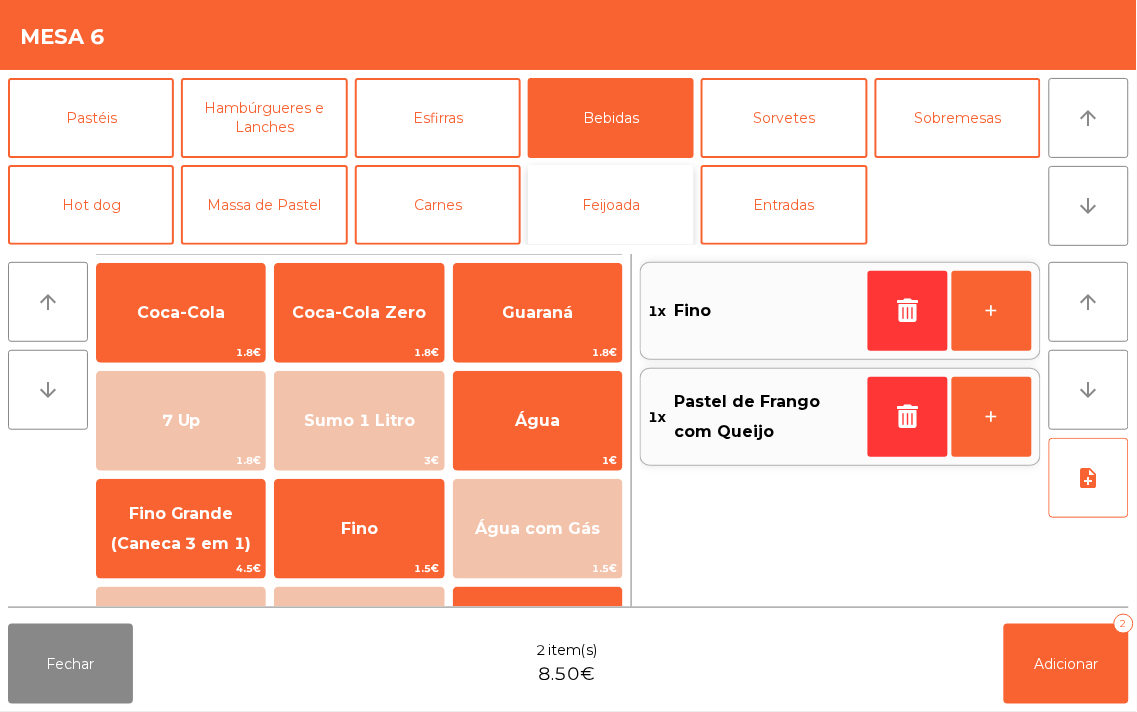 click on "Feijoada" 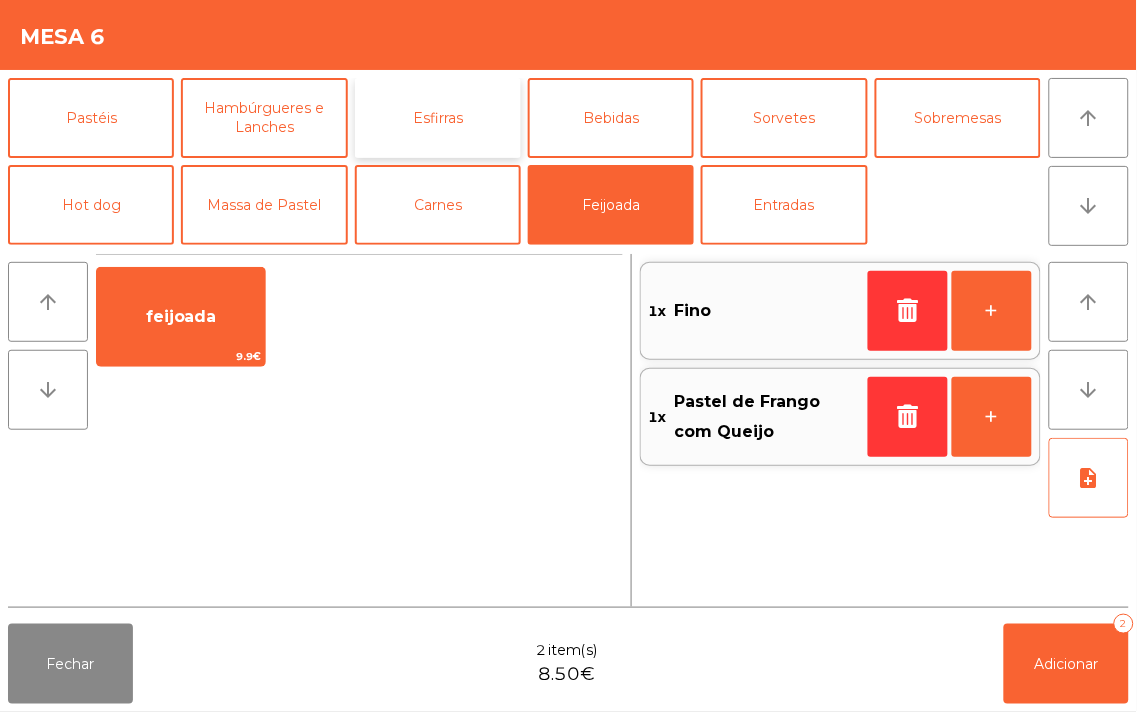 click on "Esfirras" 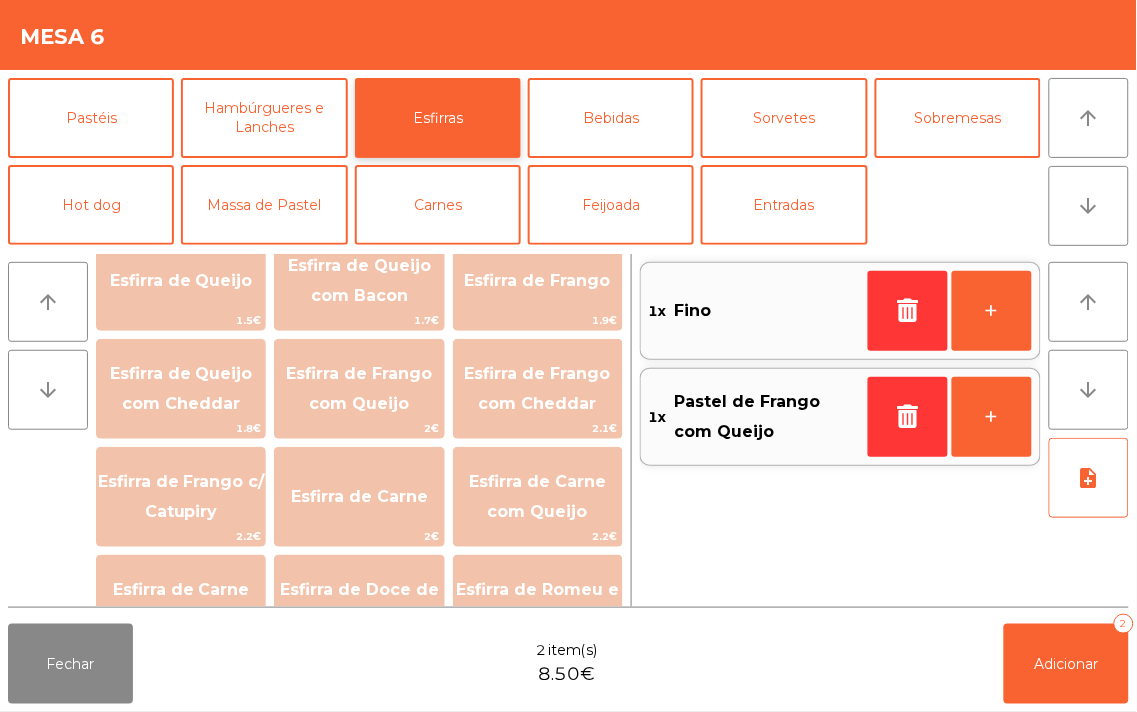 scroll, scrollTop: 0, scrollLeft: 0, axis: both 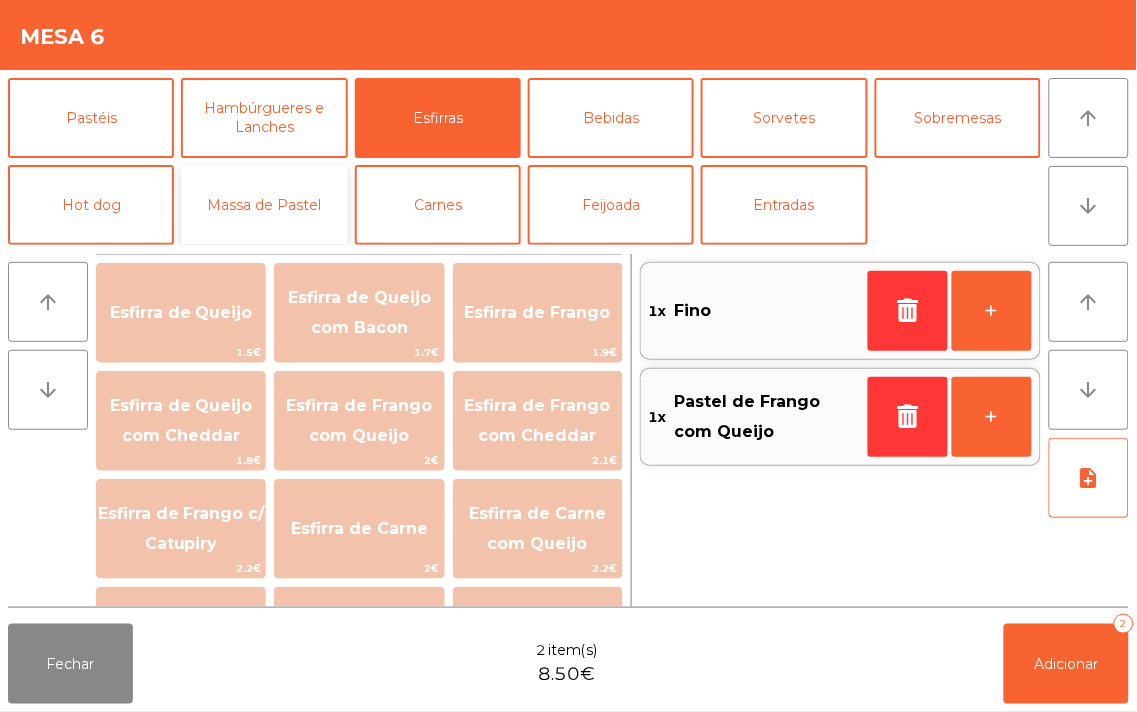 click on "Massa de Pastel" 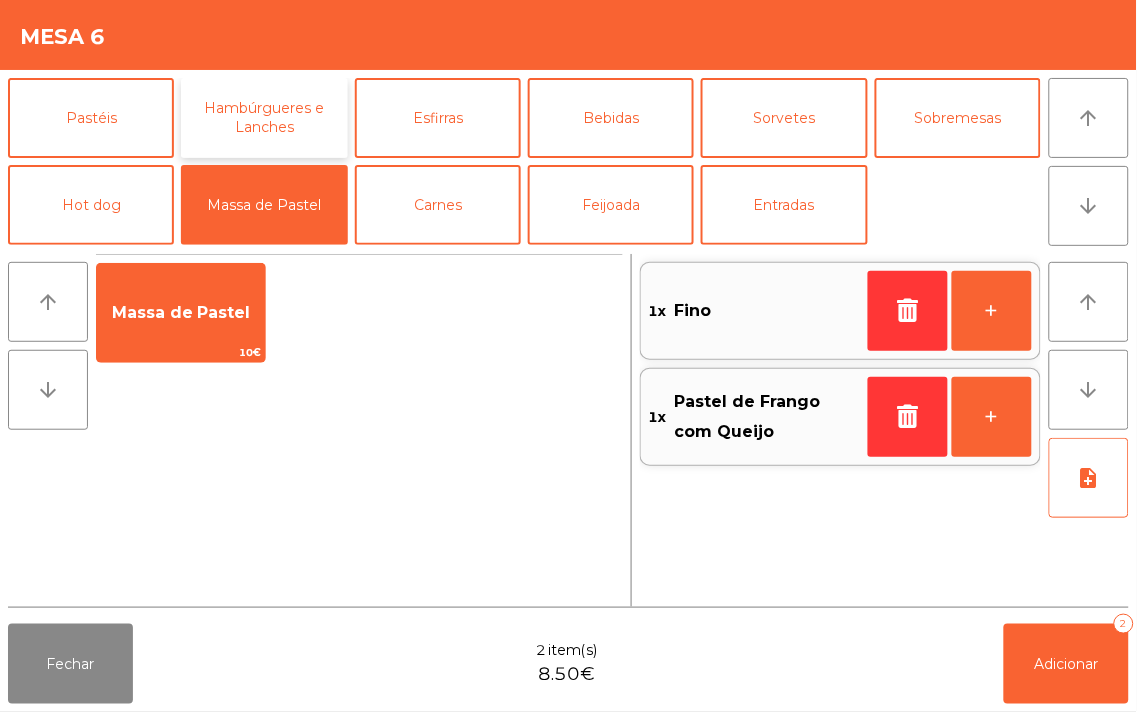 click on "Hambúrgueres e Lanches" 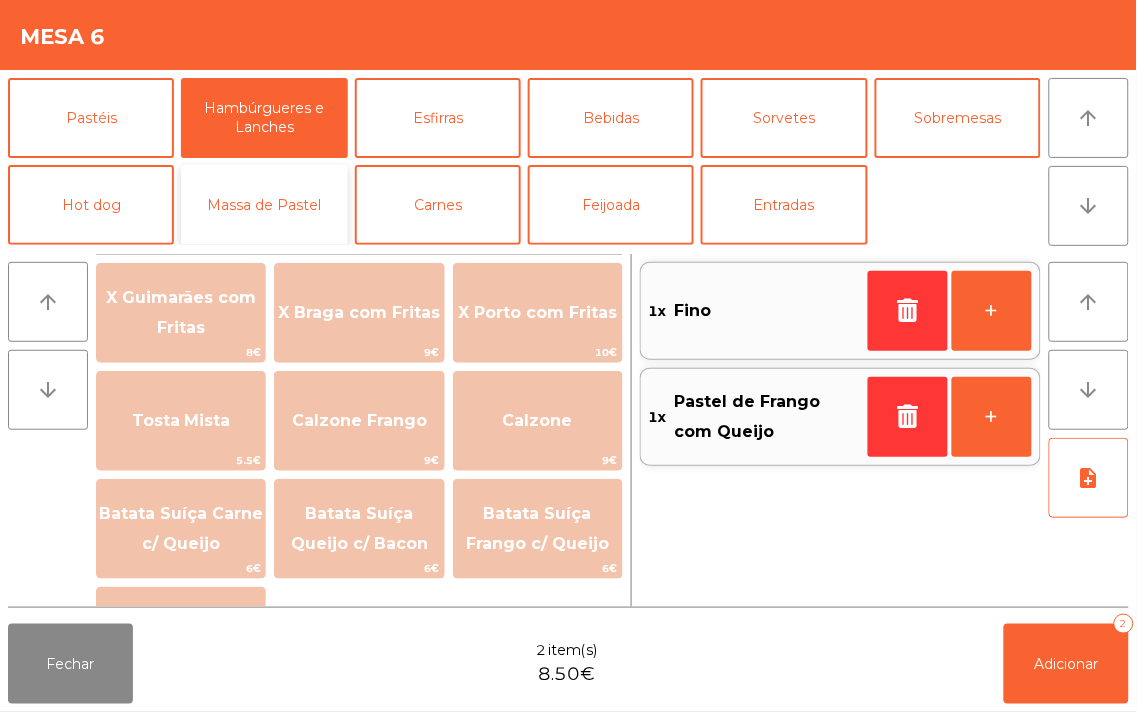 click on "Massa de Pastel" 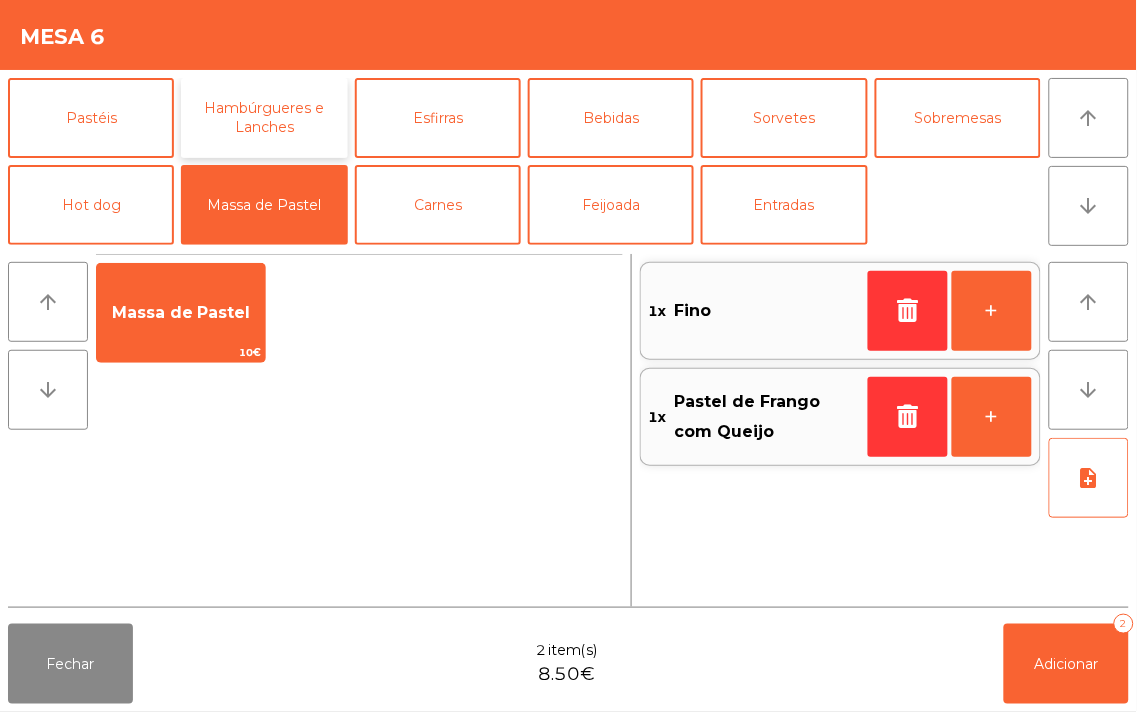 click on "Hambúrgueres e Lanches" 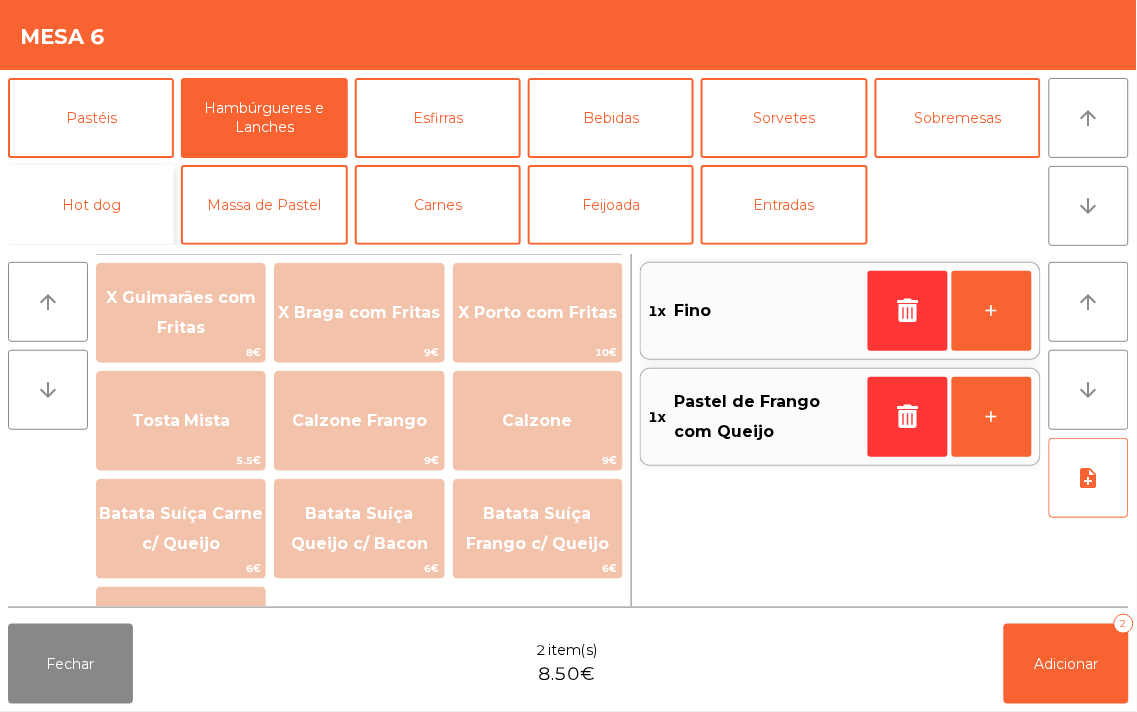 click on "Hot dog" 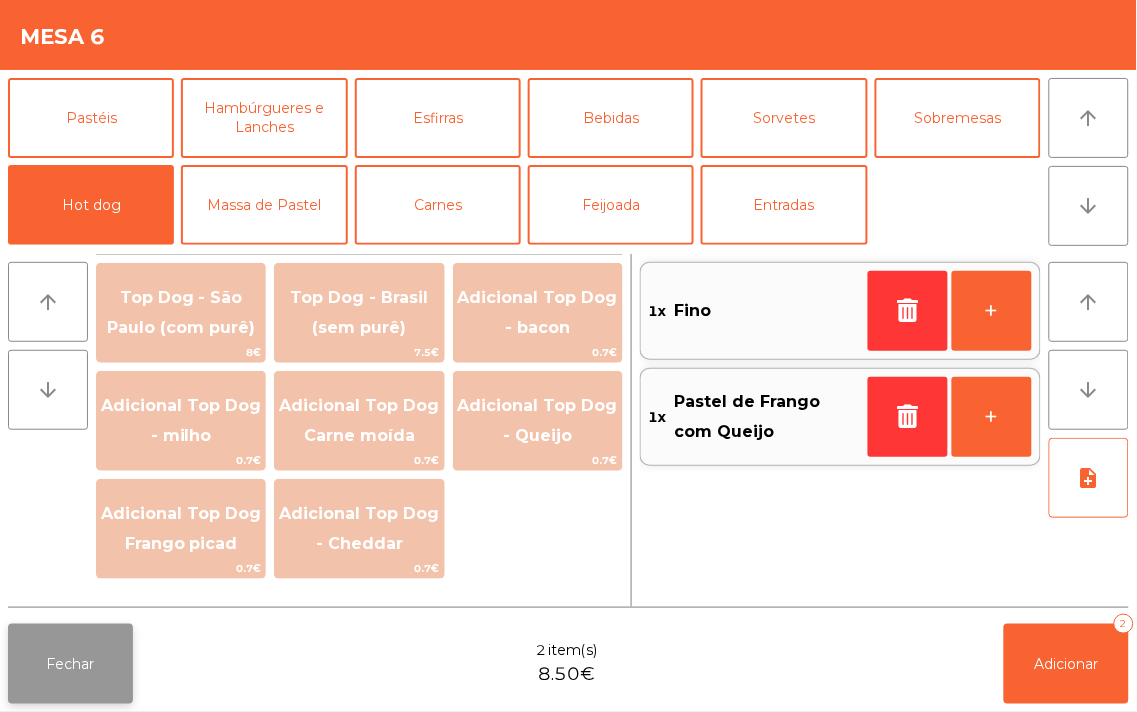 click on "Fechar" 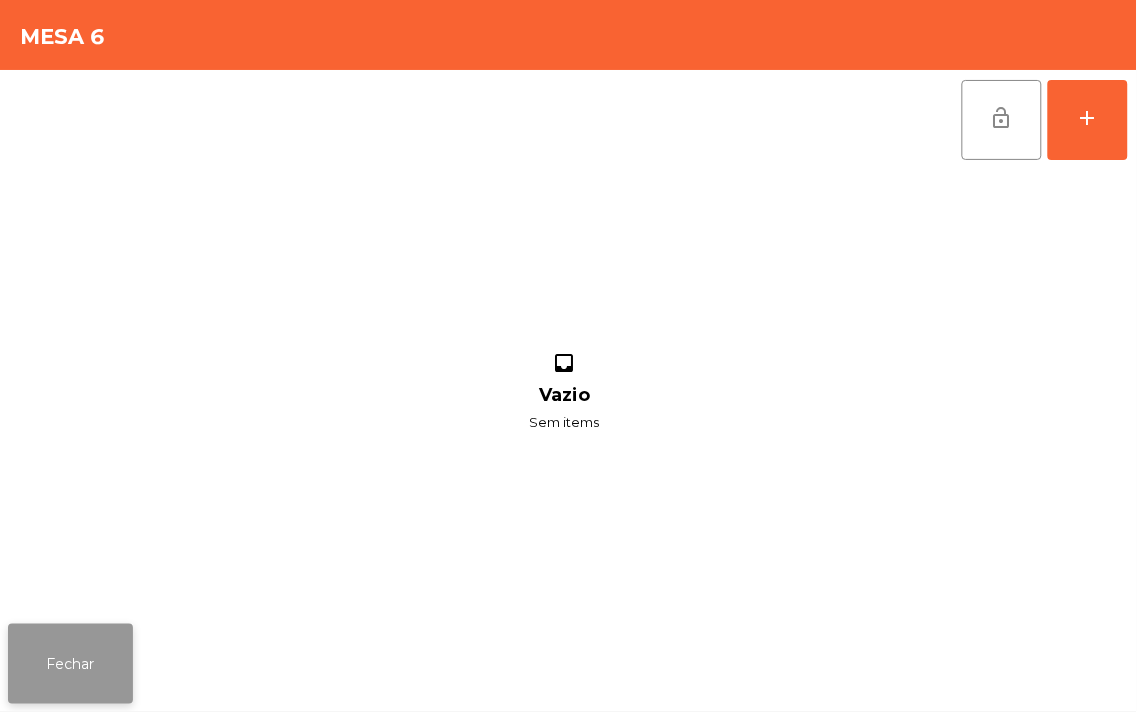 click on "Fechar" 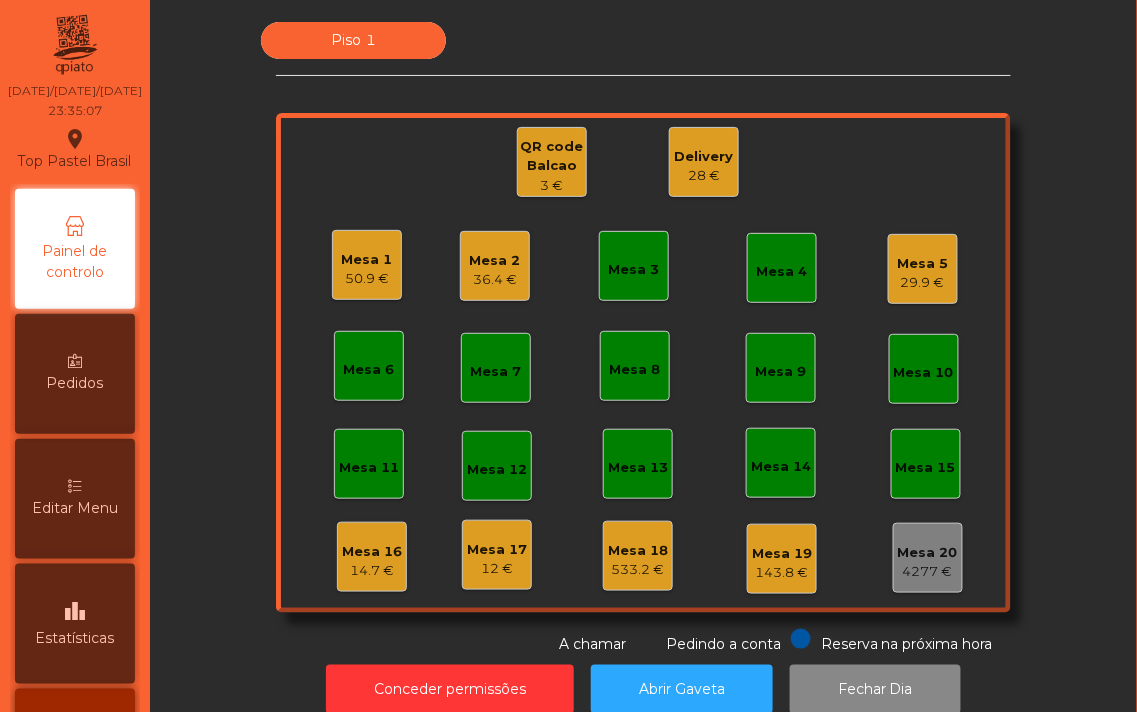 click on "Mesa 6" 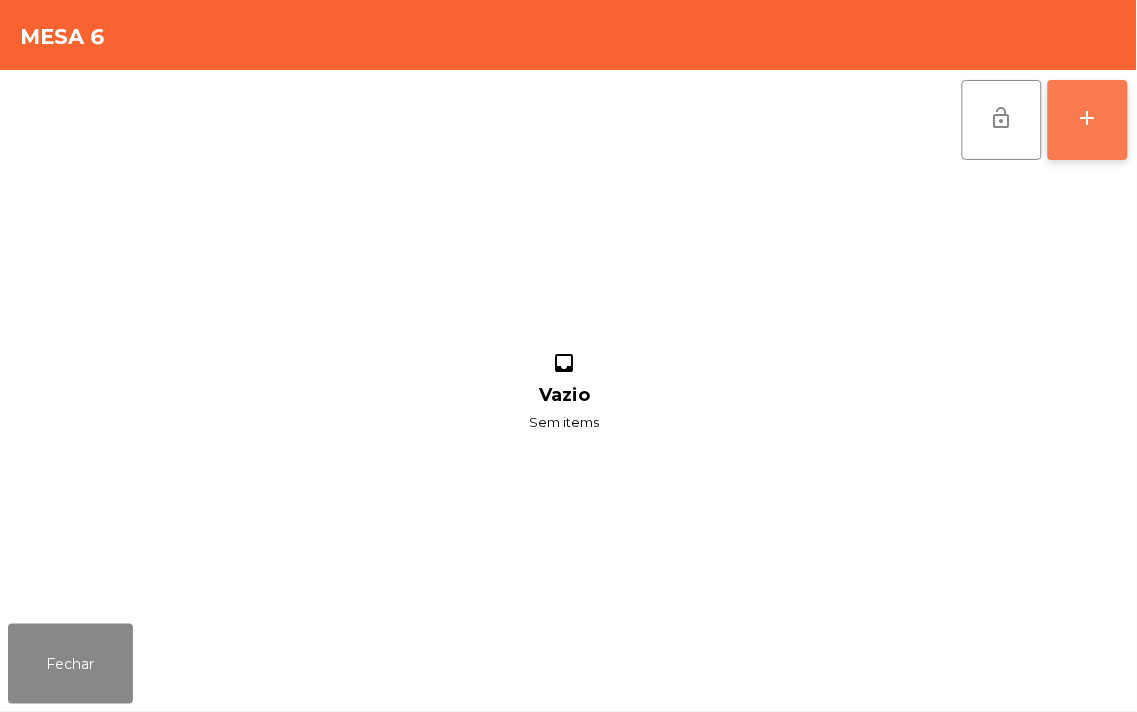 click on "add" 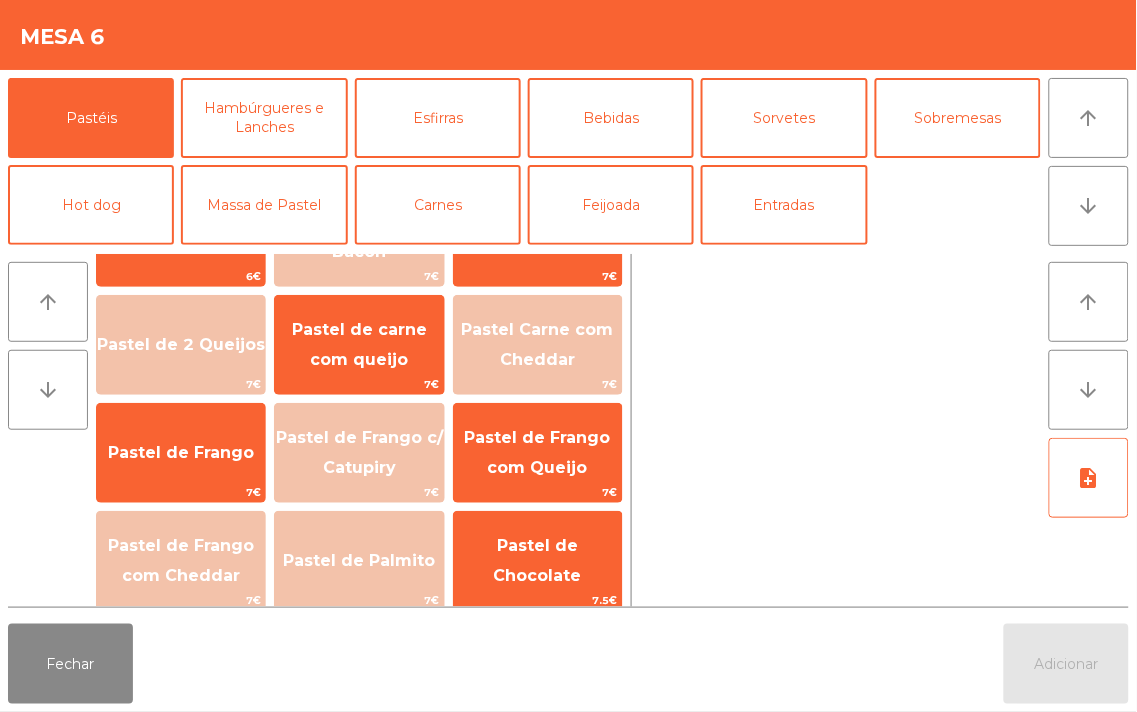 scroll, scrollTop: 87, scrollLeft: 0, axis: vertical 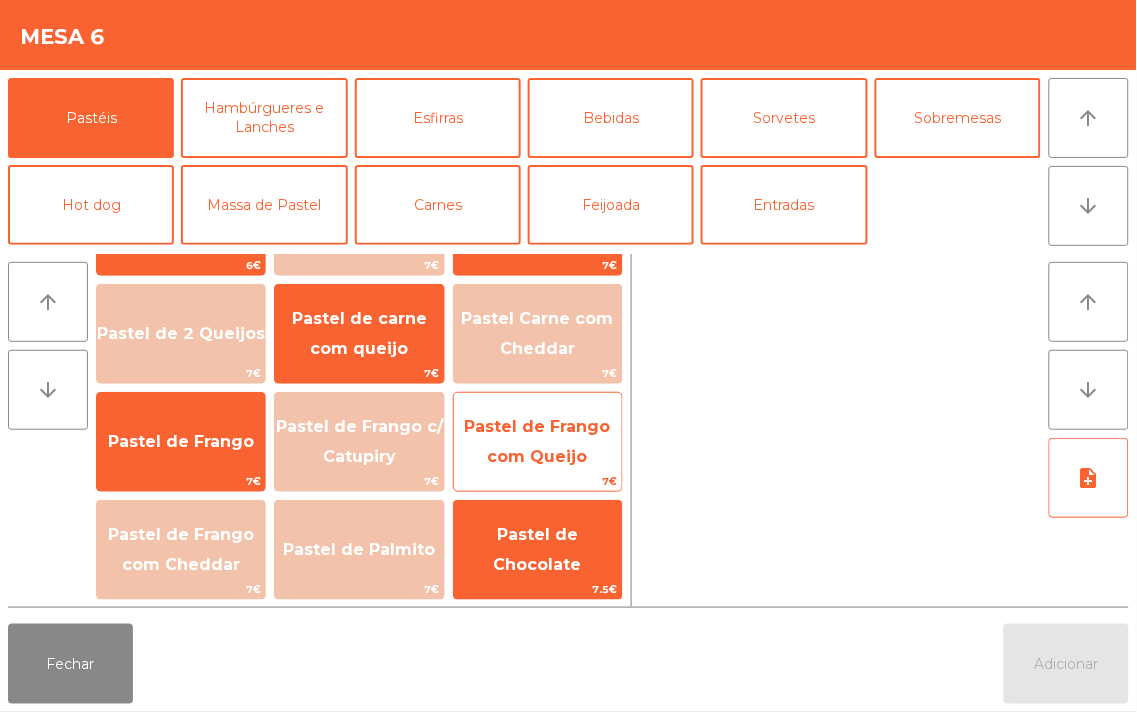 click on "Pastel de Frango com Queijo" 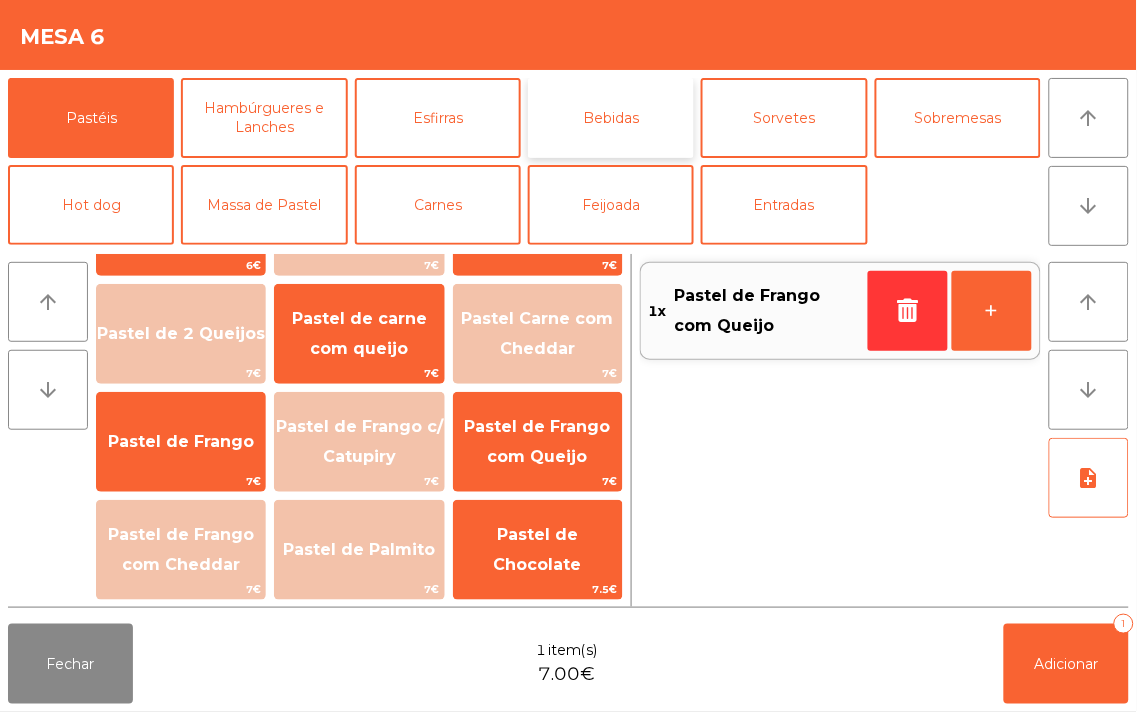 click on "Bebidas" 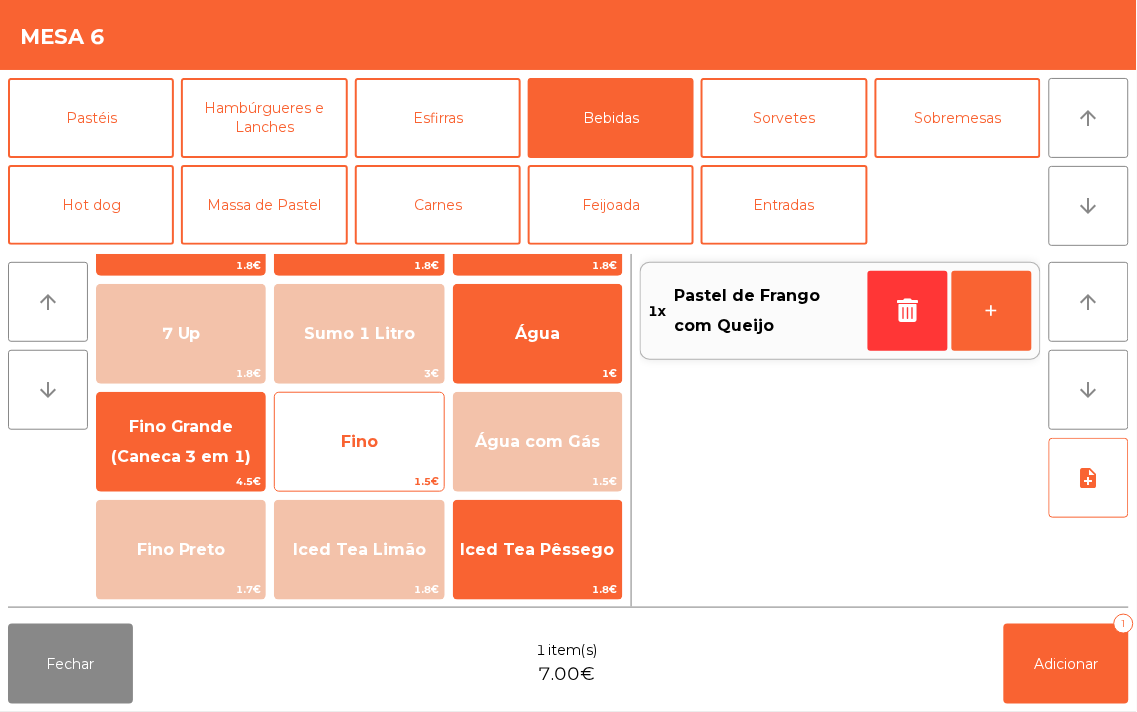 click on "Fino" 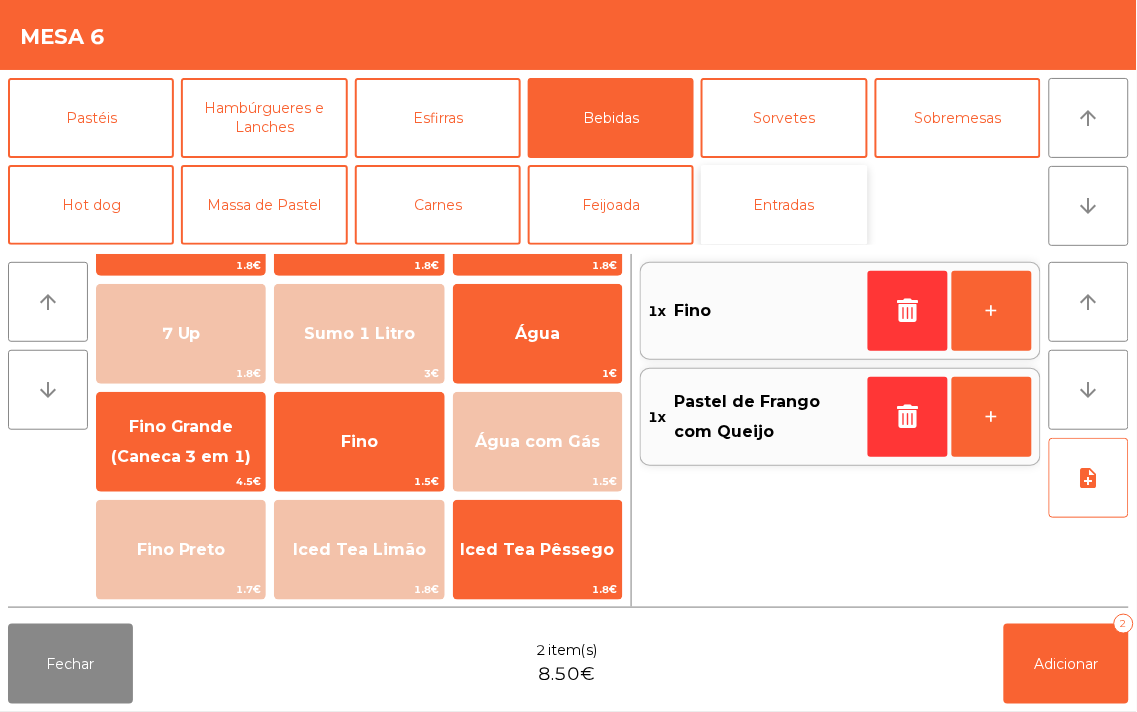 click on "Entradas" 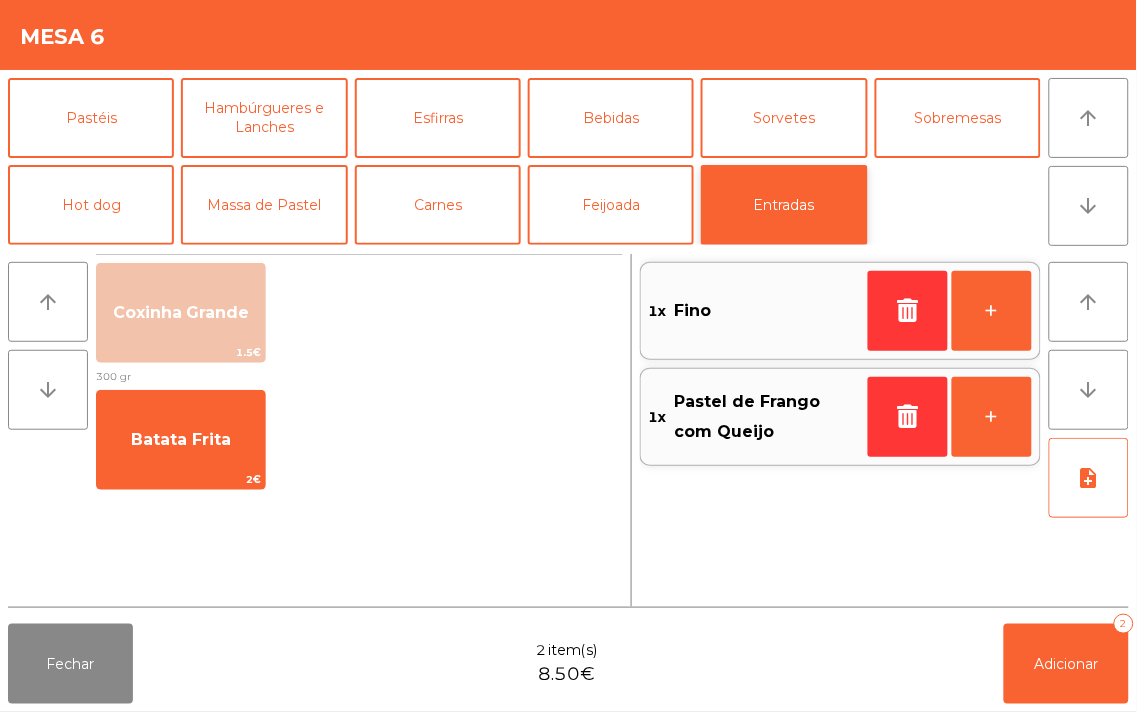 scroll, scrollTop: 0, scrollLeft: 0, axis: both 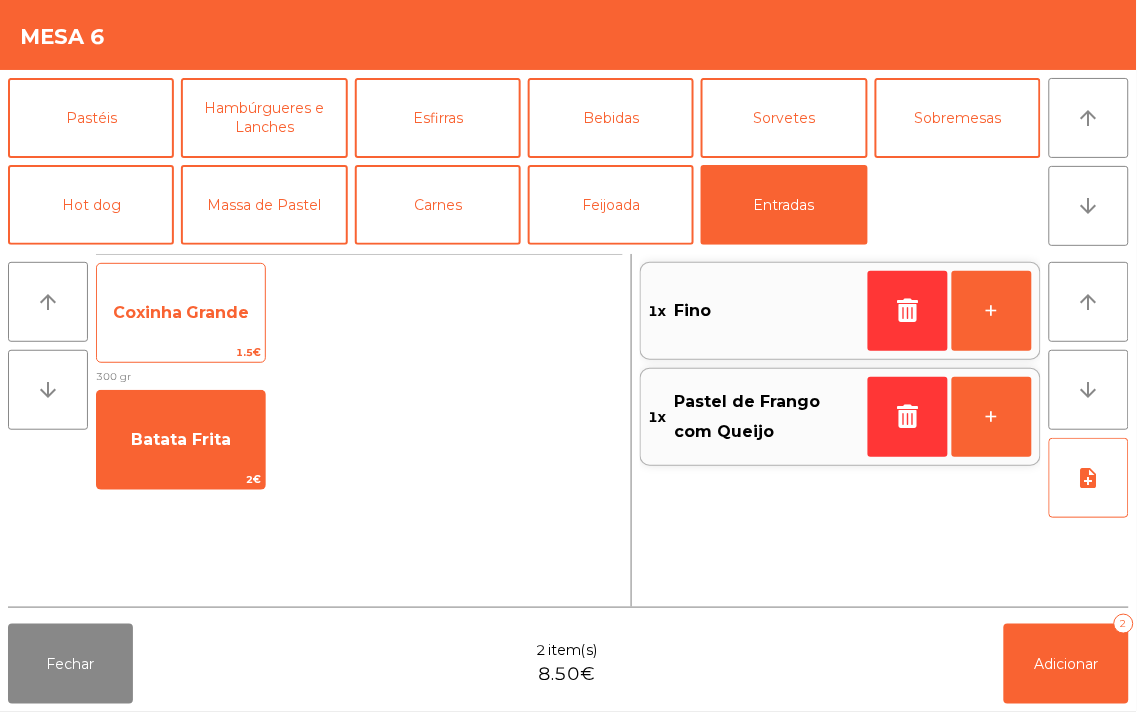 click on "Coxinha Grande" 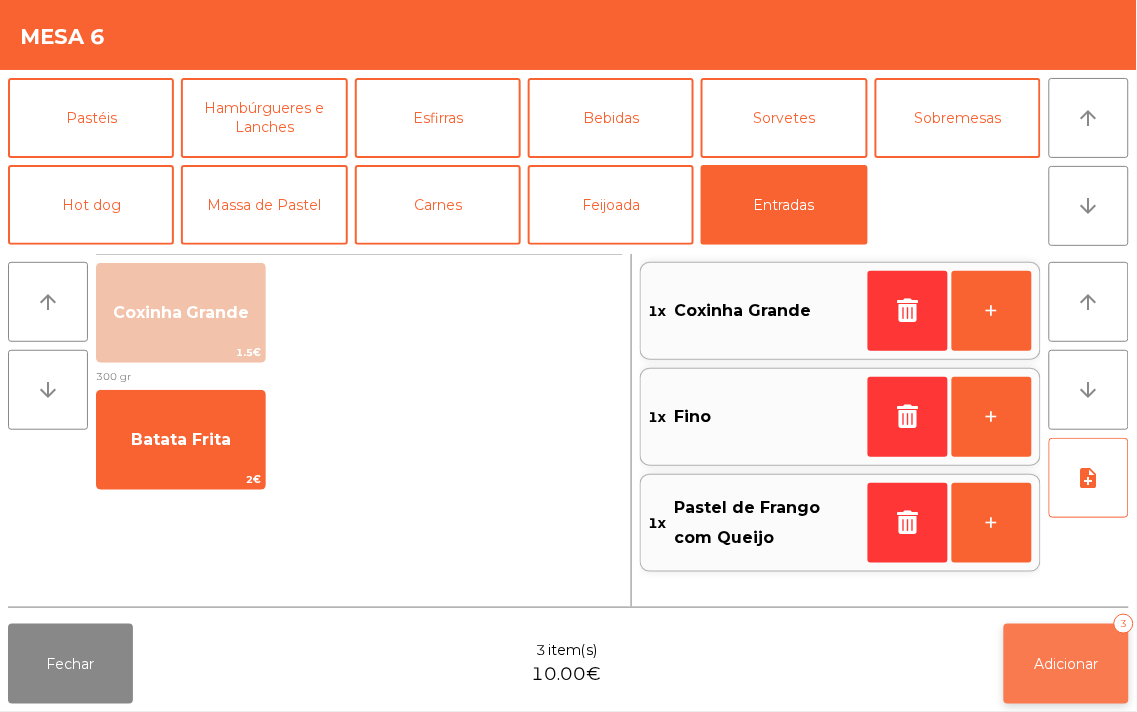 click on "Adicionar   3" 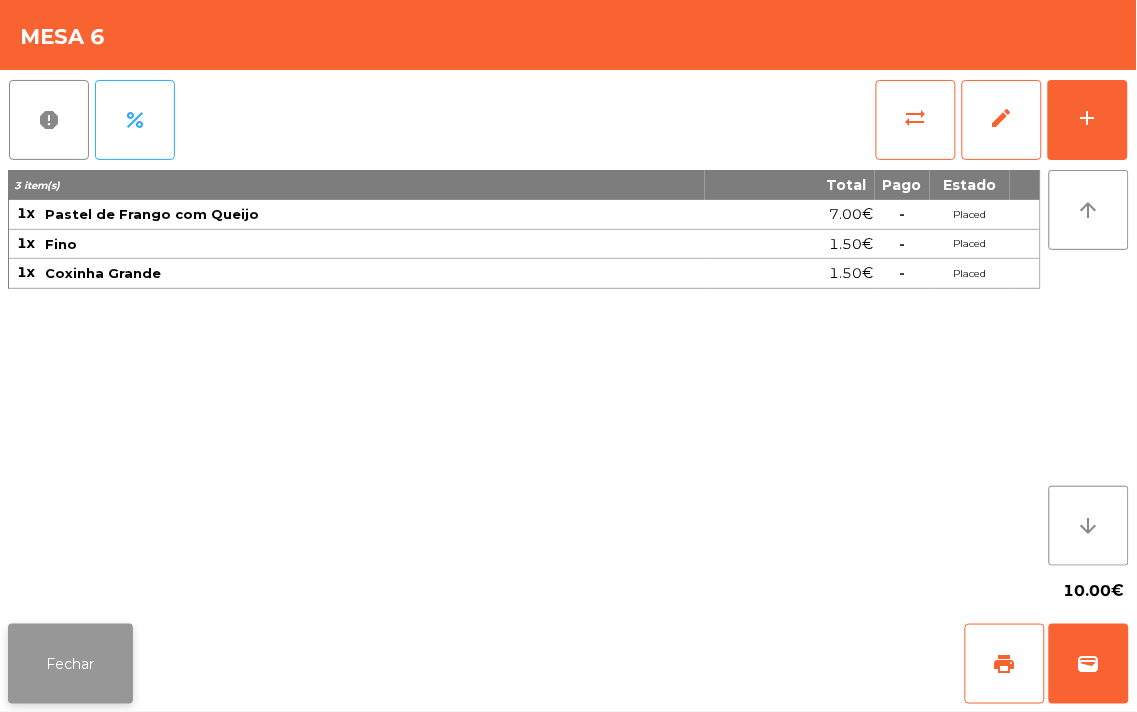 click on "Fechar" 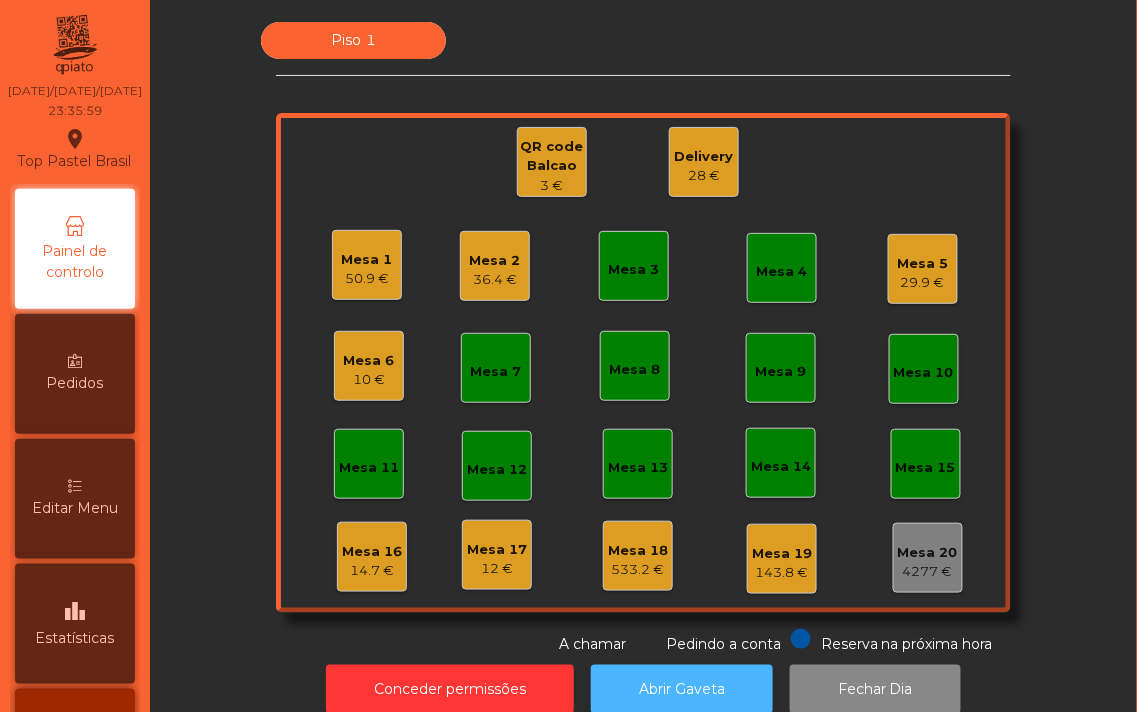 click on "Abrir Gaveta" 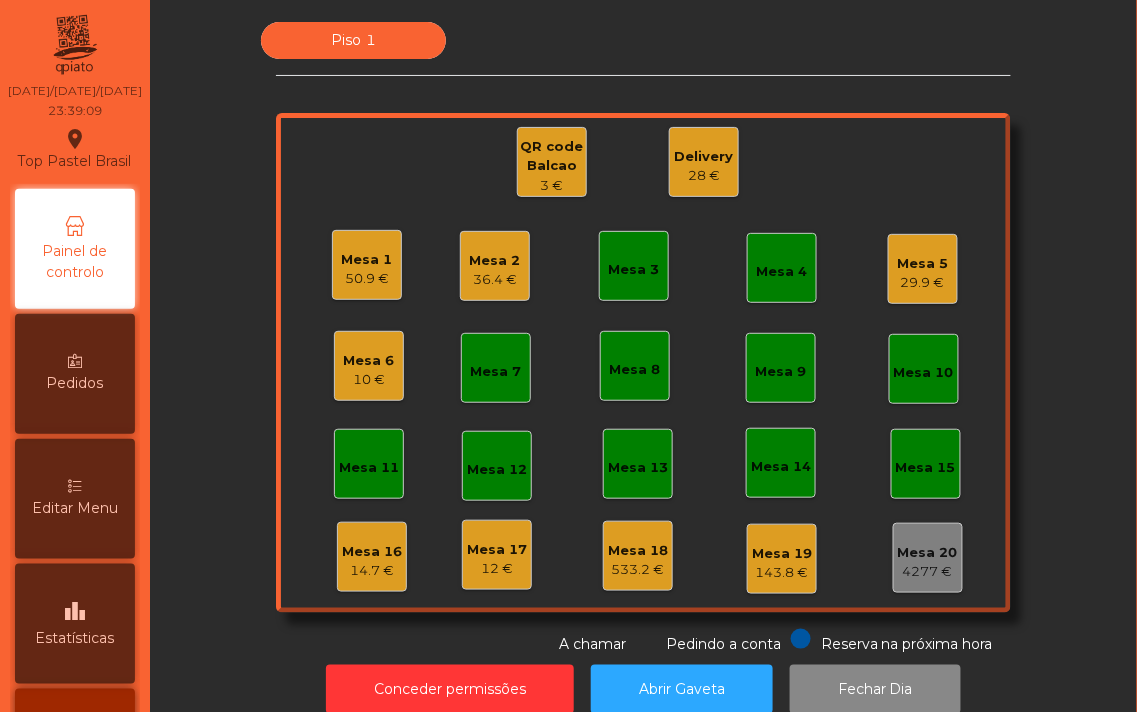 click on "Mesa 17" 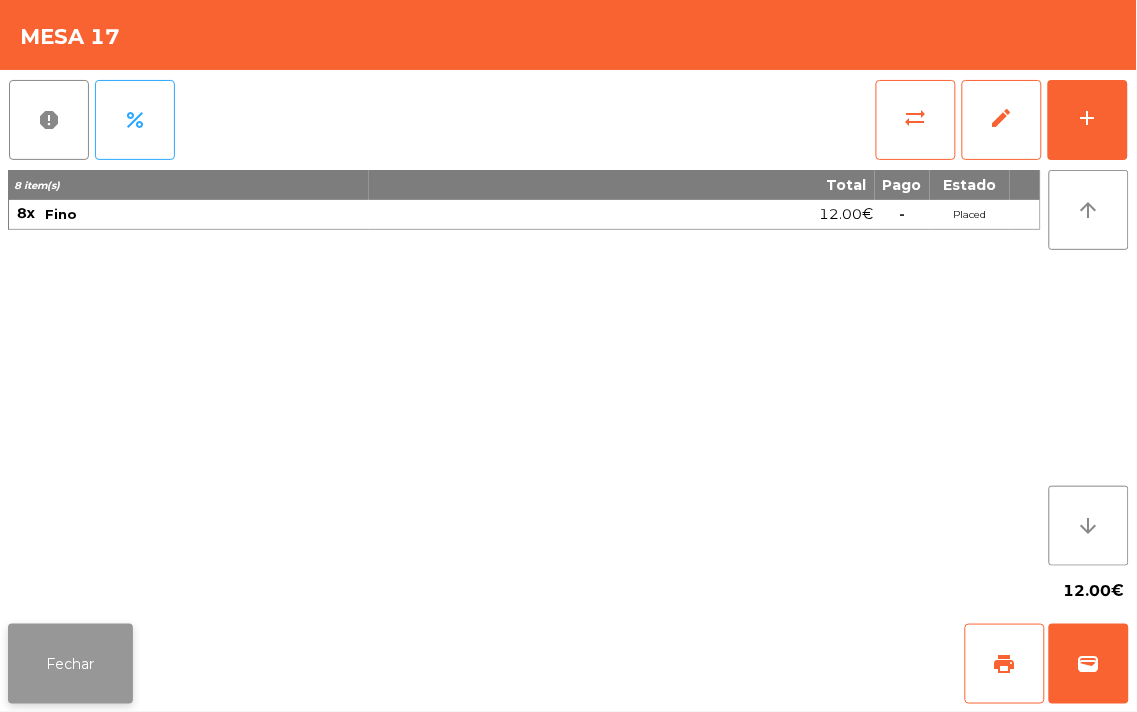 click on "Fechar" 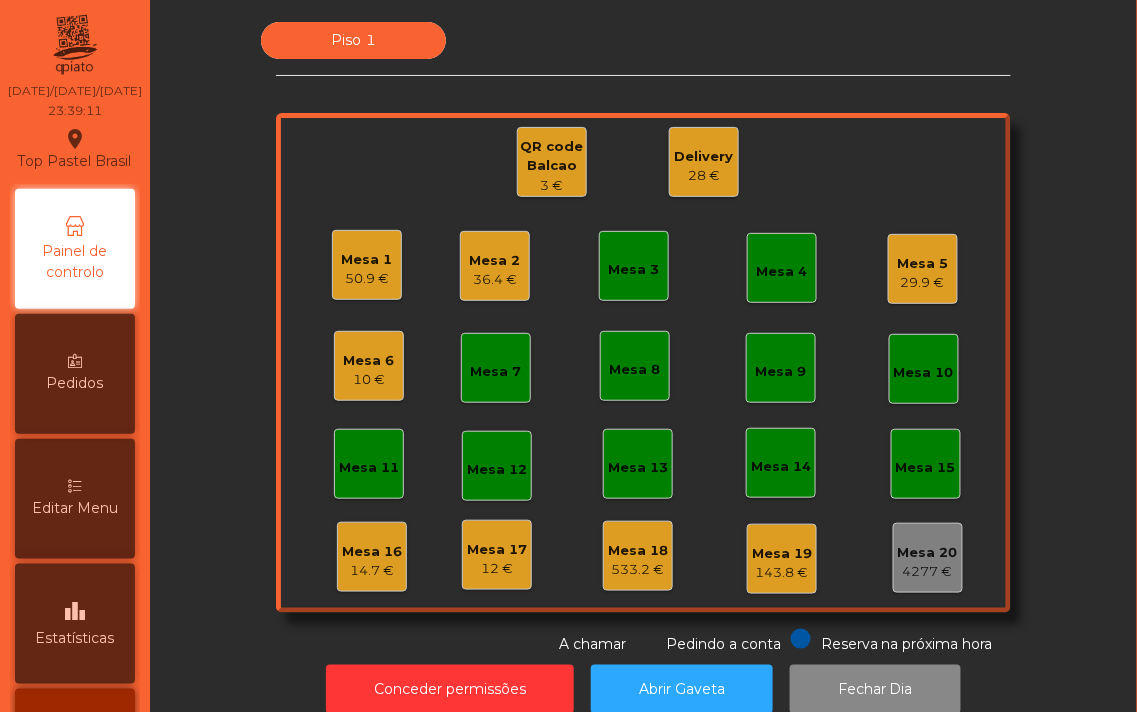 click on "Mesa 6" 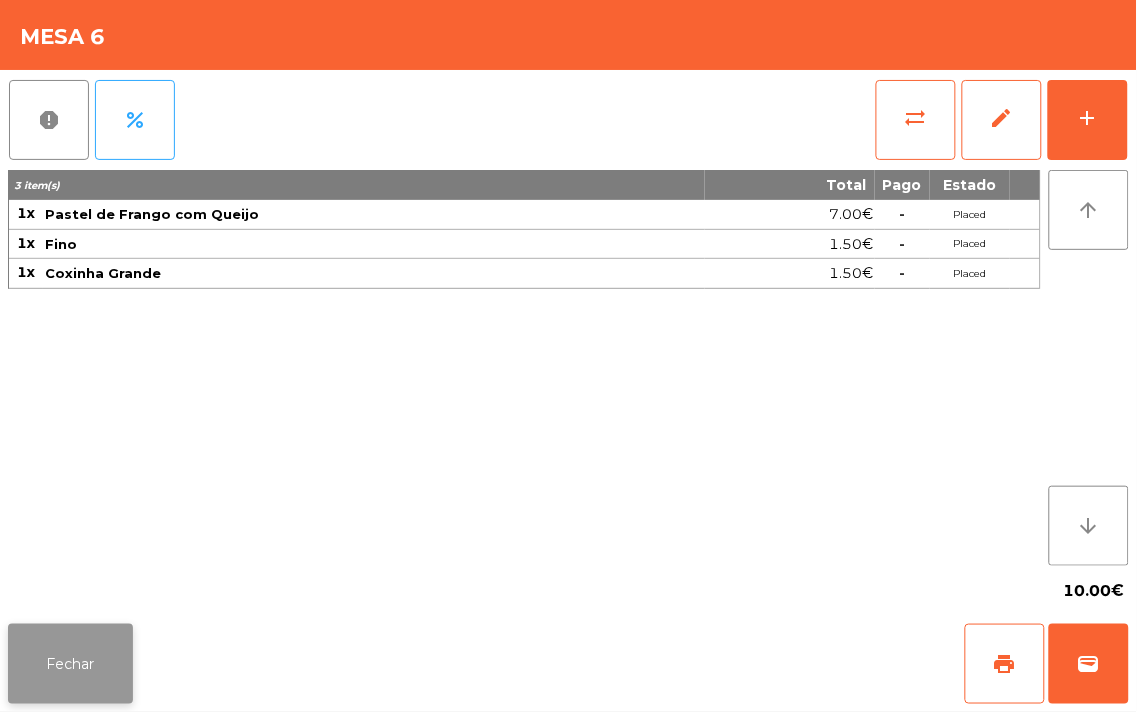 click on "Fechar" 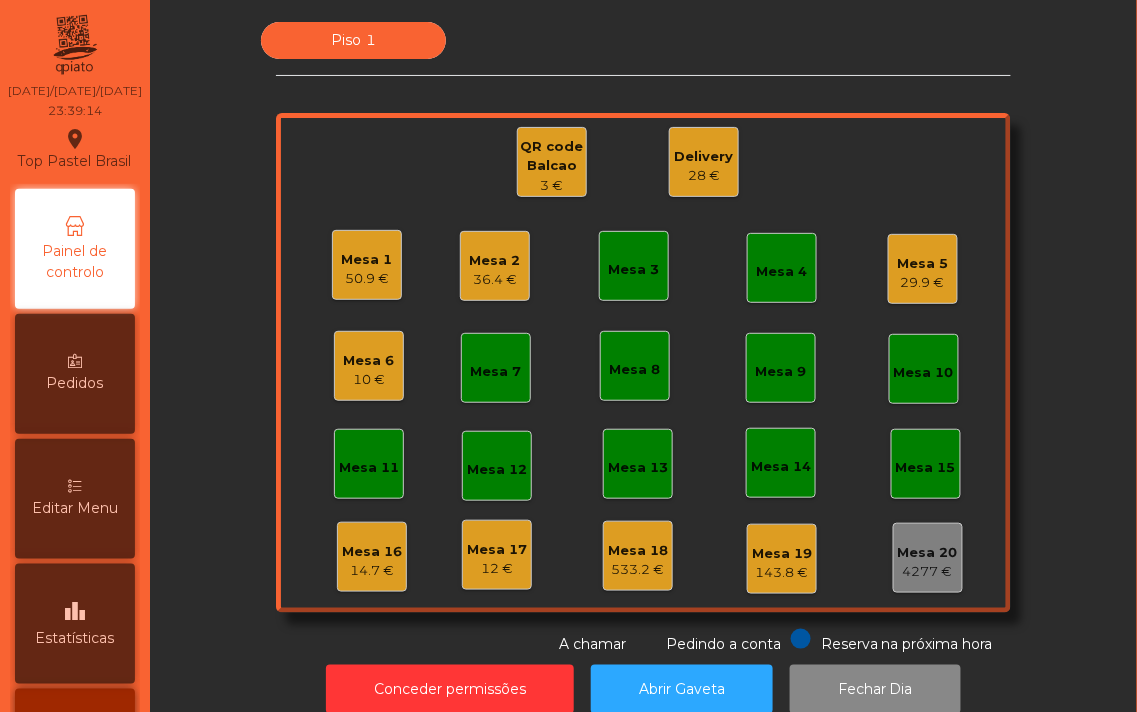 click on "Mesa 3" 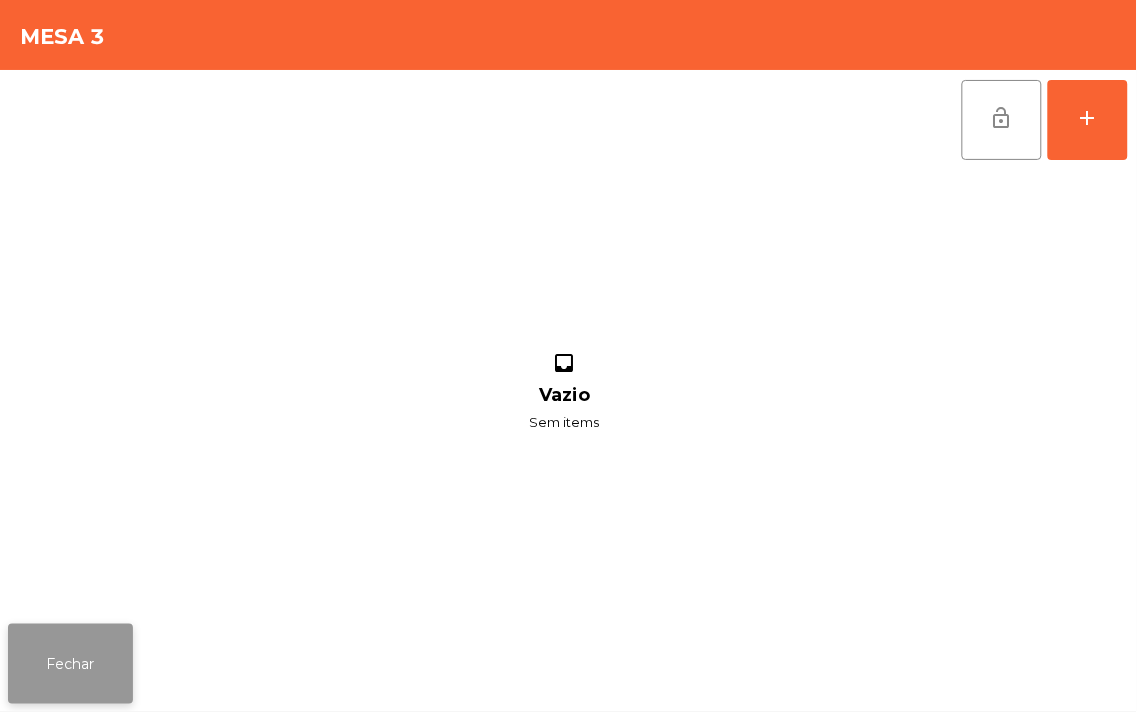 click on "Fechar" 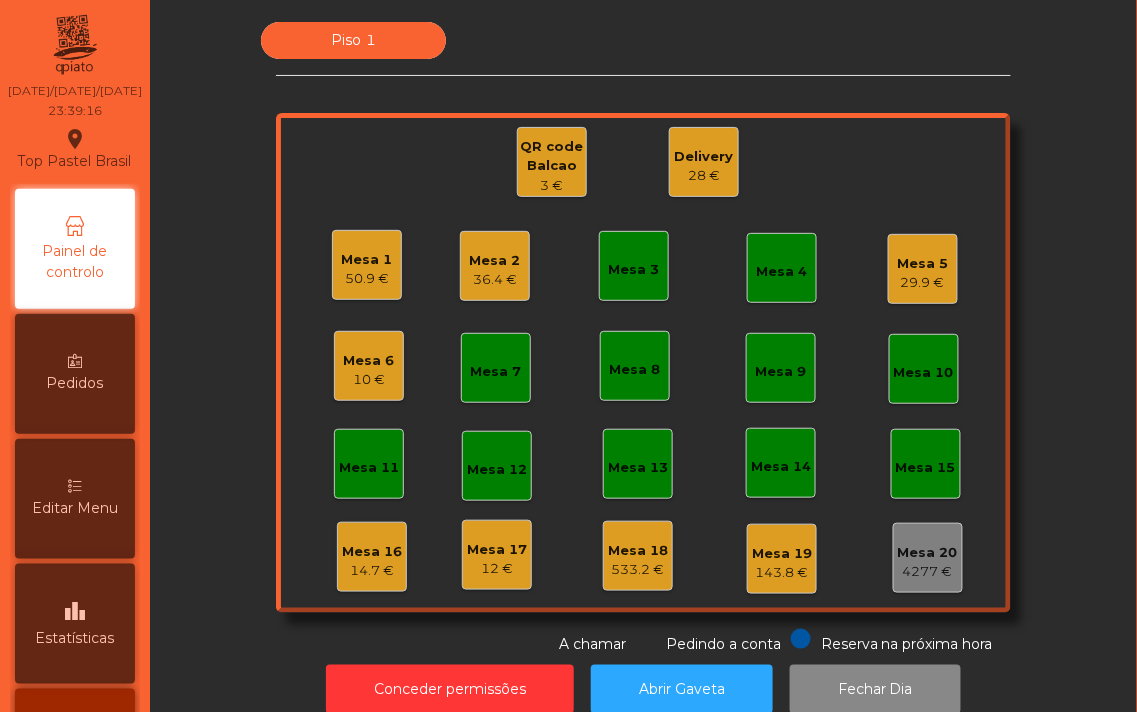 click on "QR code Balcao" 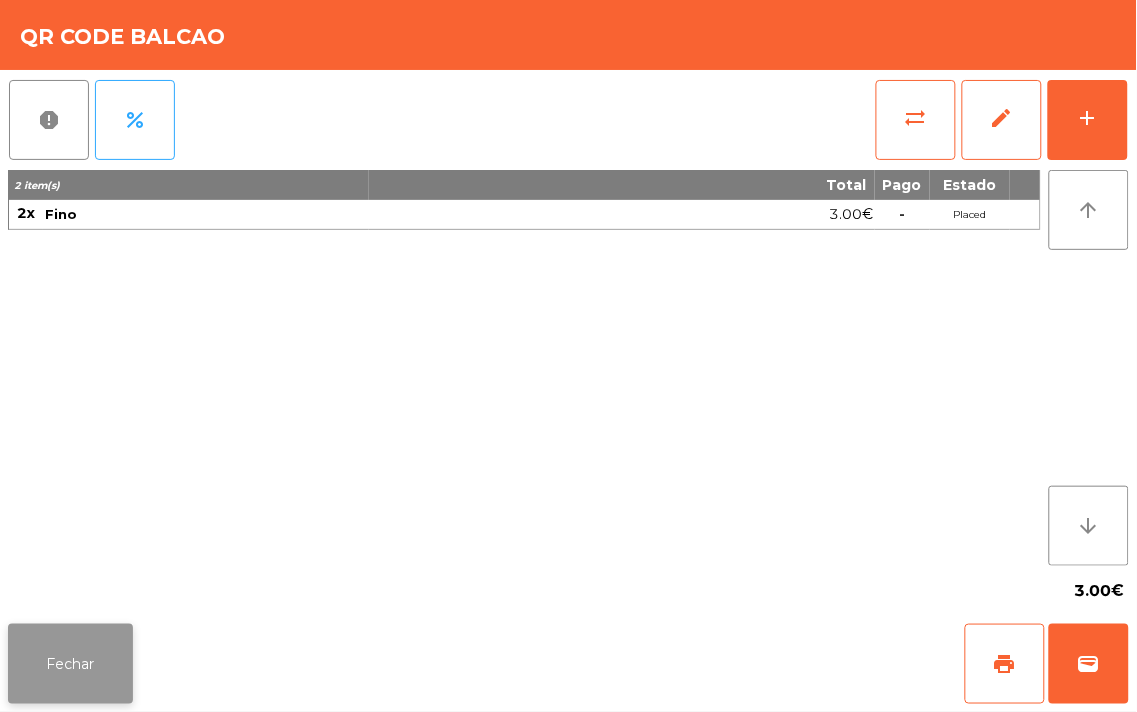 click on "Fechar" 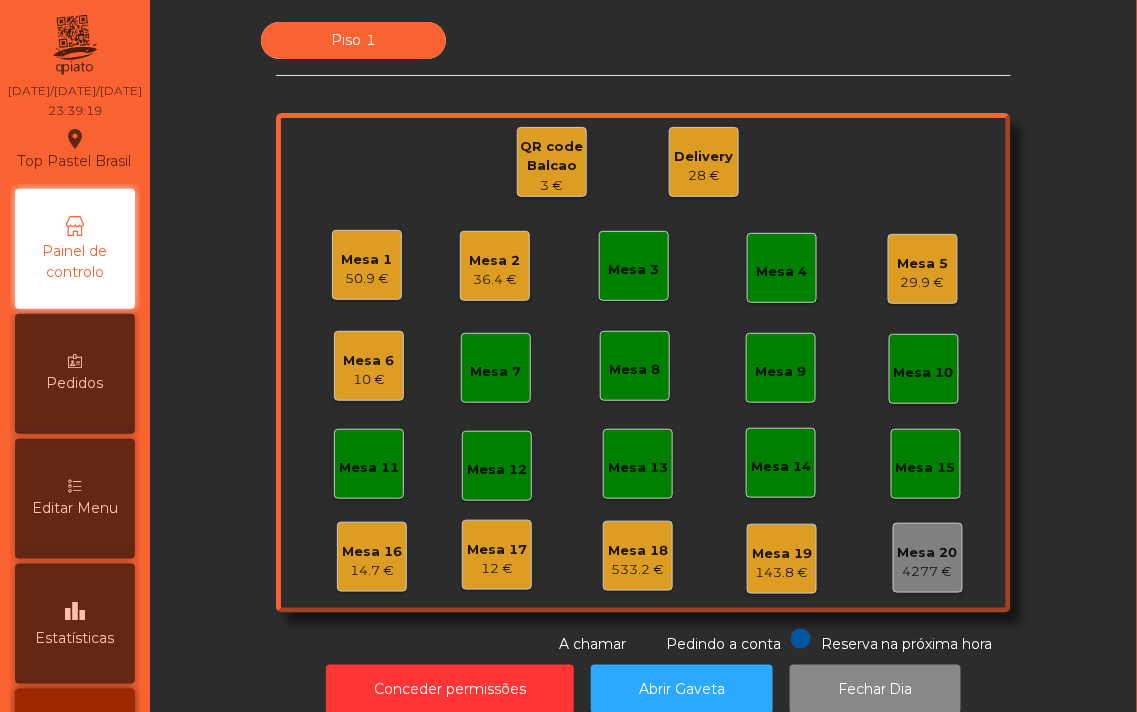click on "Mesa 8" 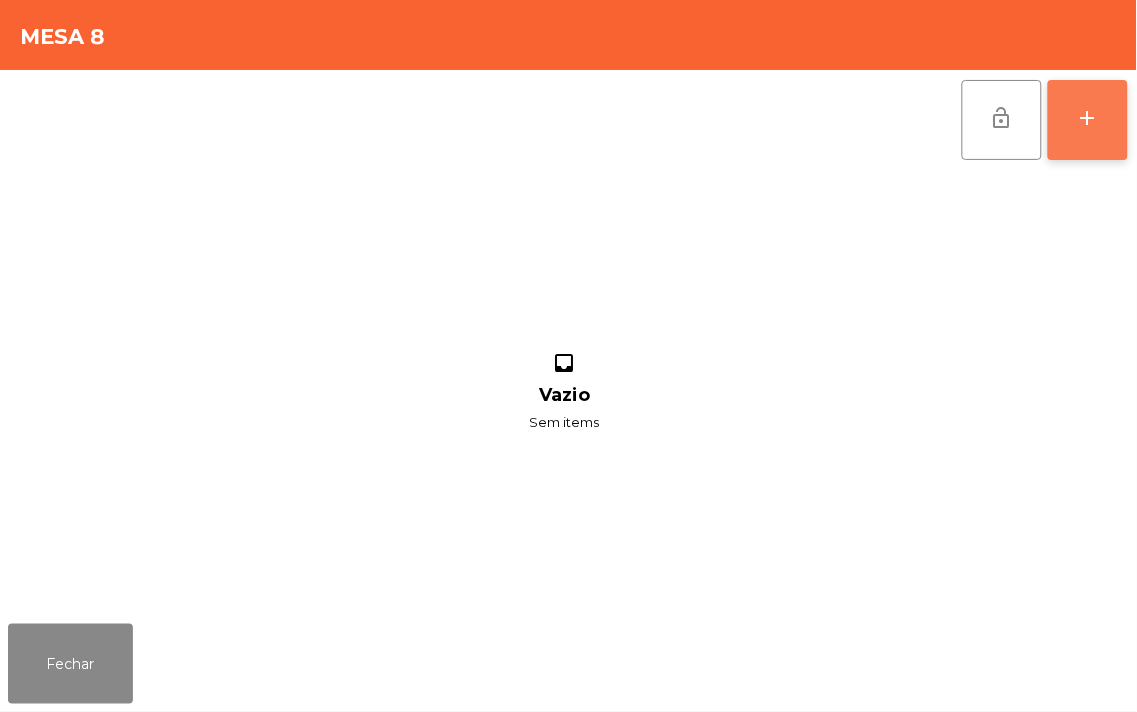 click on "add" 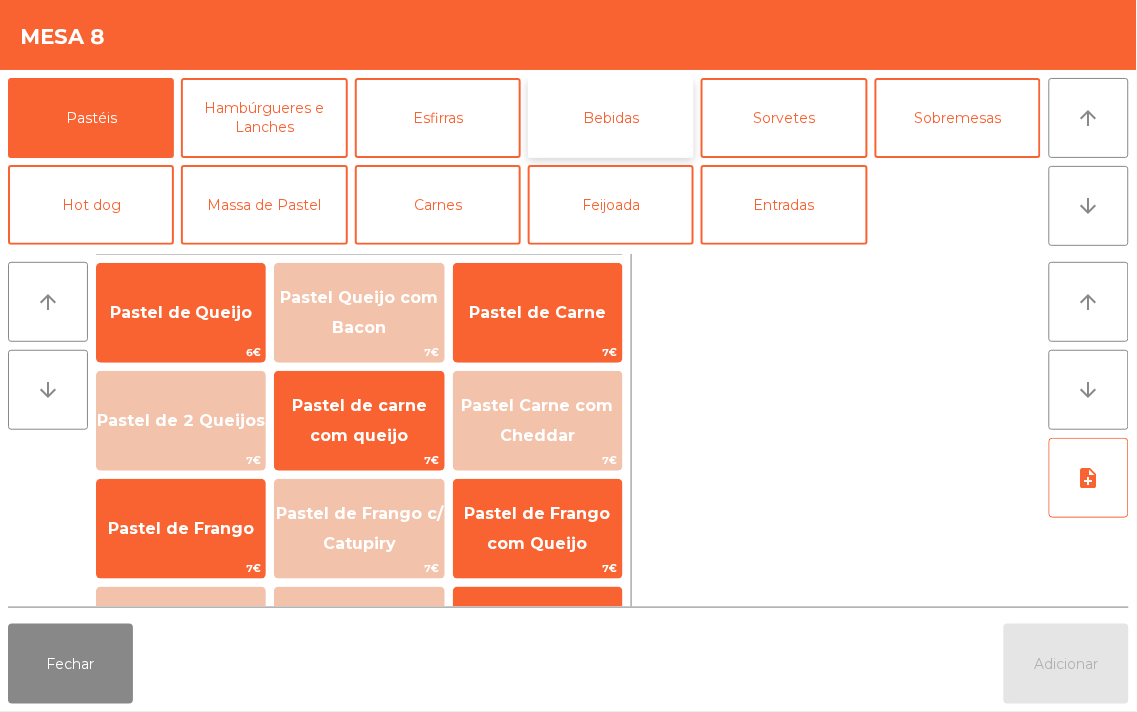click on "Bebidas" 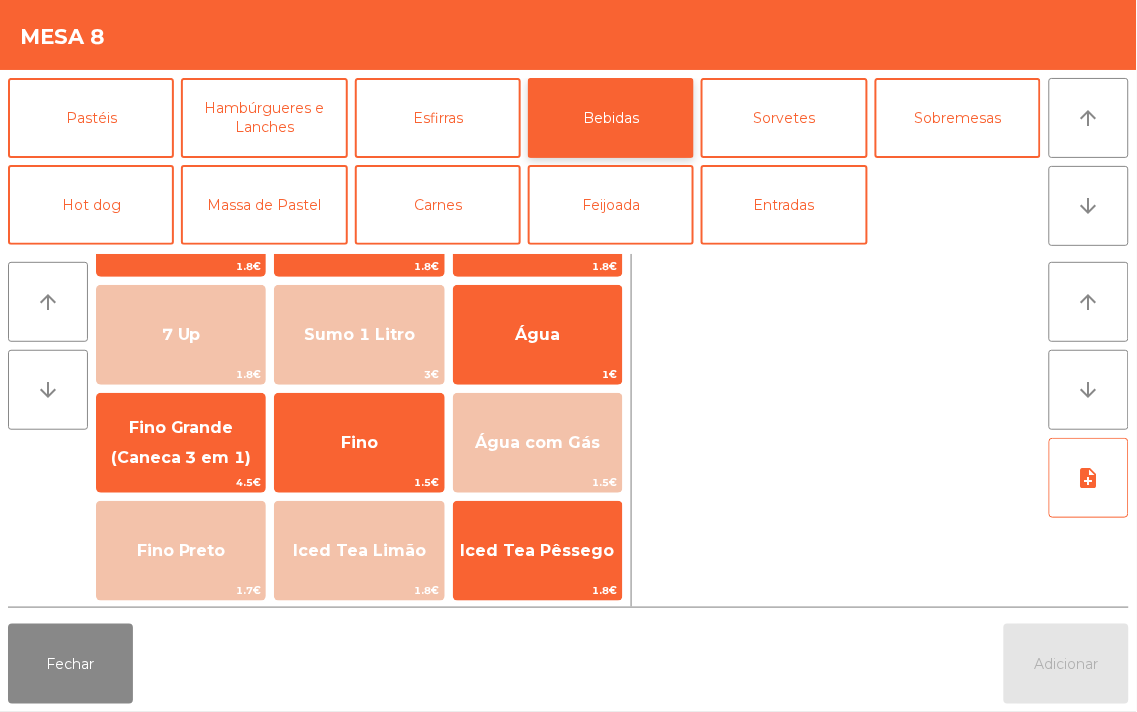 scroll, scrollTop: 85, scrollLeft: 0, axis: vertical 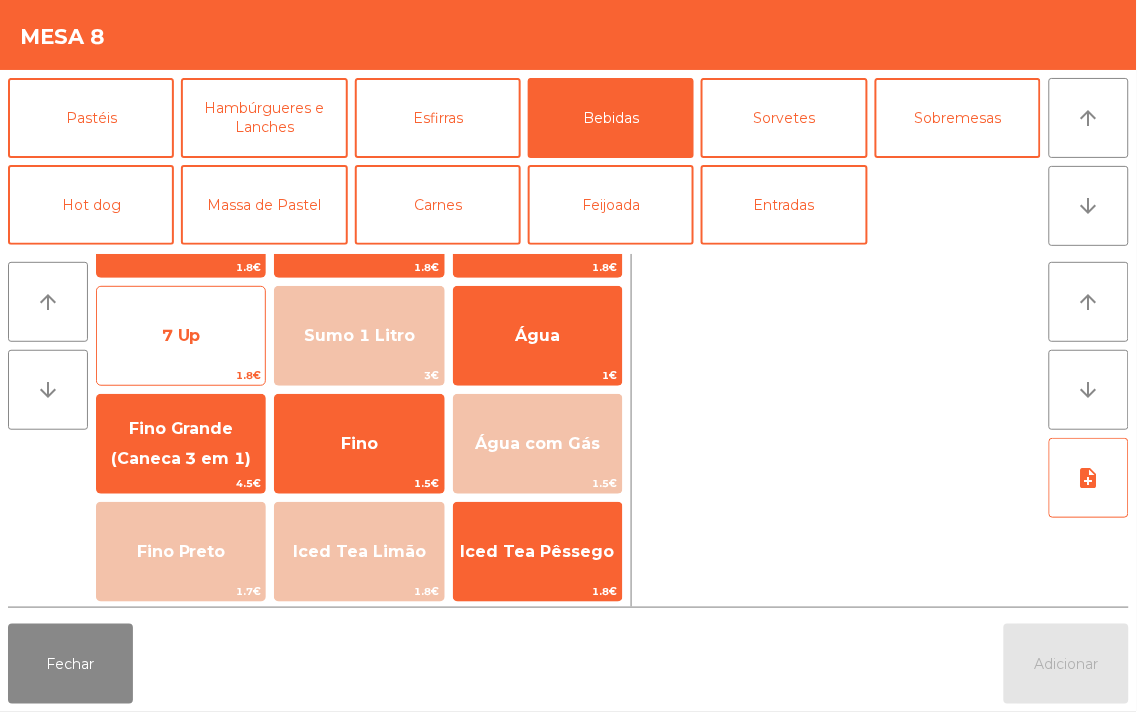 click on "7 Up" 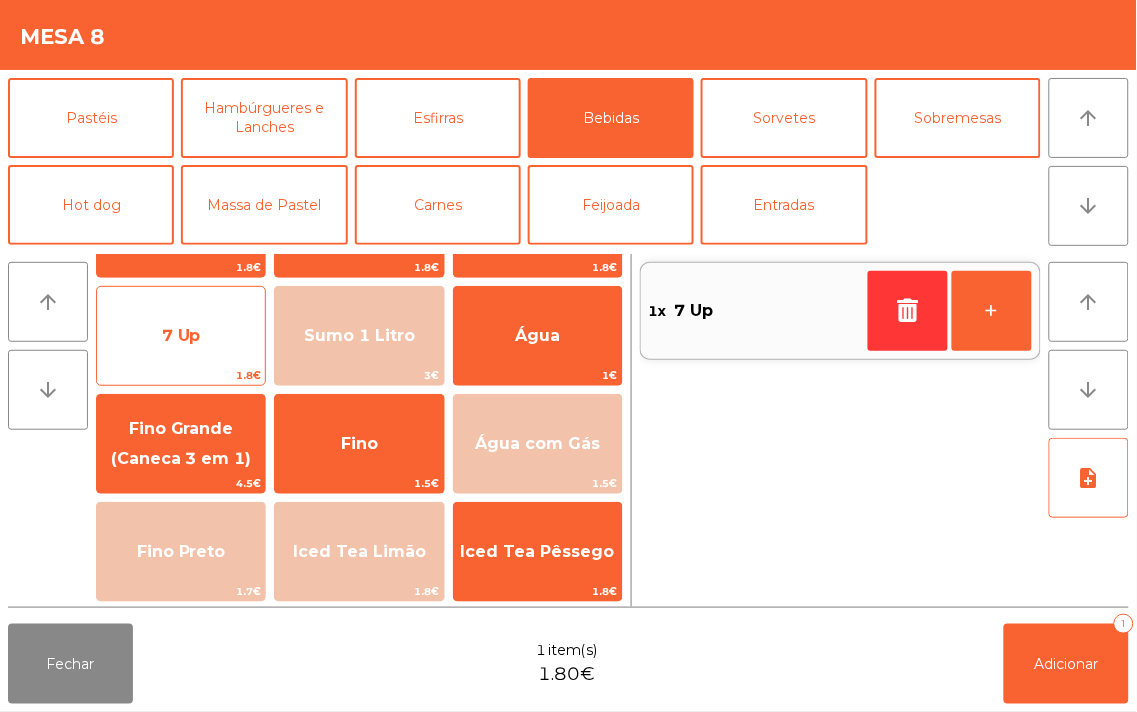 click on "7 Up" 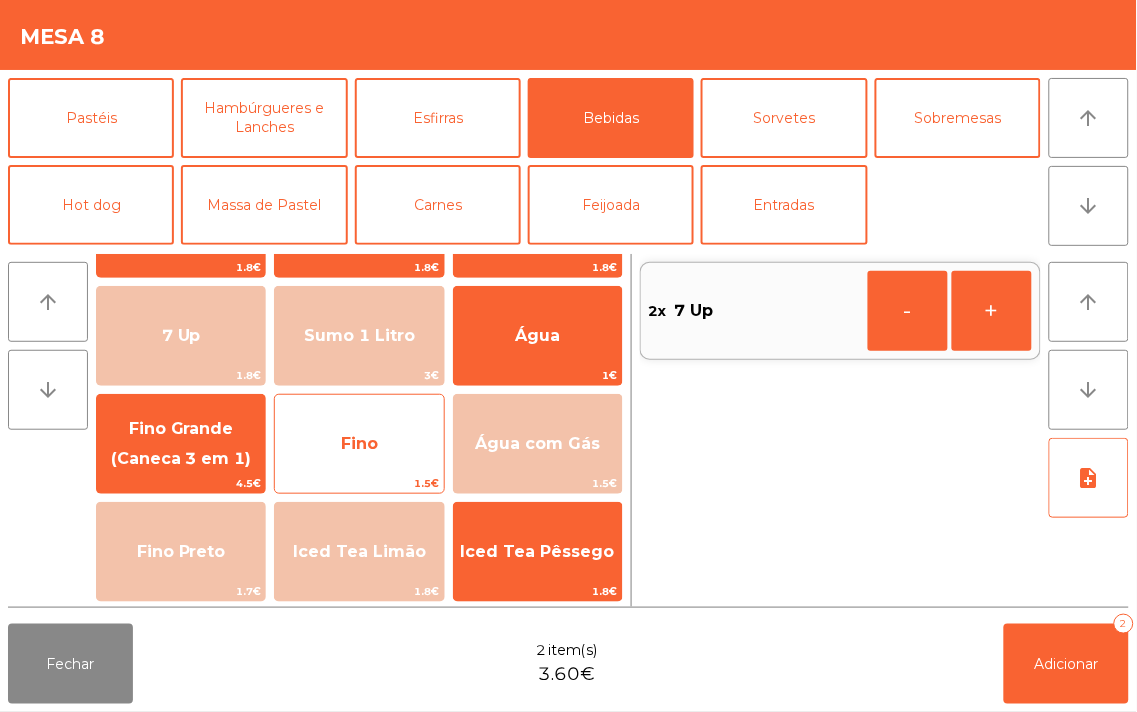 click on "Fino" 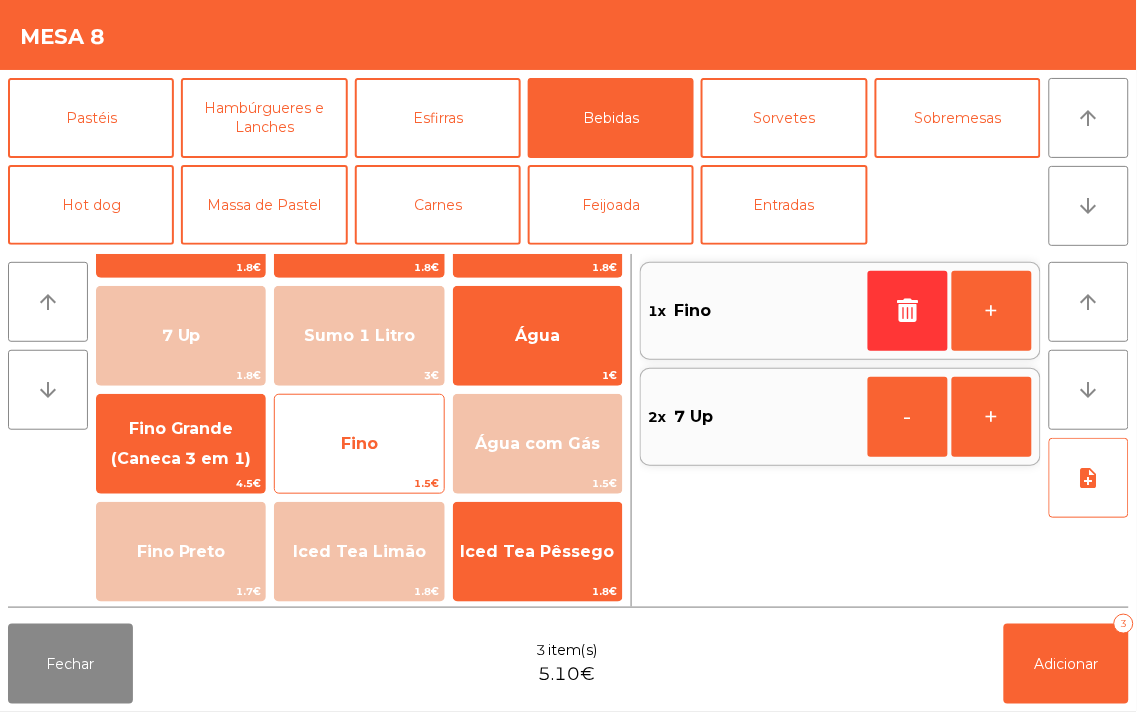 click on "Fino" 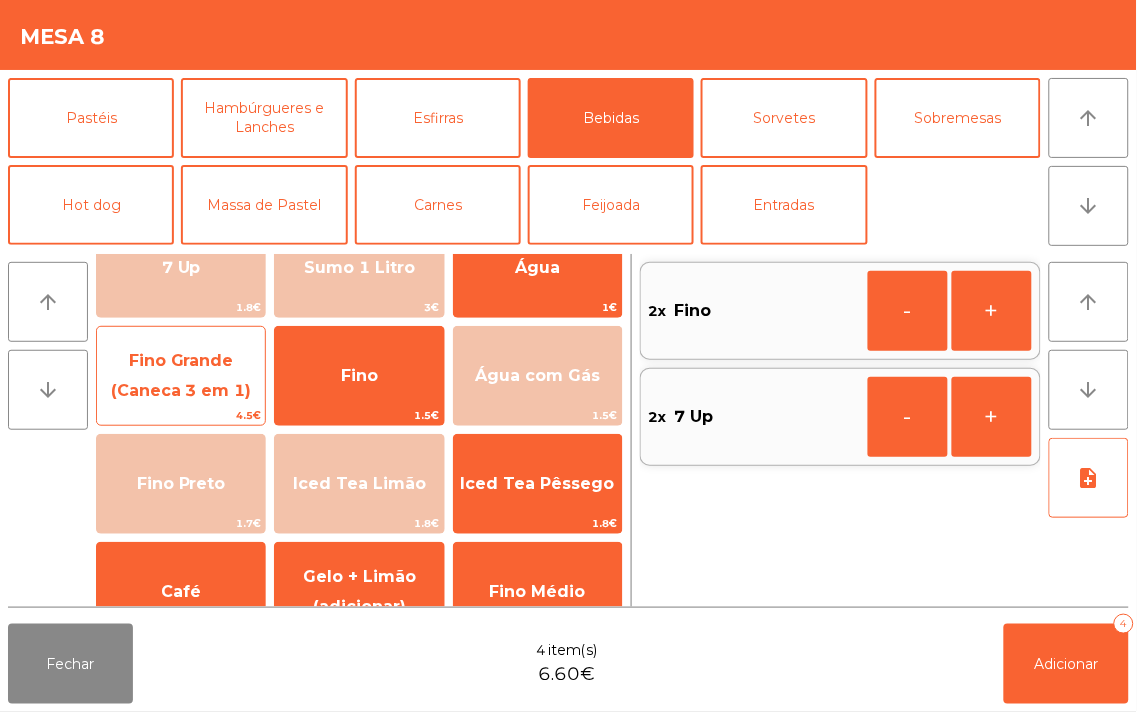 click on "Fino Grande (Caneca 3 em 1)" 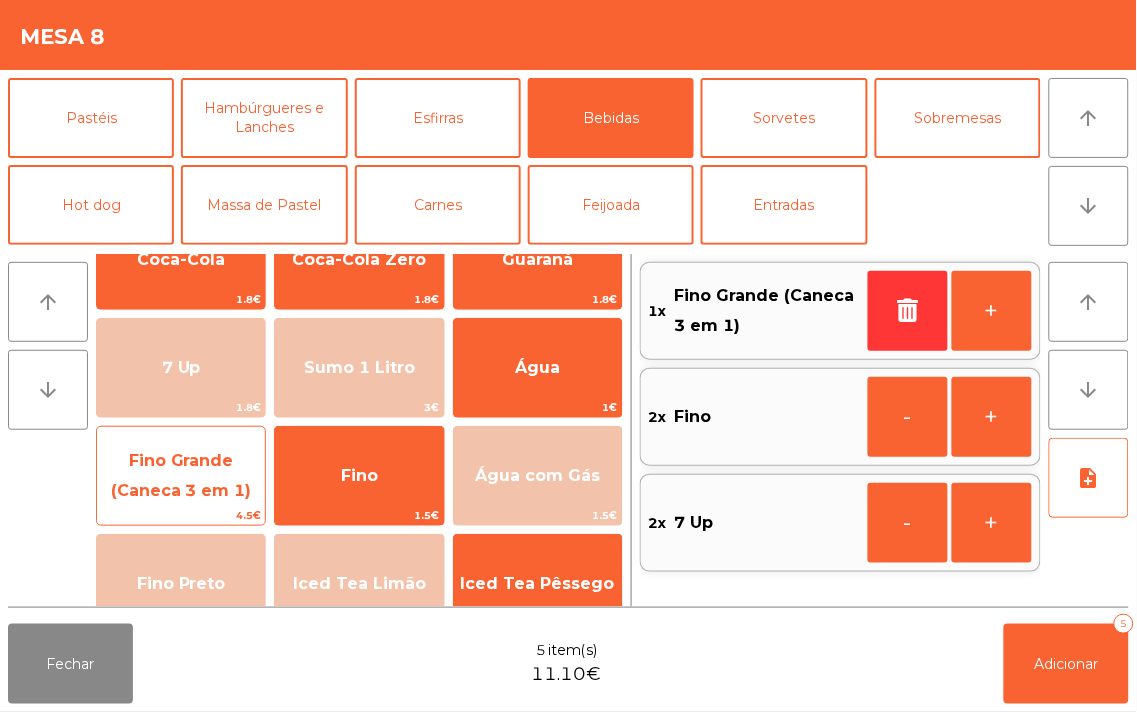 scroll, scrollTop: 55, scrollLeft: 0, axis: vertical 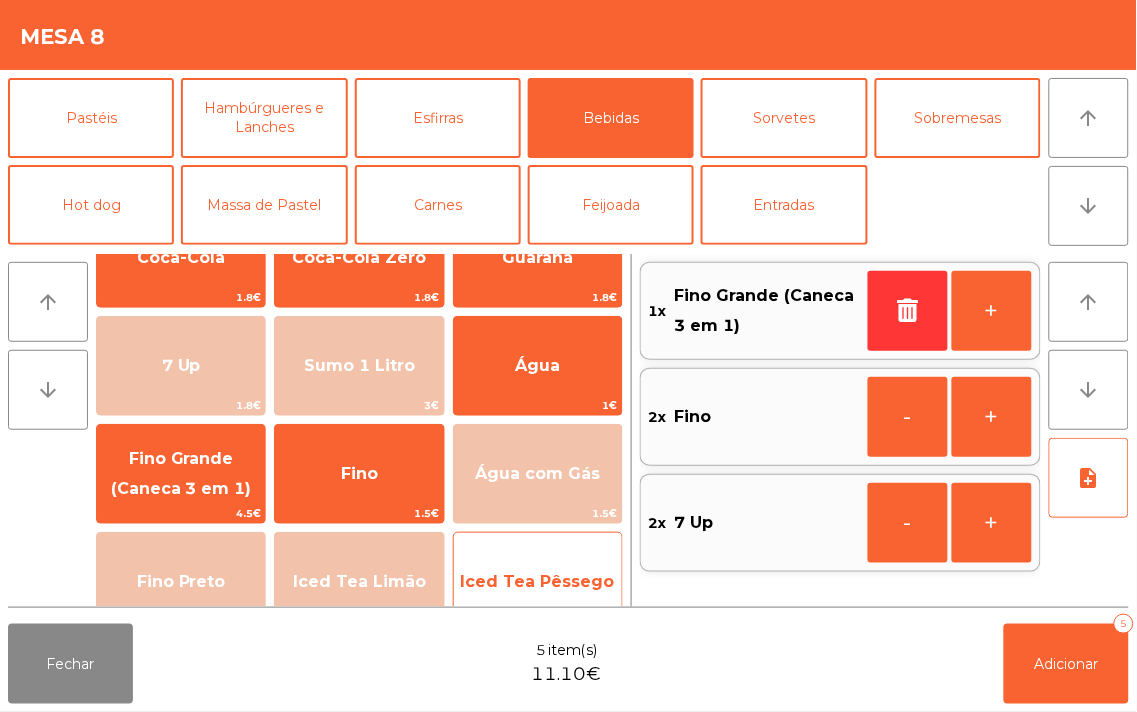 click on "Iced Tea Pêssego" 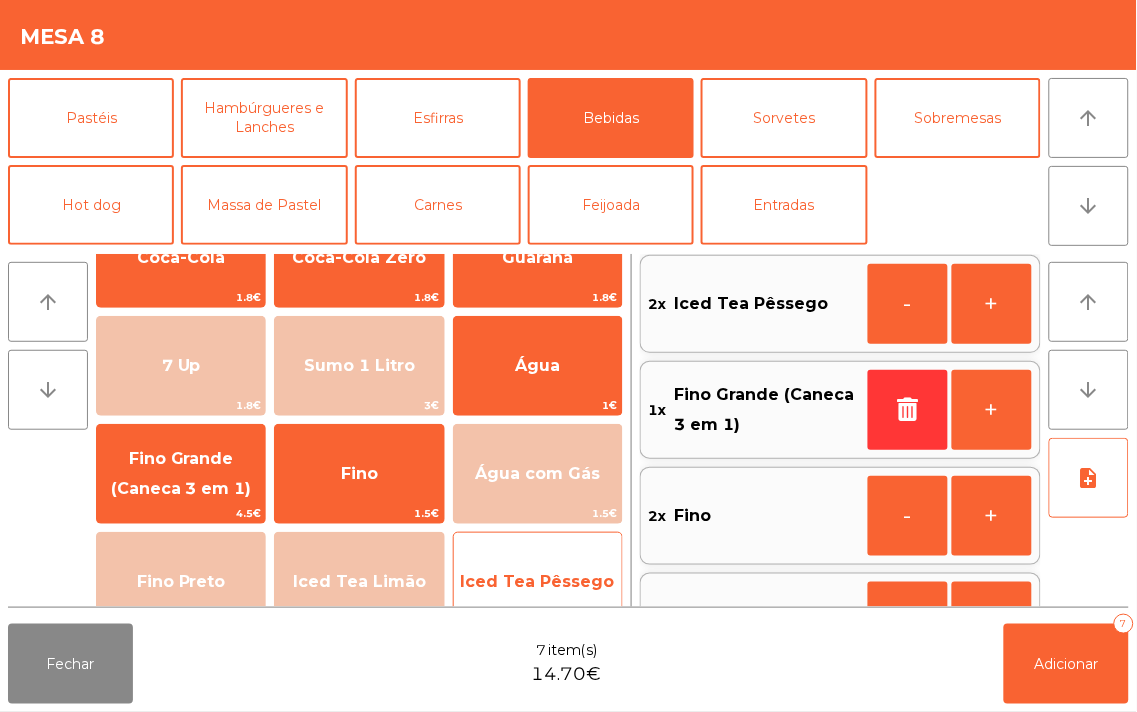 scroll, scrollTop: 78, scrollLeft: 0, axis: vertical 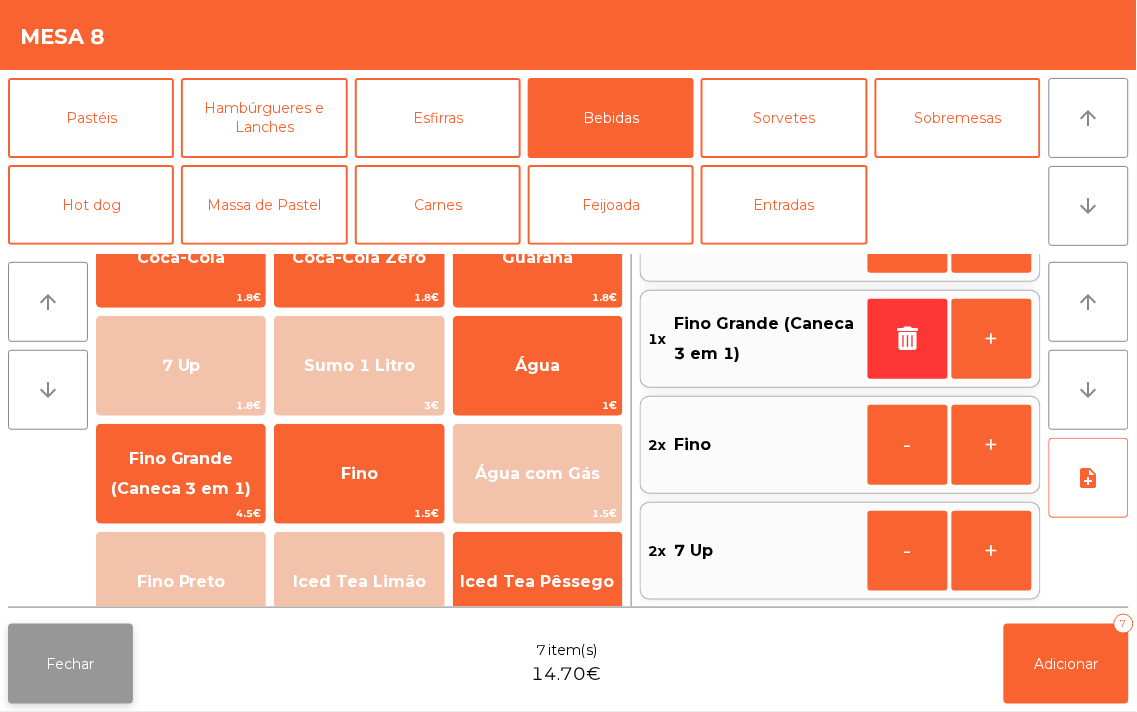 click on "Fechar" 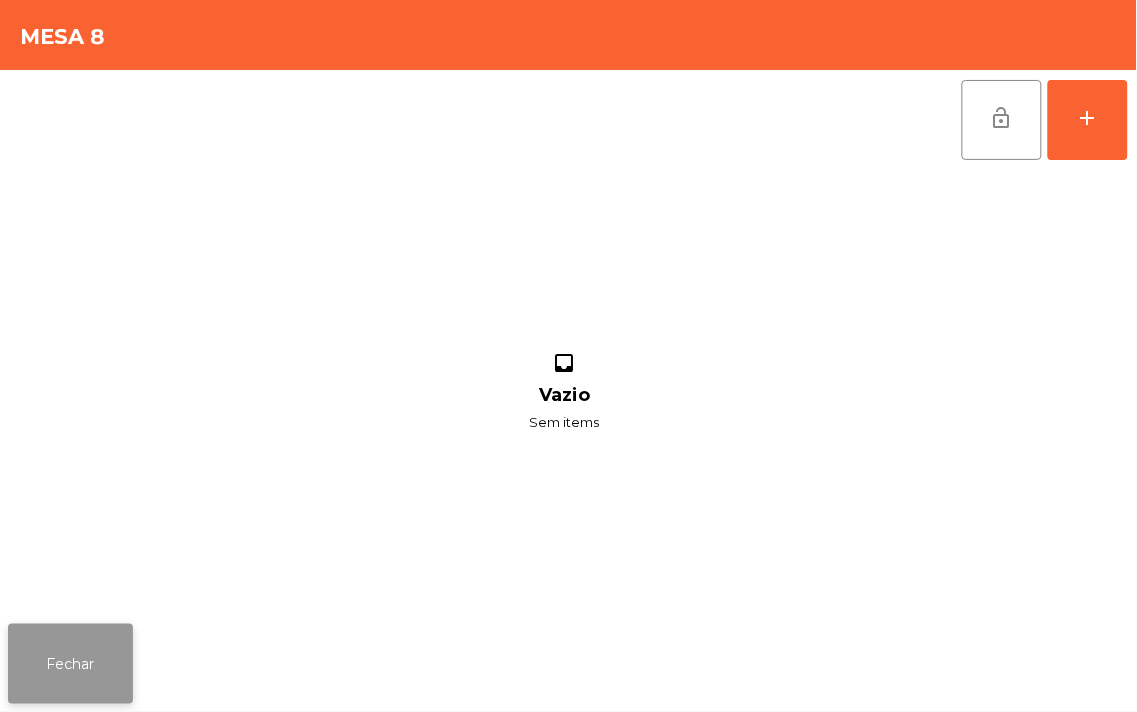 click on "Fechar" 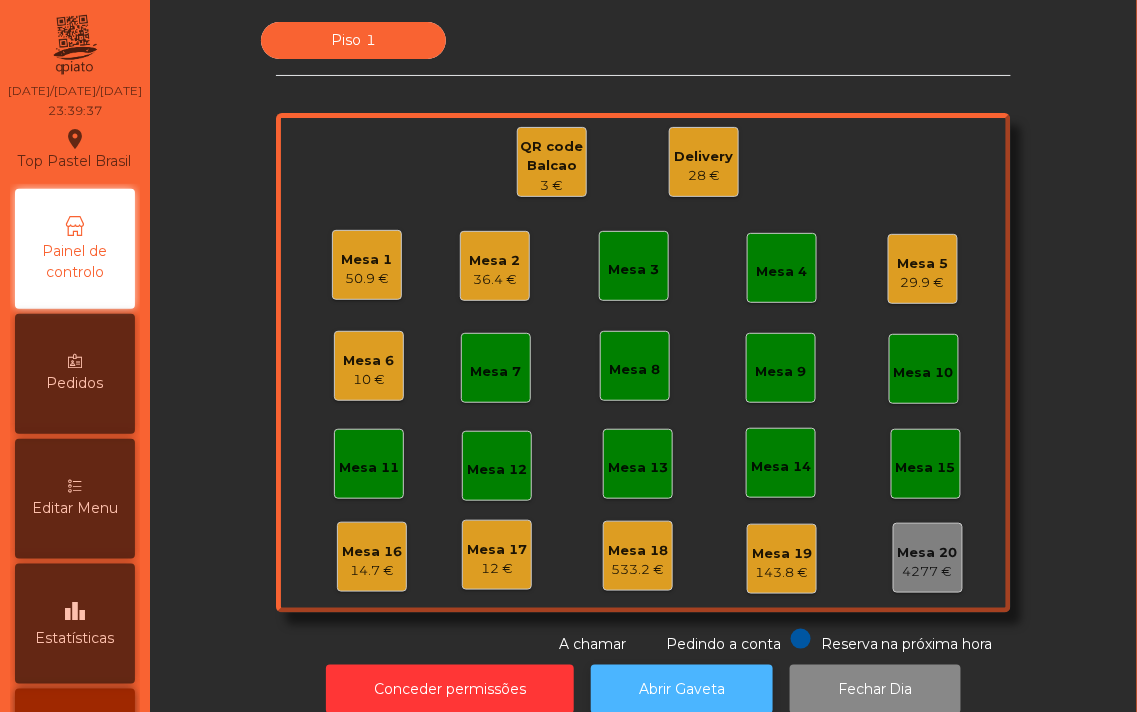 click on "Abrir Gaveta" 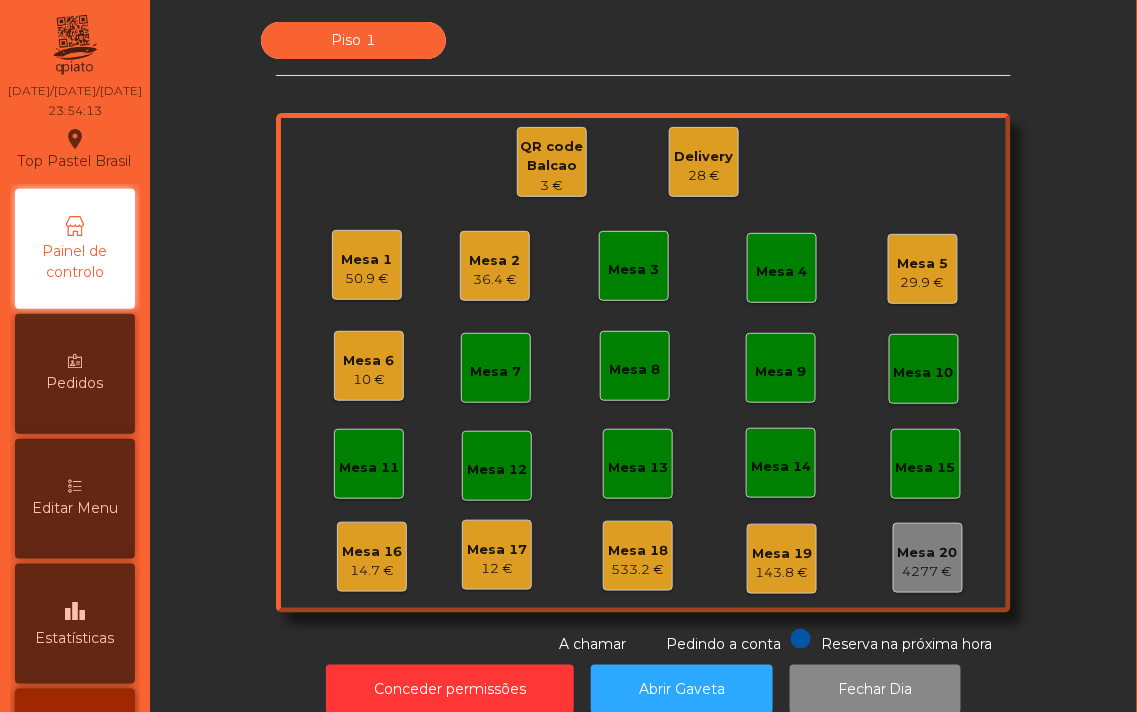 click on "Mesa 3" 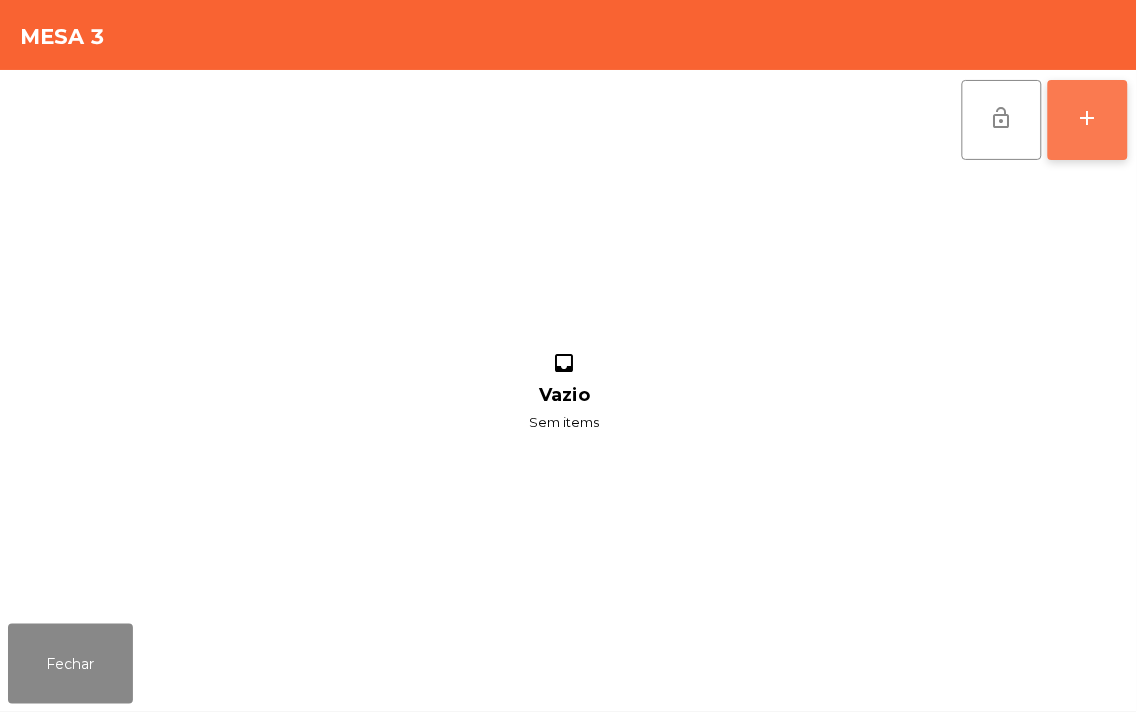 click on "add" 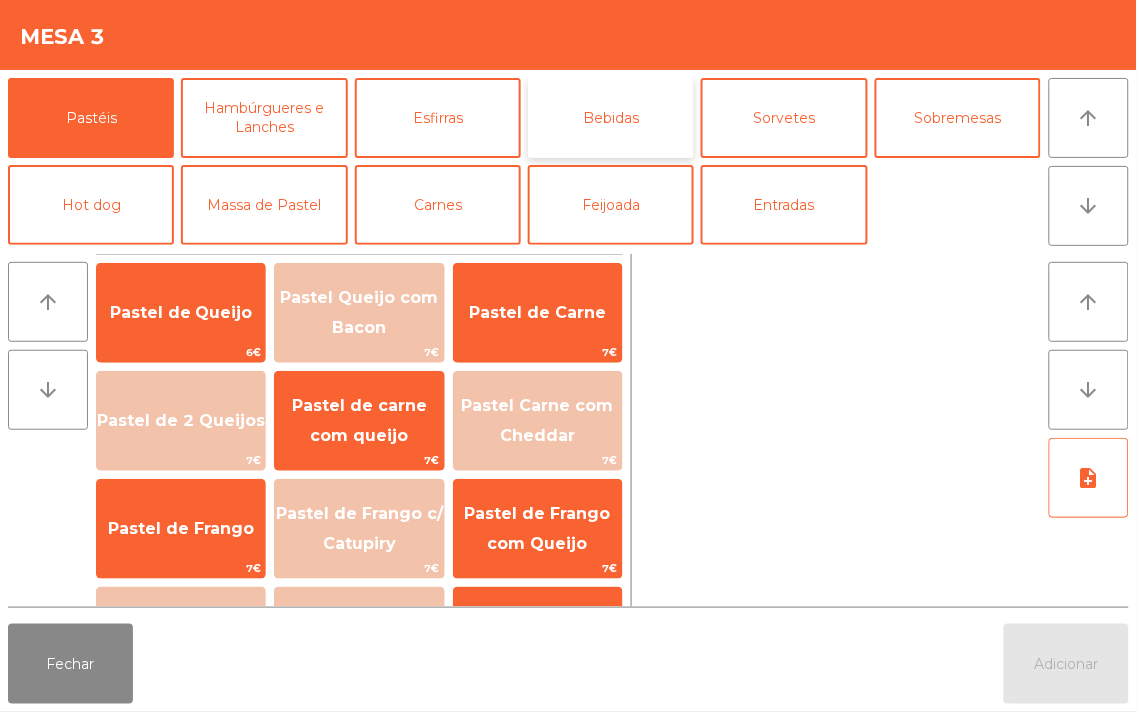 click on "Bebidas" 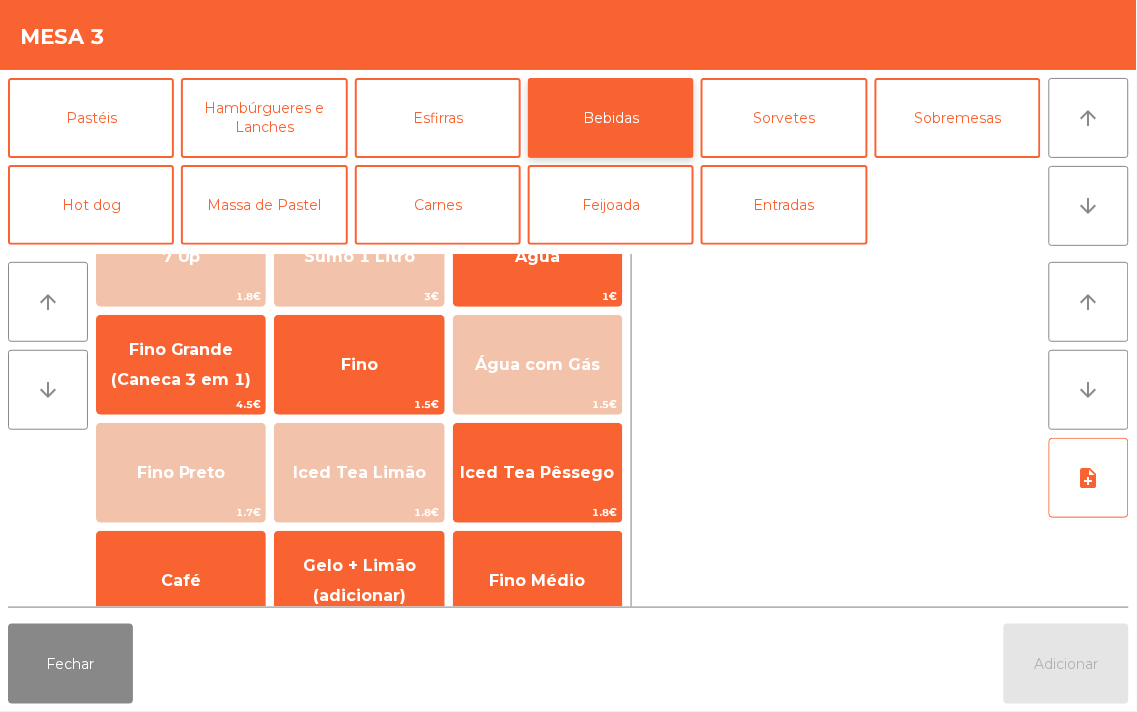 scroll, scrollTop: 163, scrollLeft: 0, axis: vertical 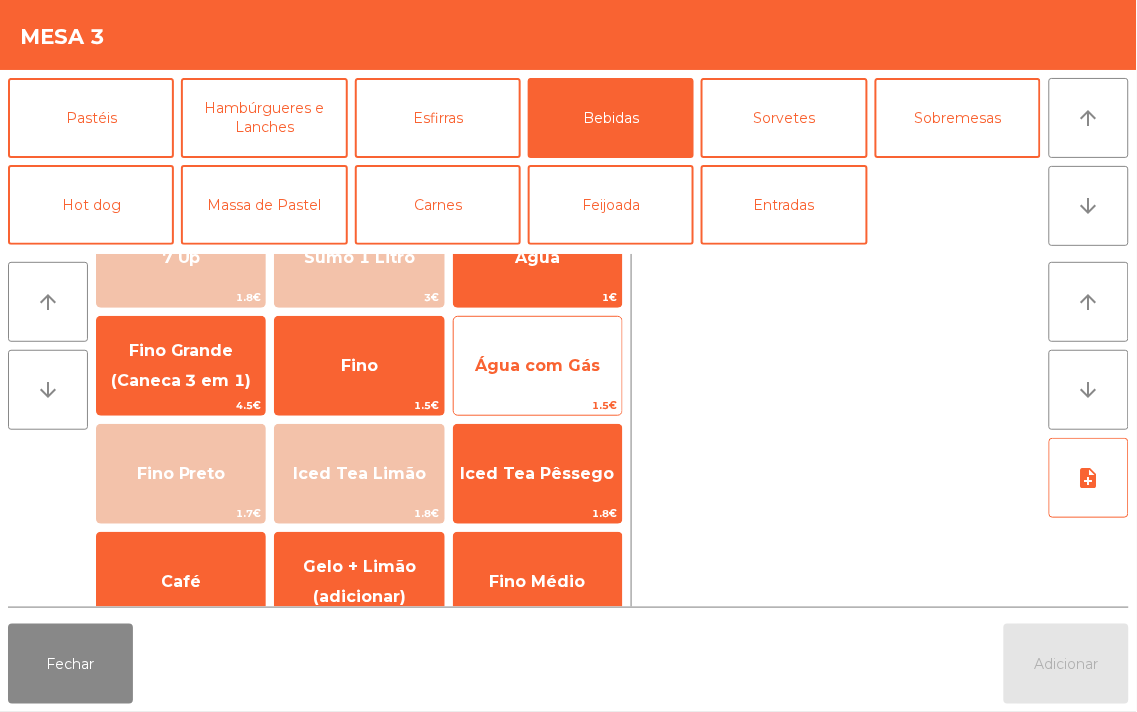 click on "Água com Gás" 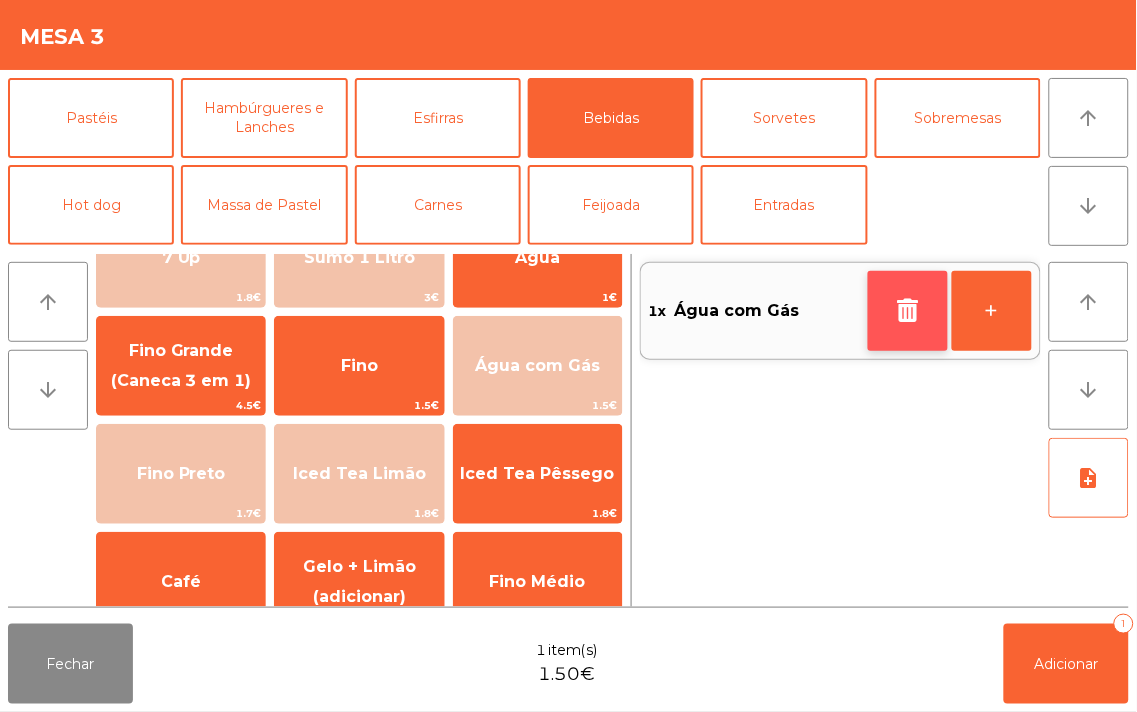 click 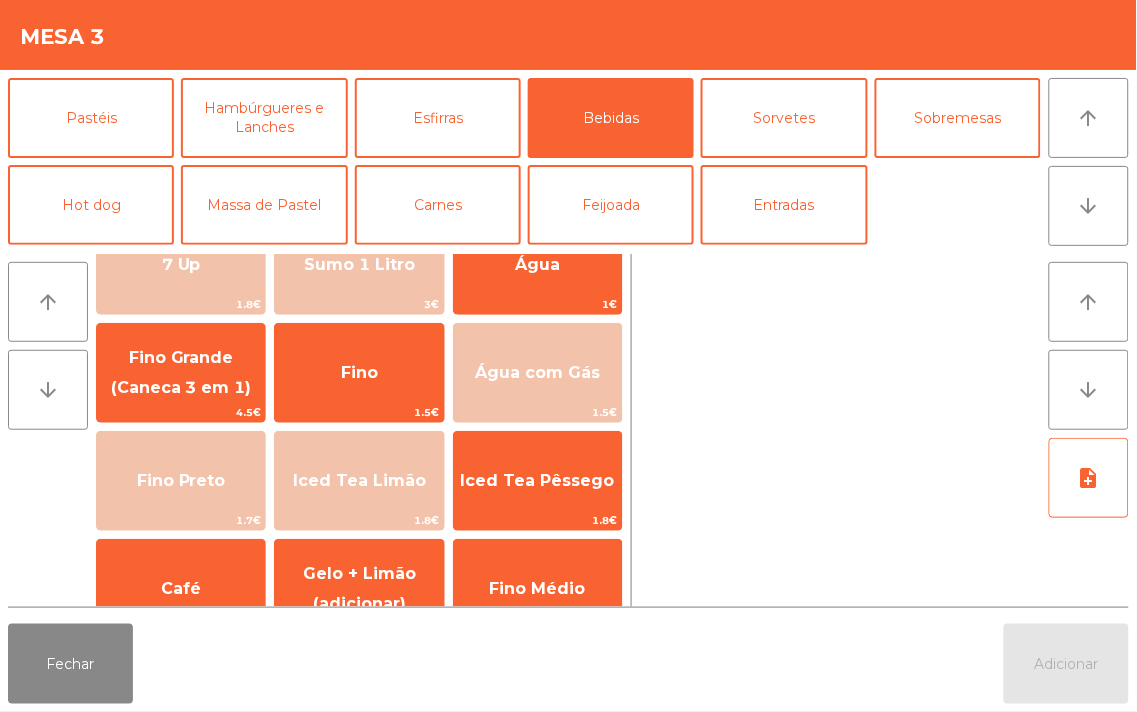 scroll, scrollTop: 126, scrollLeft: 0, axis: vertical 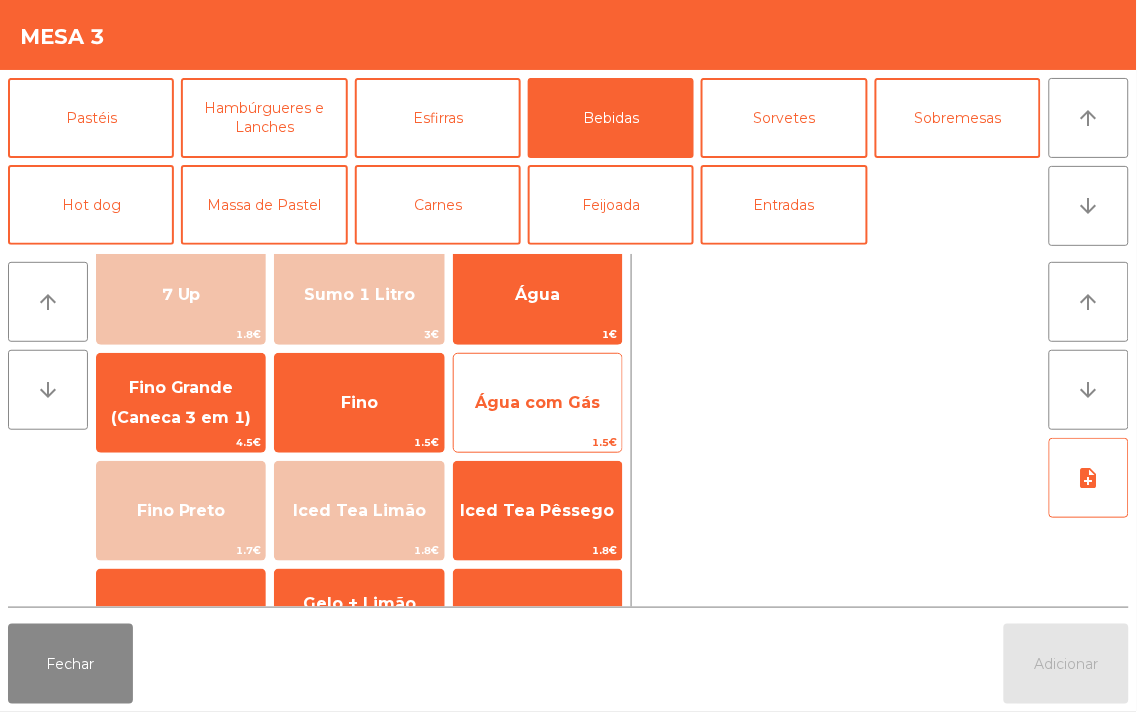 click on "Água com Gás" 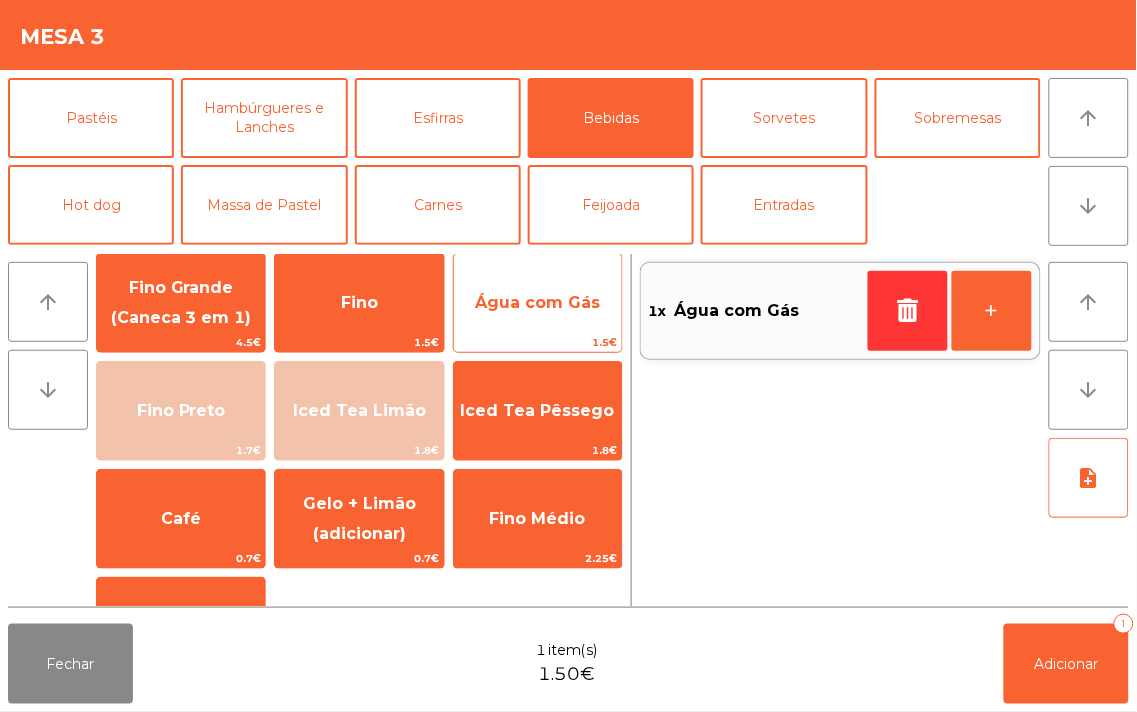 scroll, scrollTop: 230, scrollLeft: 0, axis: vertical 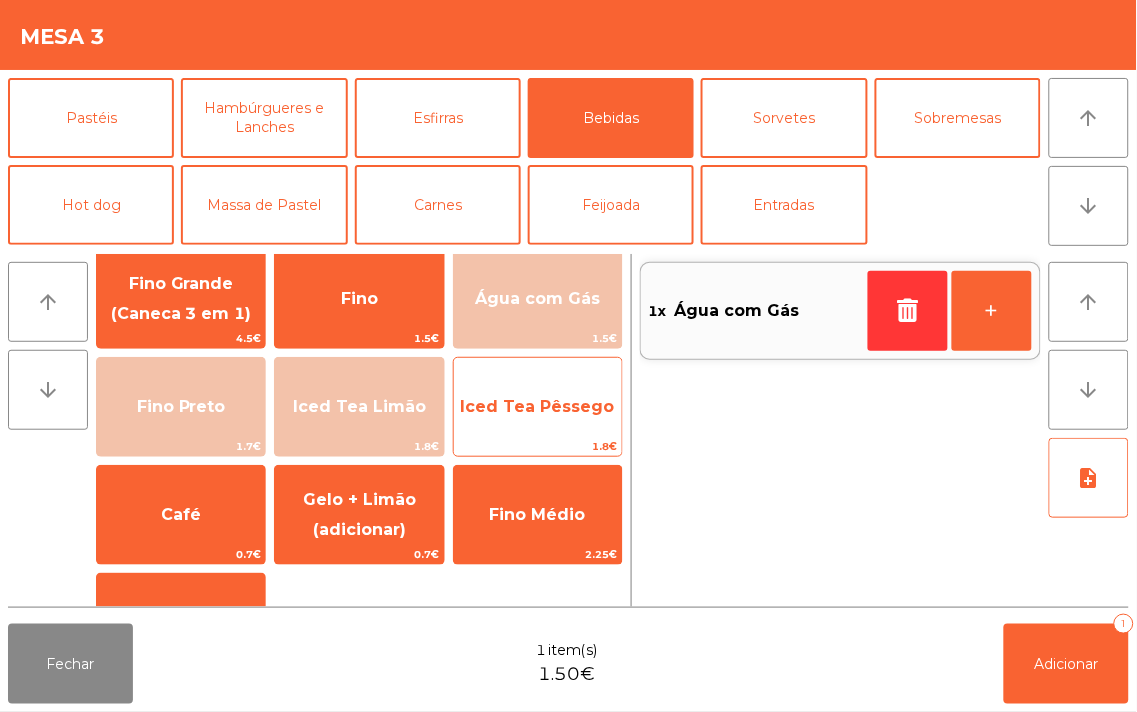 click on "Iced Tea Pêssego" 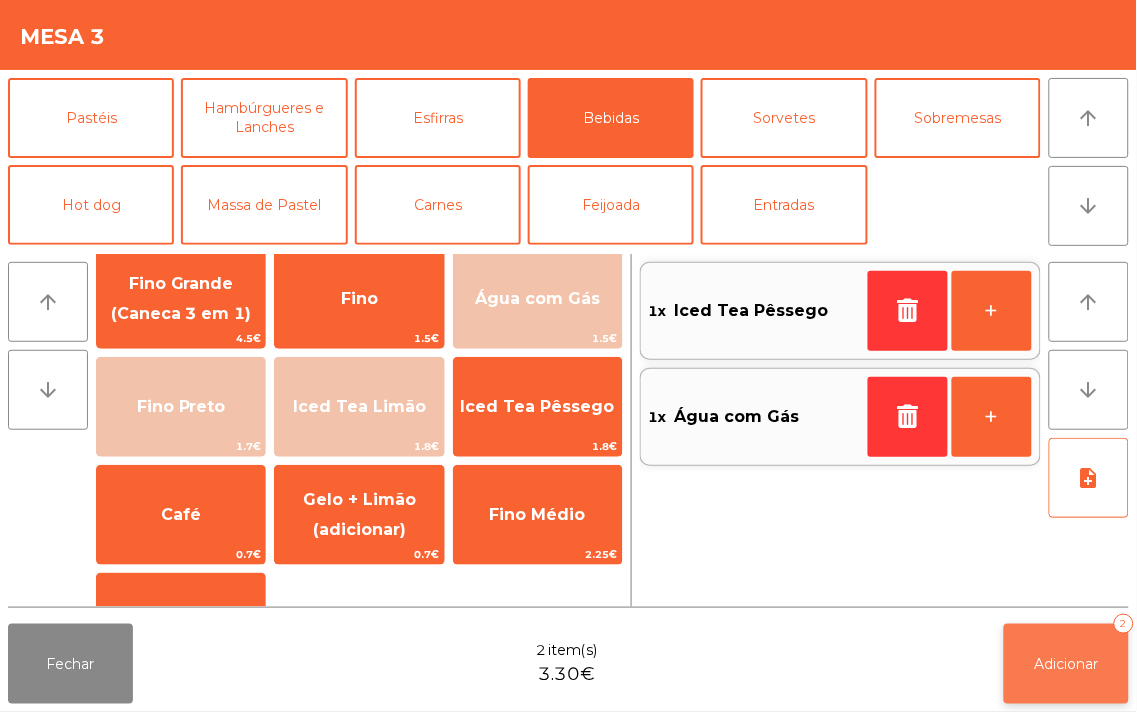 click on "Adicionar" 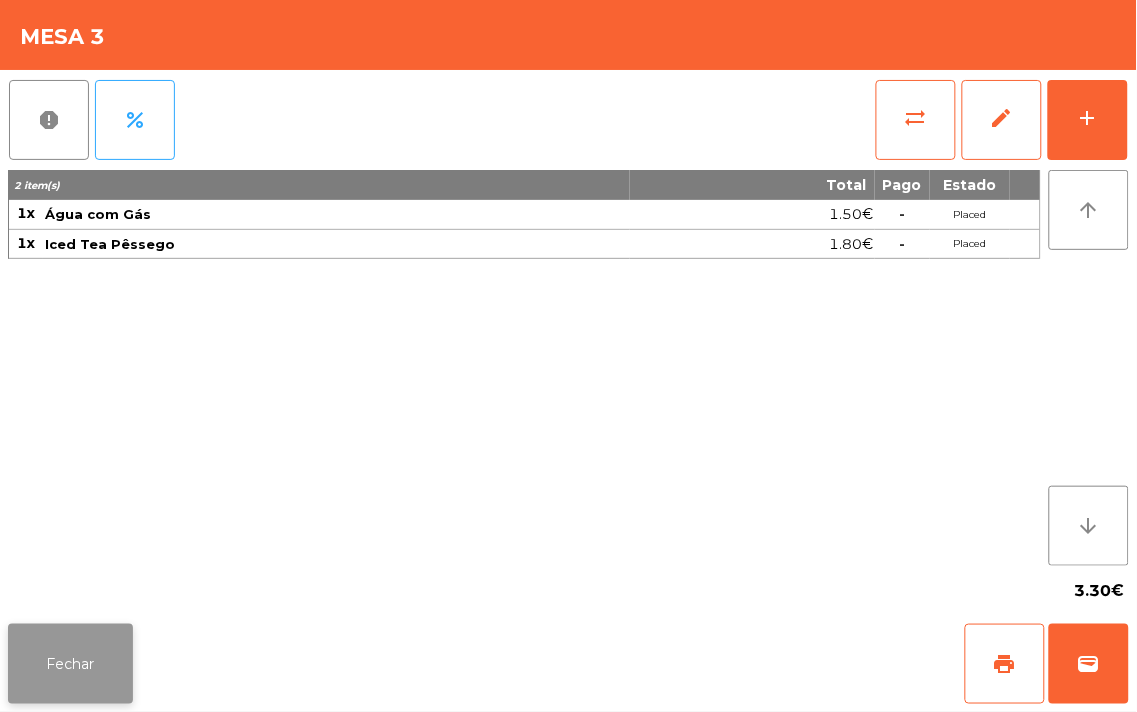 click on "Fechar" 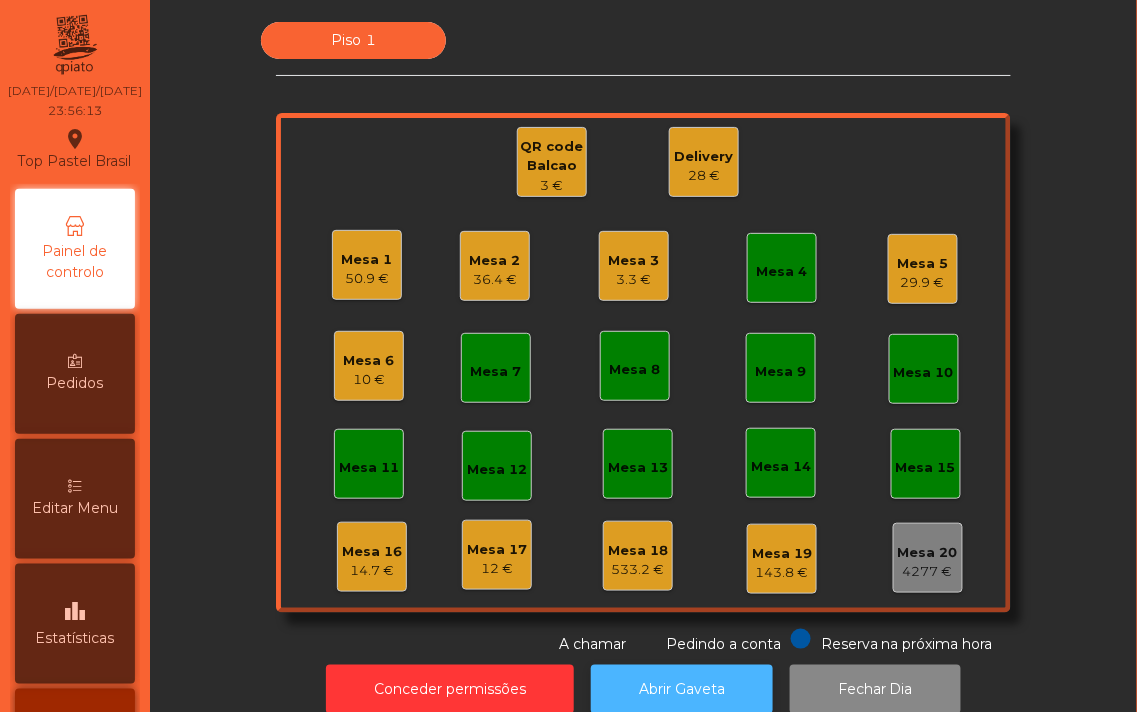 click on "Abrir Gaveta" 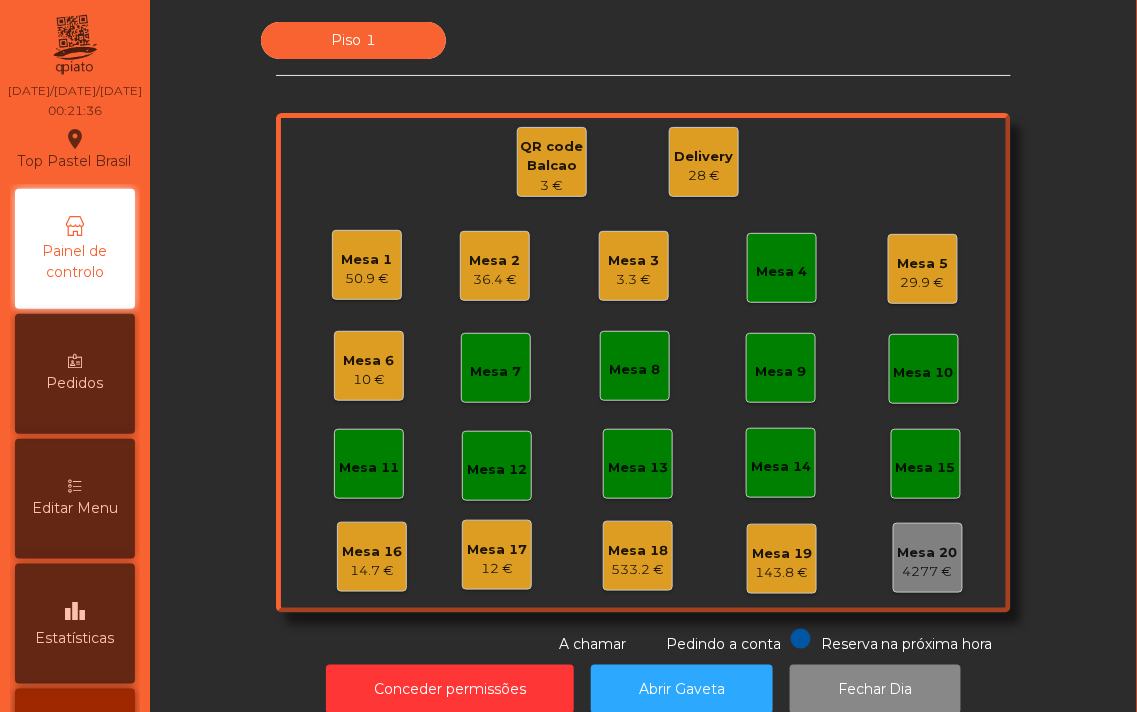 click on "Mesa 7" 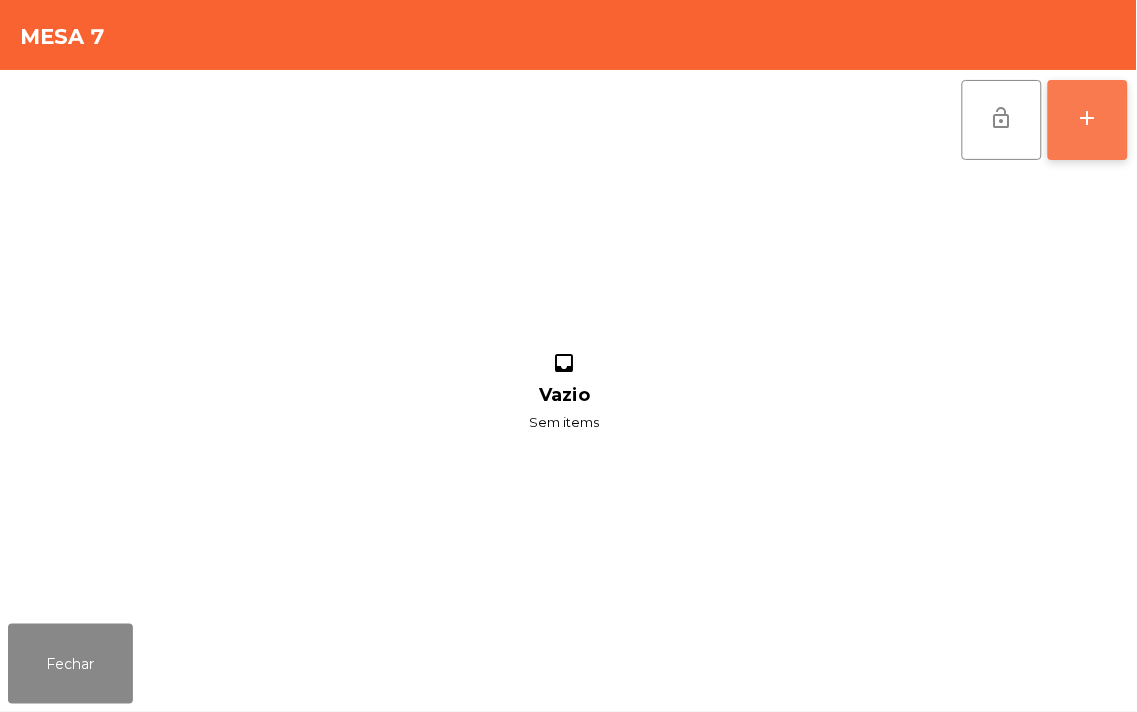 click on "add" 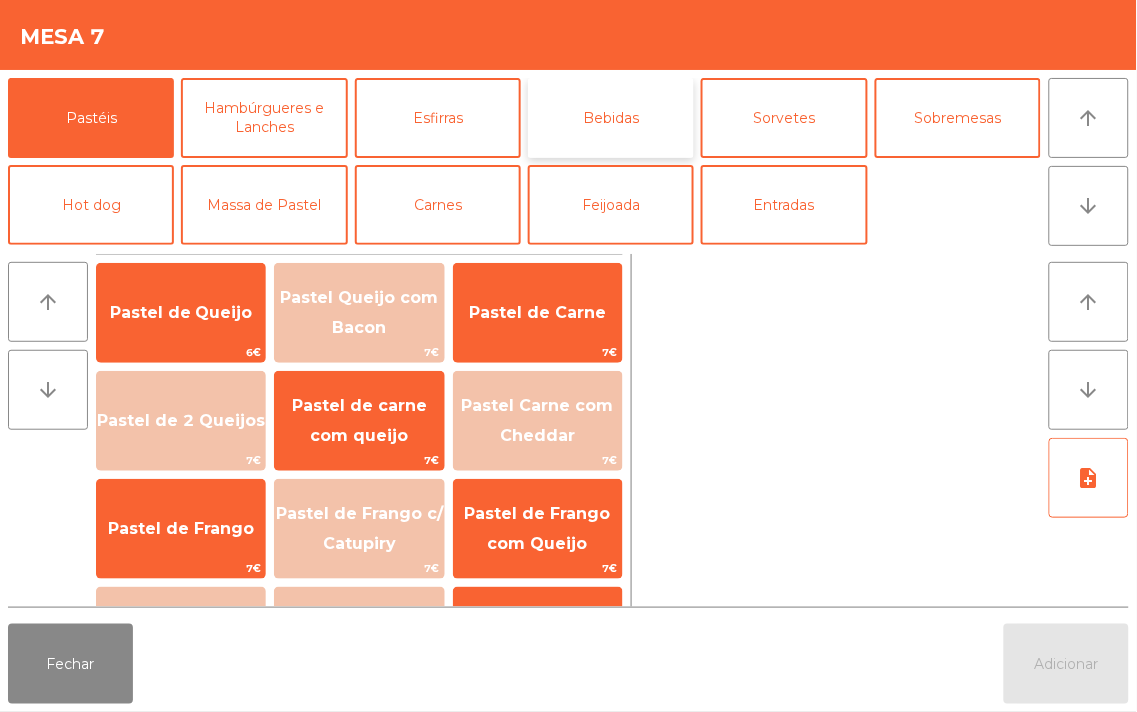 click on "Bebidas" 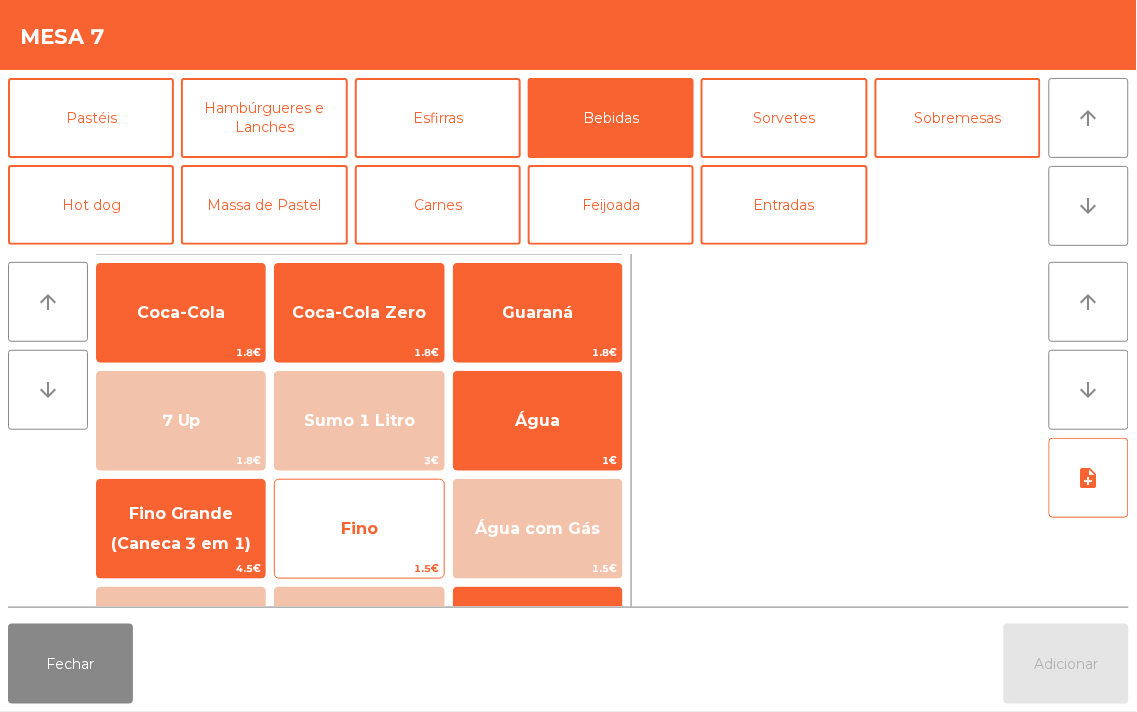 click on "Fino" 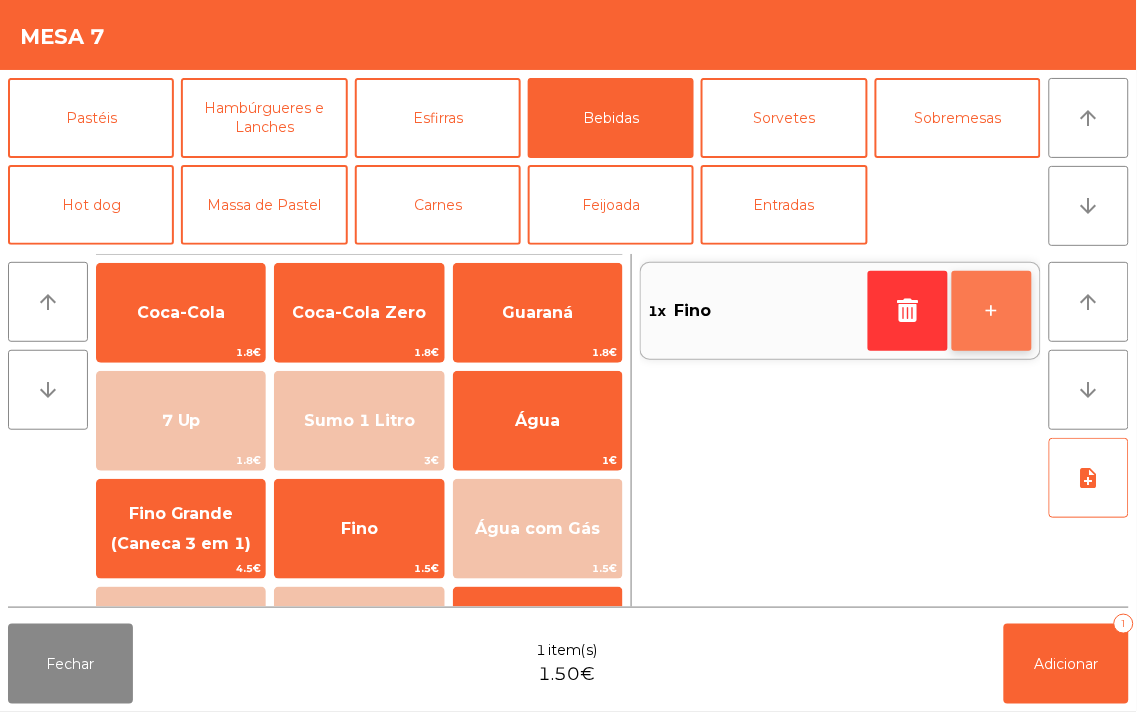 click on "+" 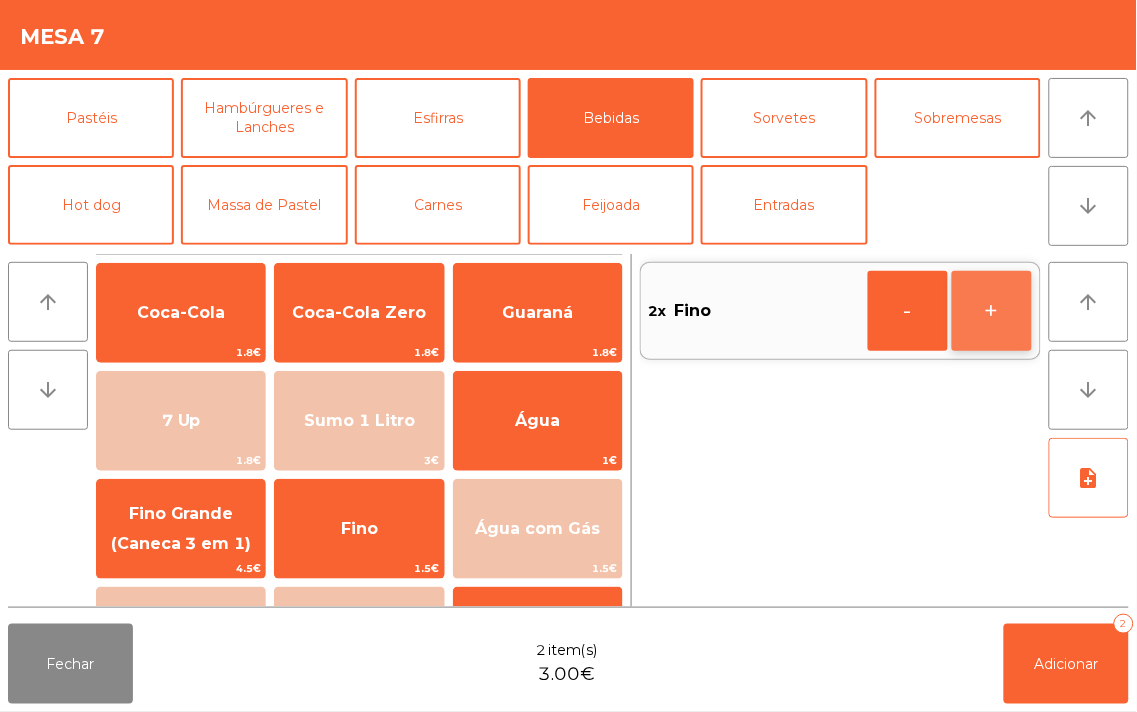 click on "+" 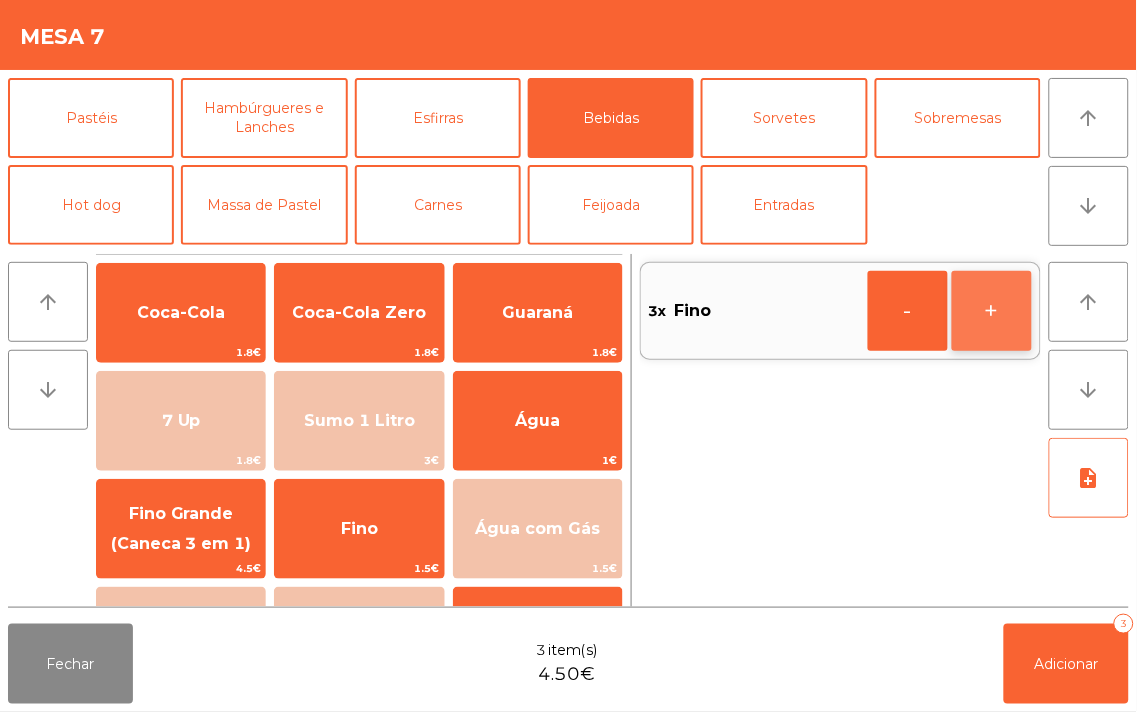 click on "+" 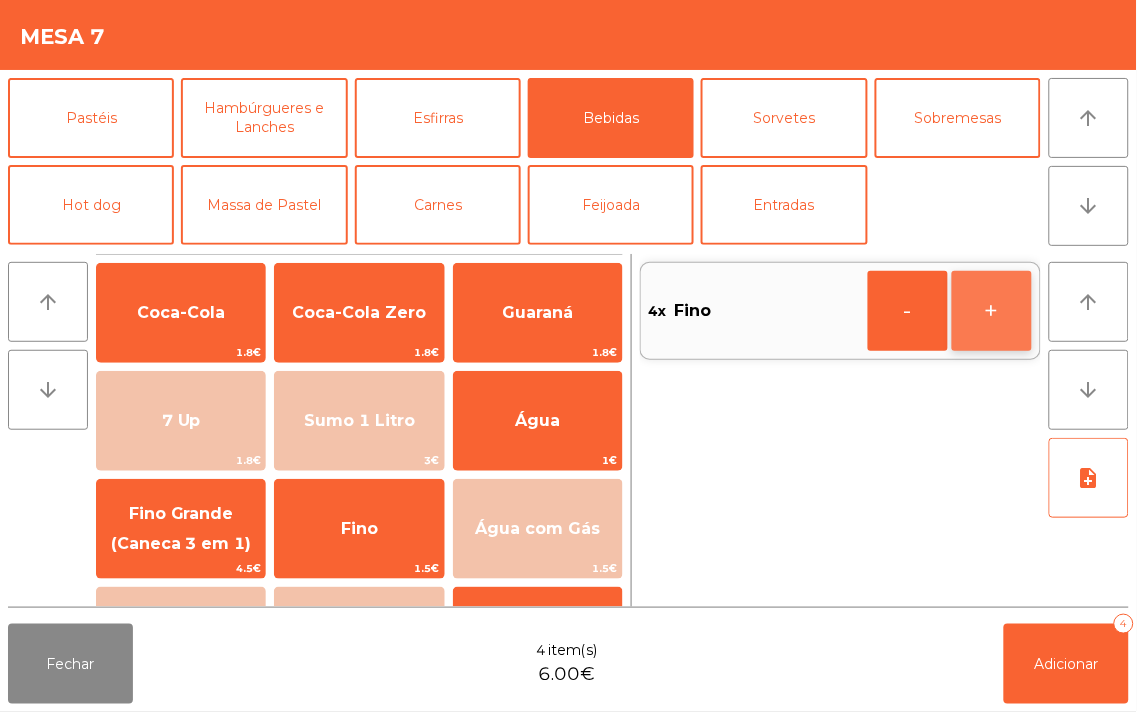 click on "+" 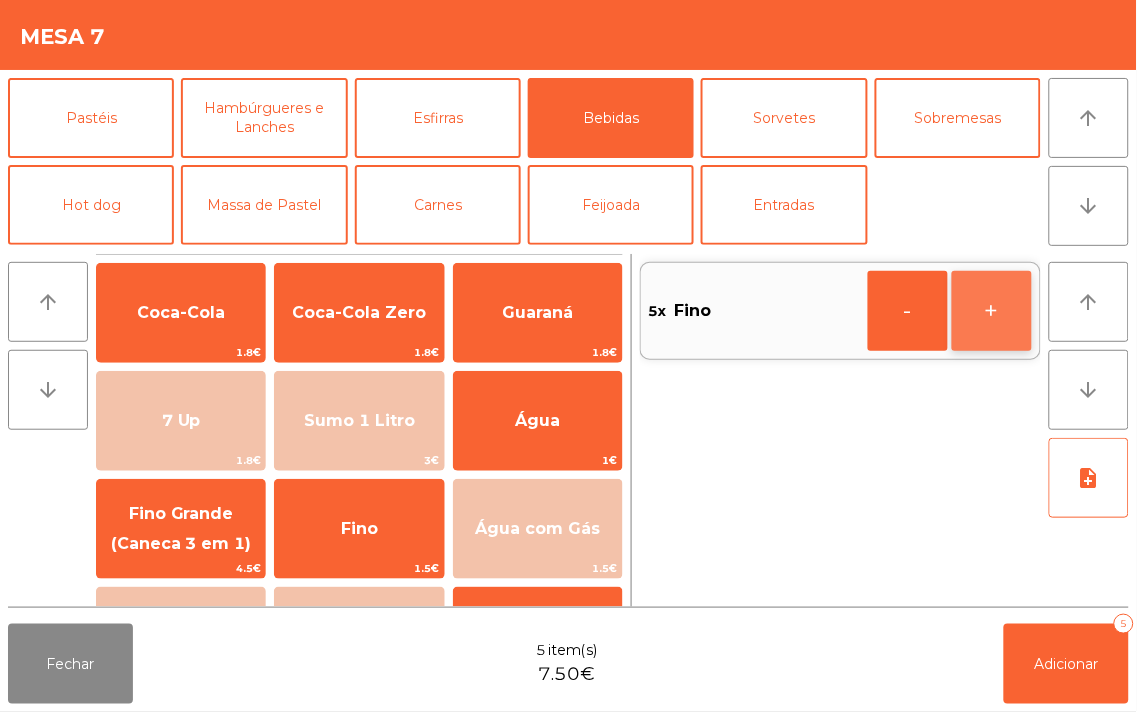 click on "+" 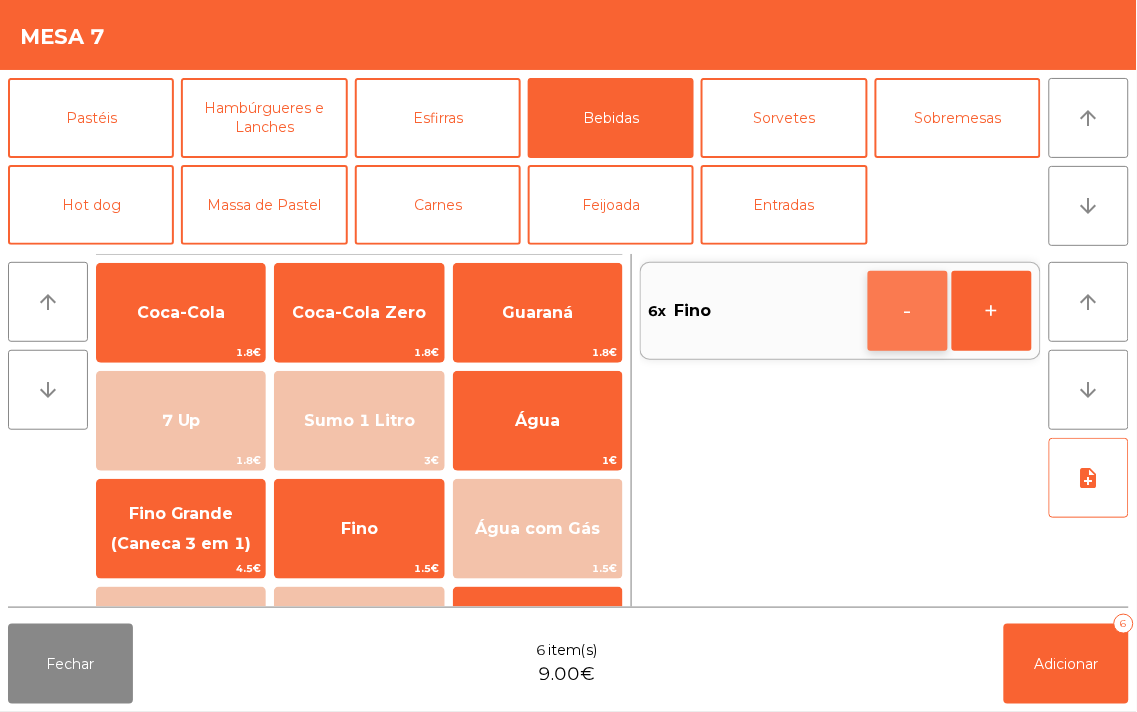 click on "-" 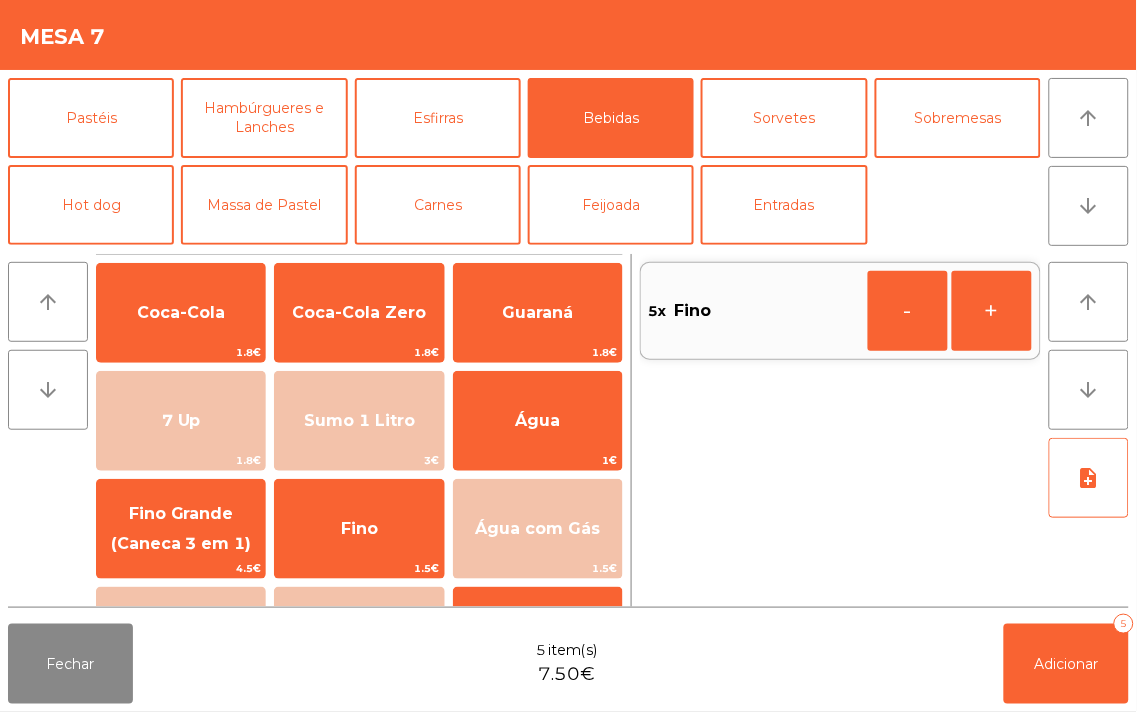 scroll, scrollTop: 90, scrollLeft: 0, axis: vertical 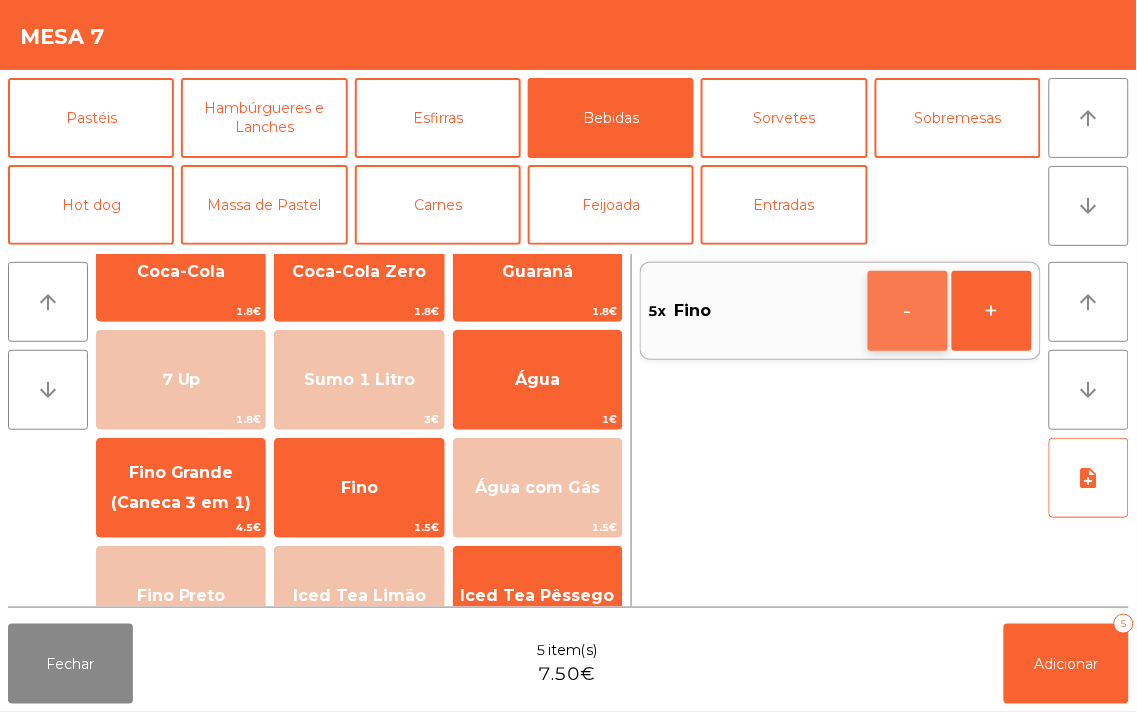 click on "-" 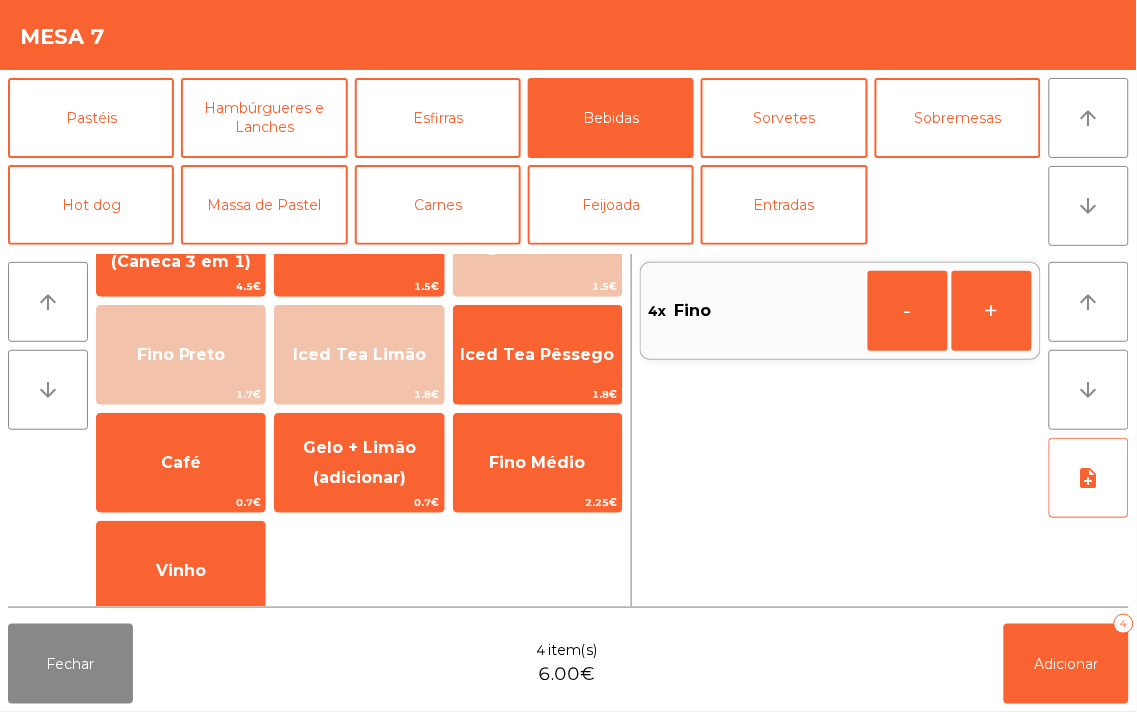 scroll, scrollTop: 285, scrollLeft: 0, axis: vertical 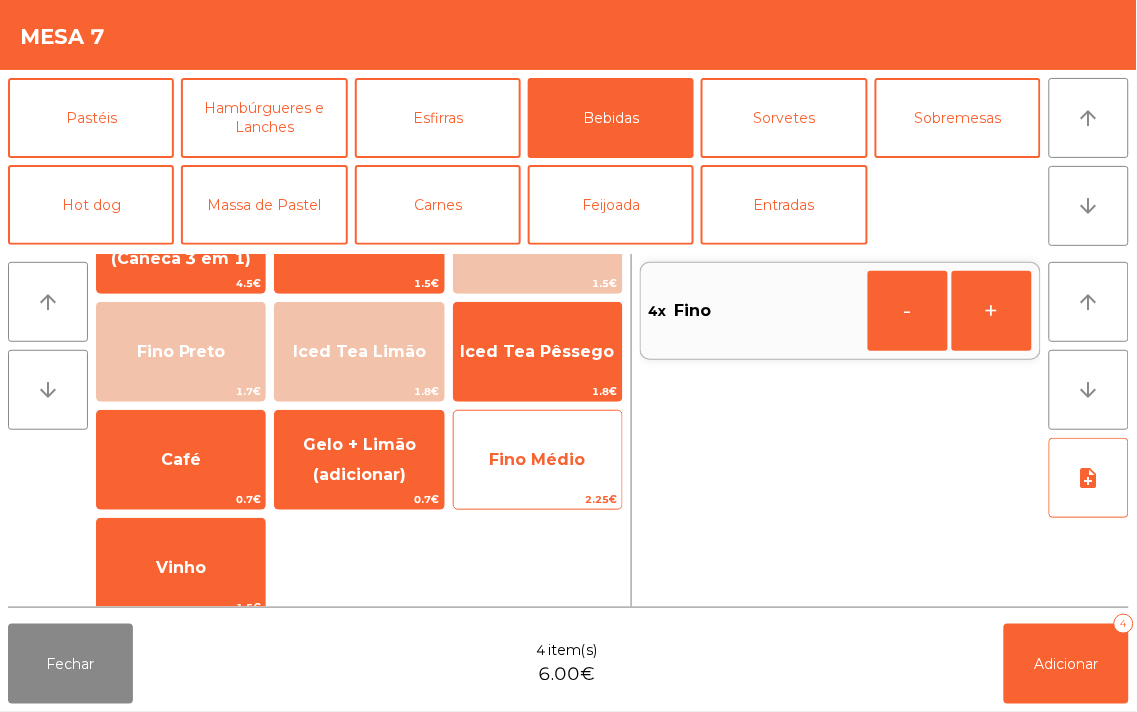 click on "Fino Médio" 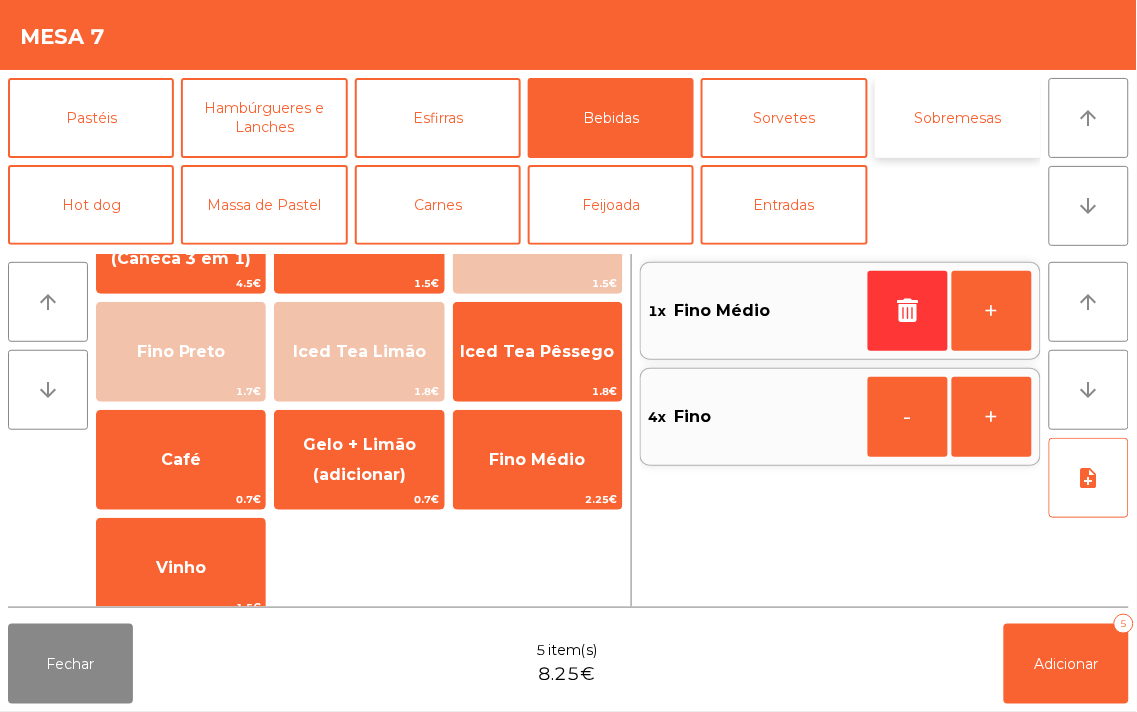 click on "Sobremesas" 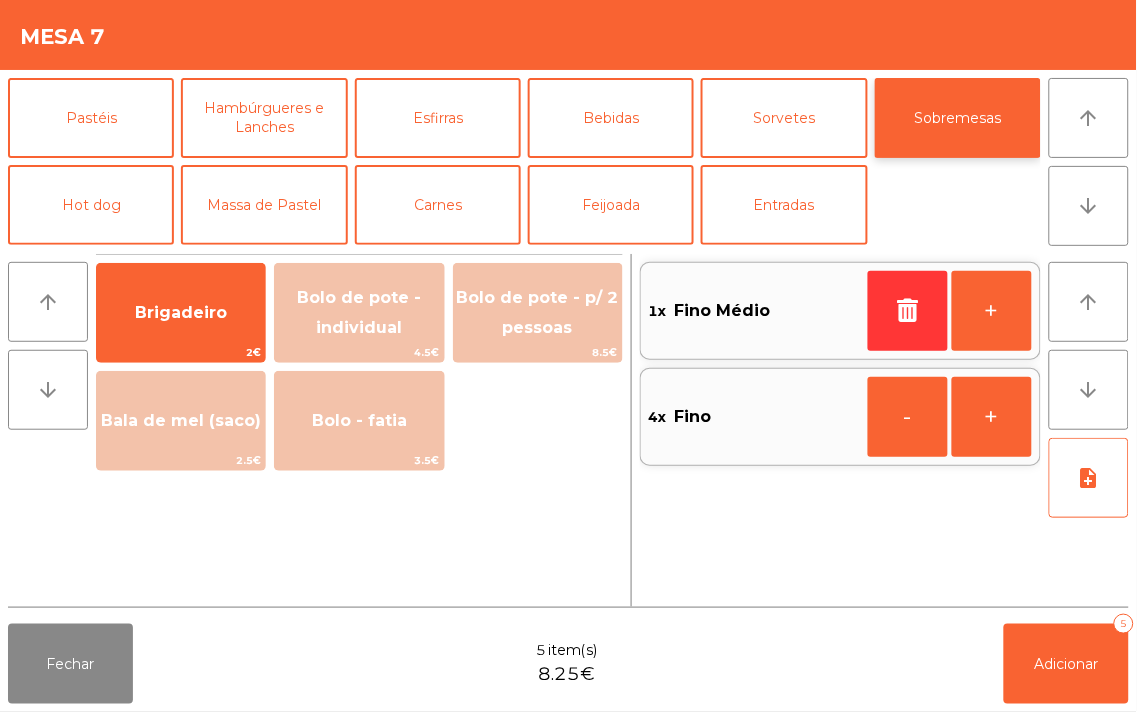 scroll, scrollTop: 0, scrollLeft: 0, axis: both 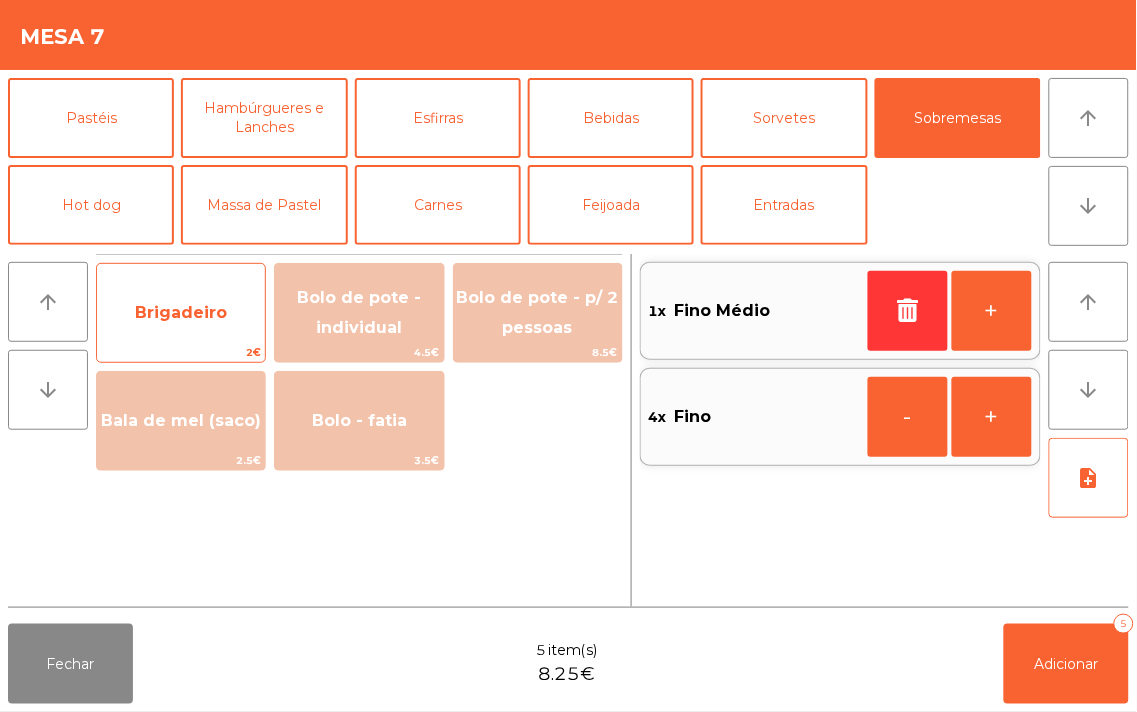 click on "Brigadeiro" 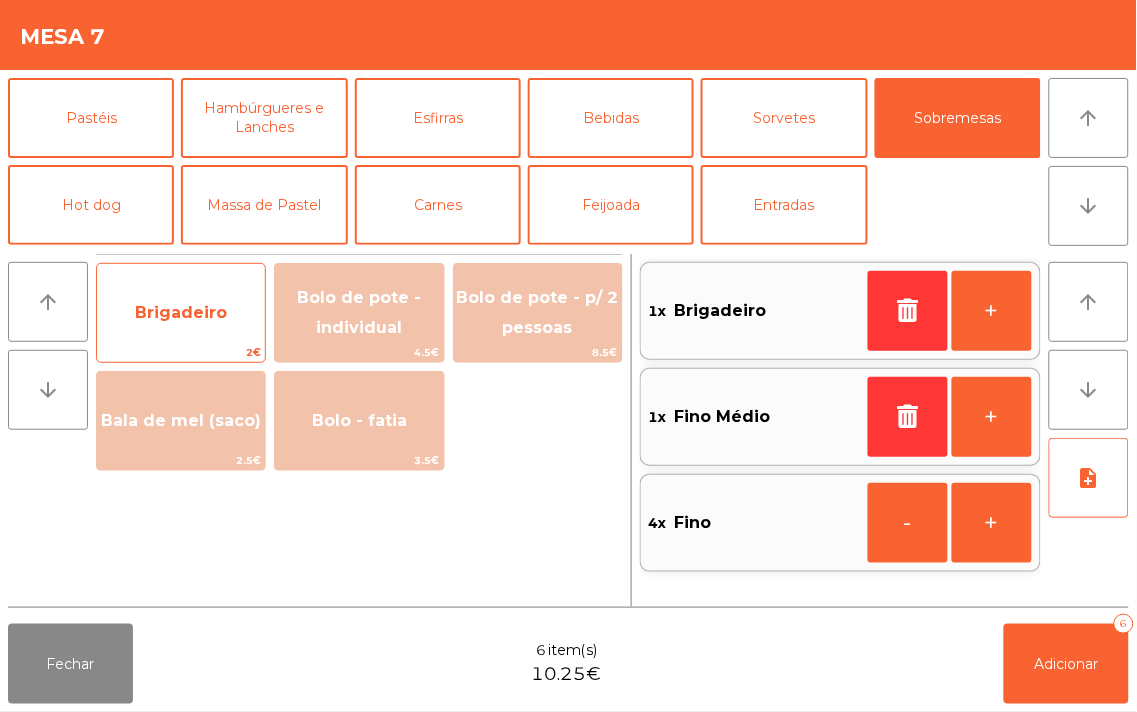 click on "Brigadeiro" 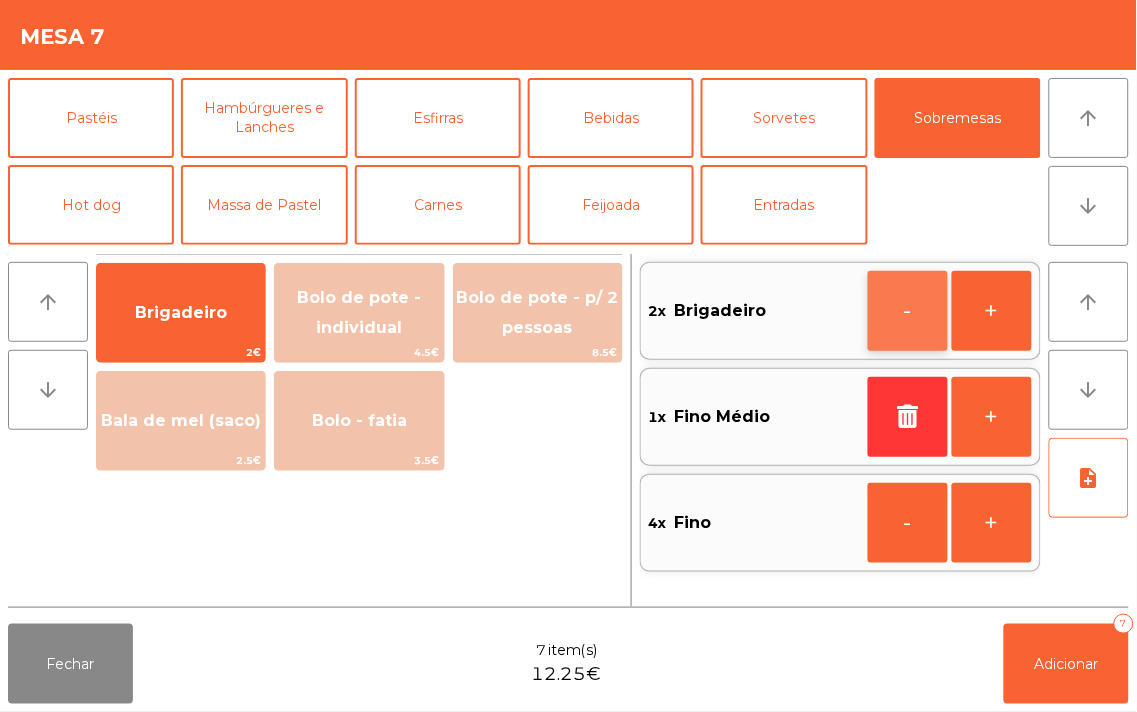 click on "-" 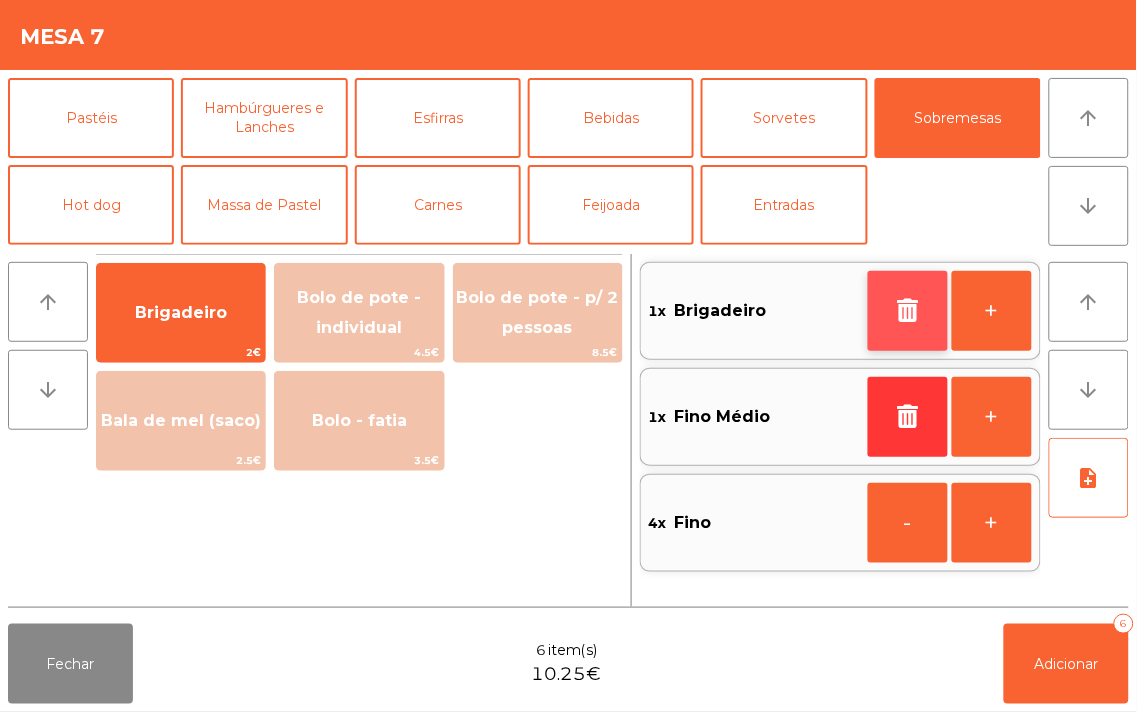click 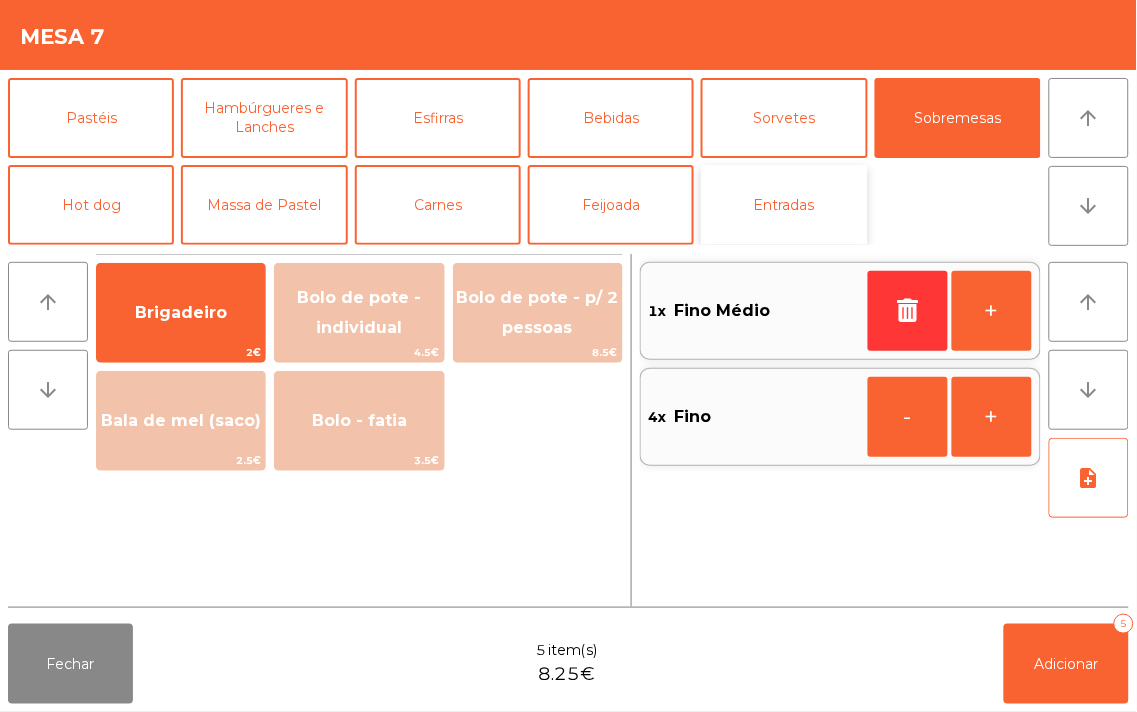click on "Entradas" 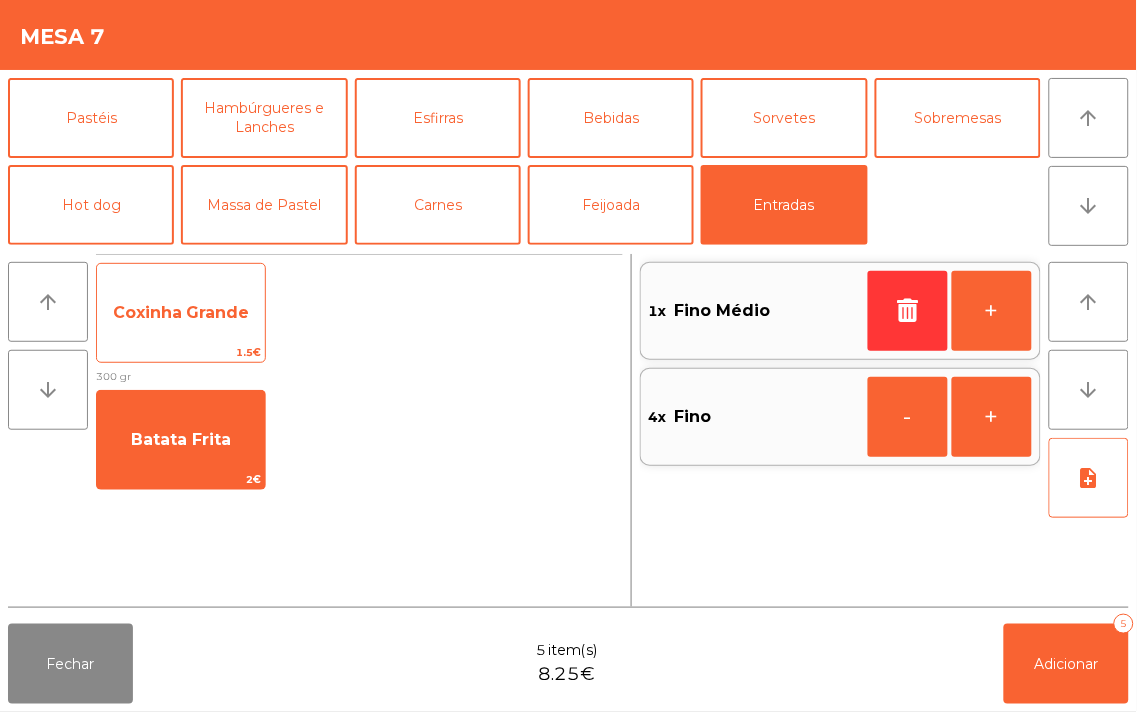 click on "Coxinha Grande" 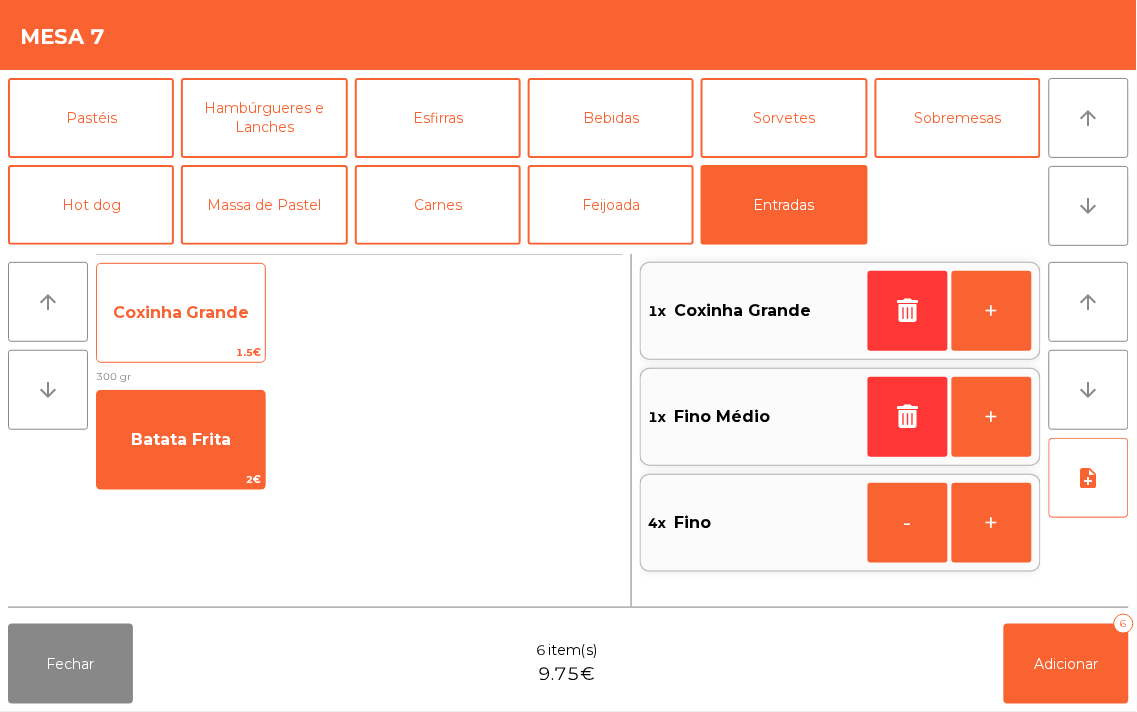 click on "Coxinha Grande" 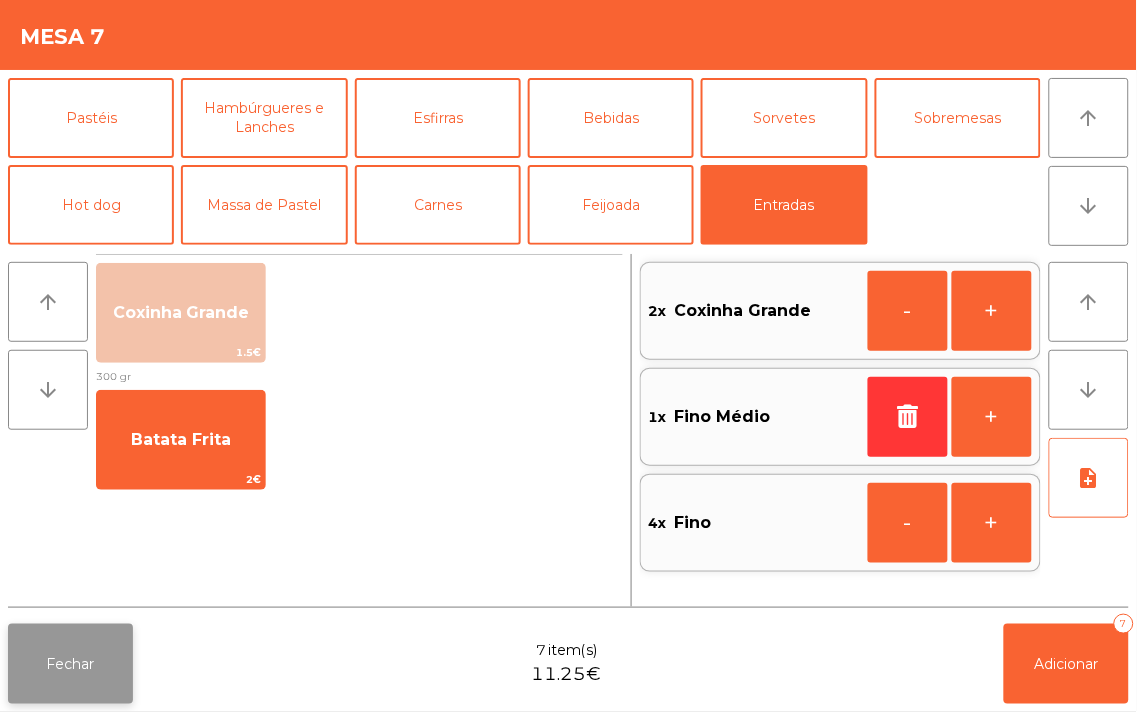click on "Fechar" 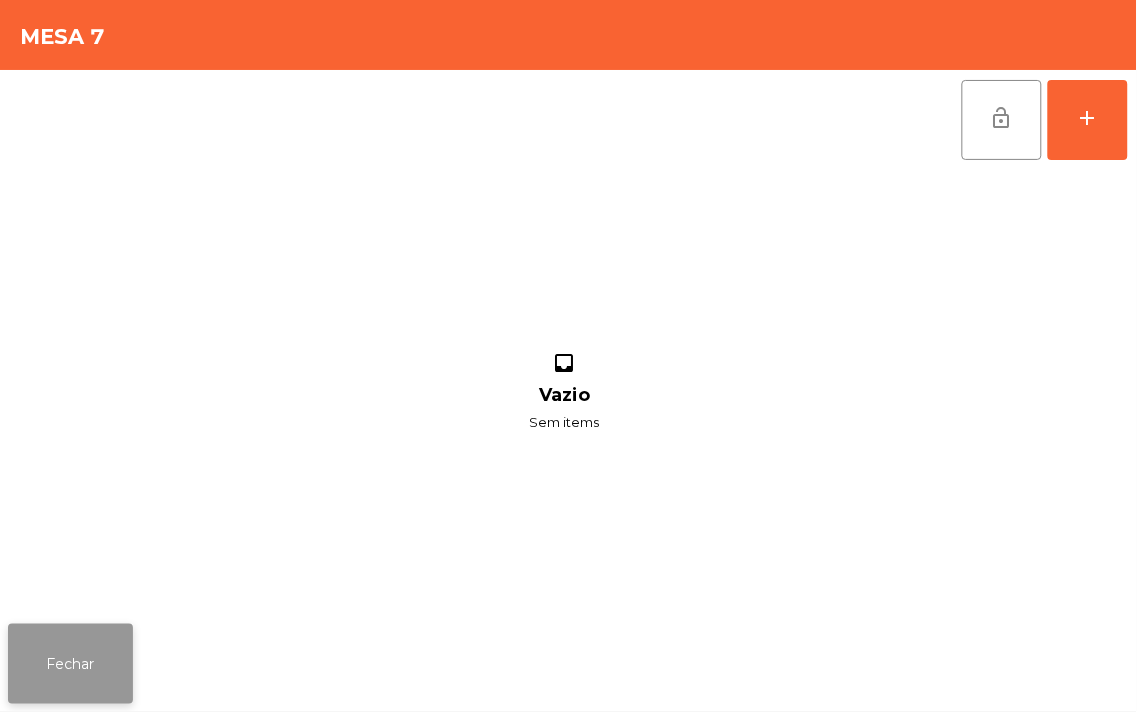 click on "Fechar" 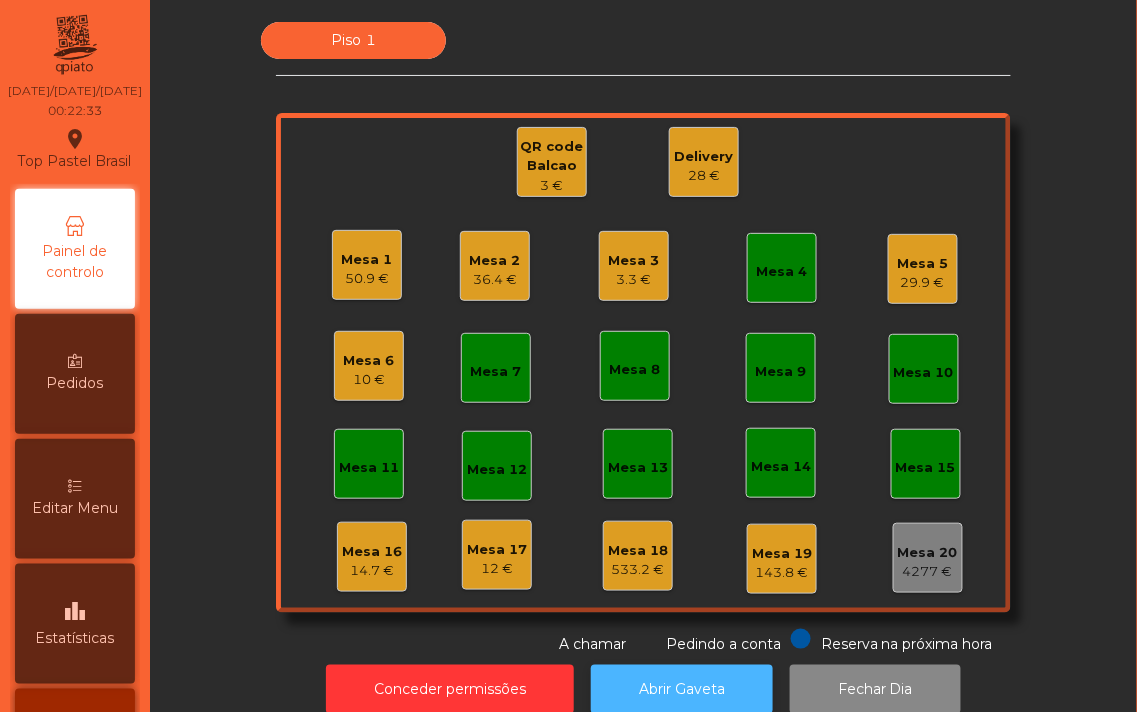 click on "Abrir Gaveta" 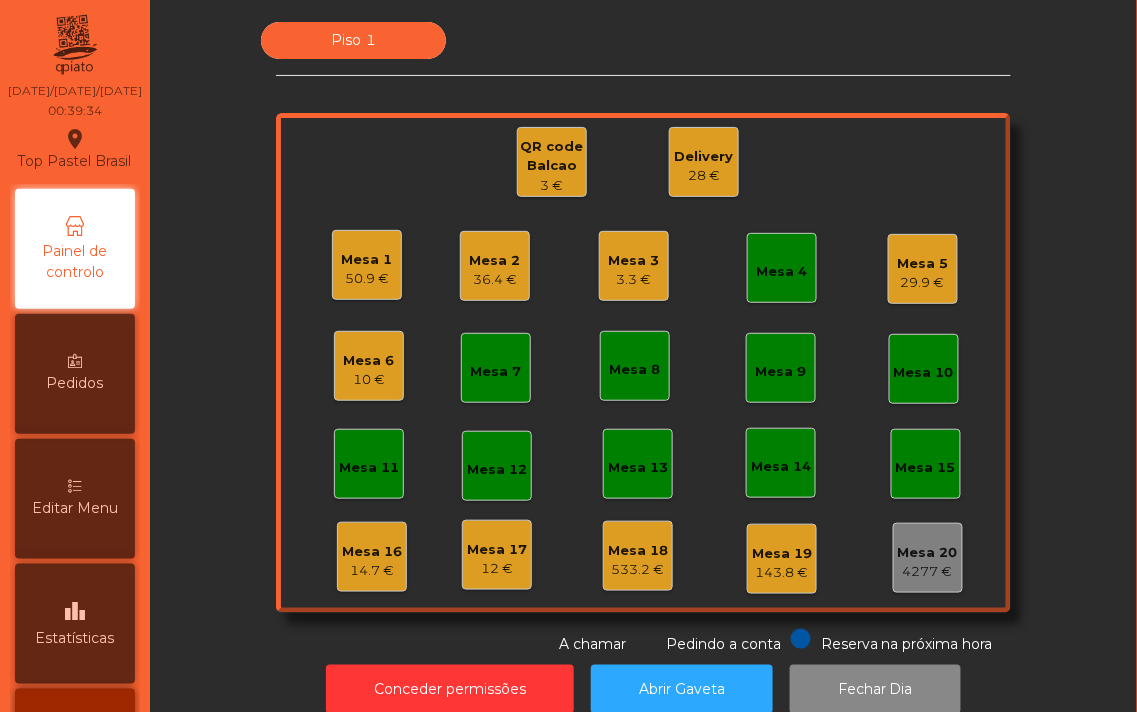 click on "12 €" 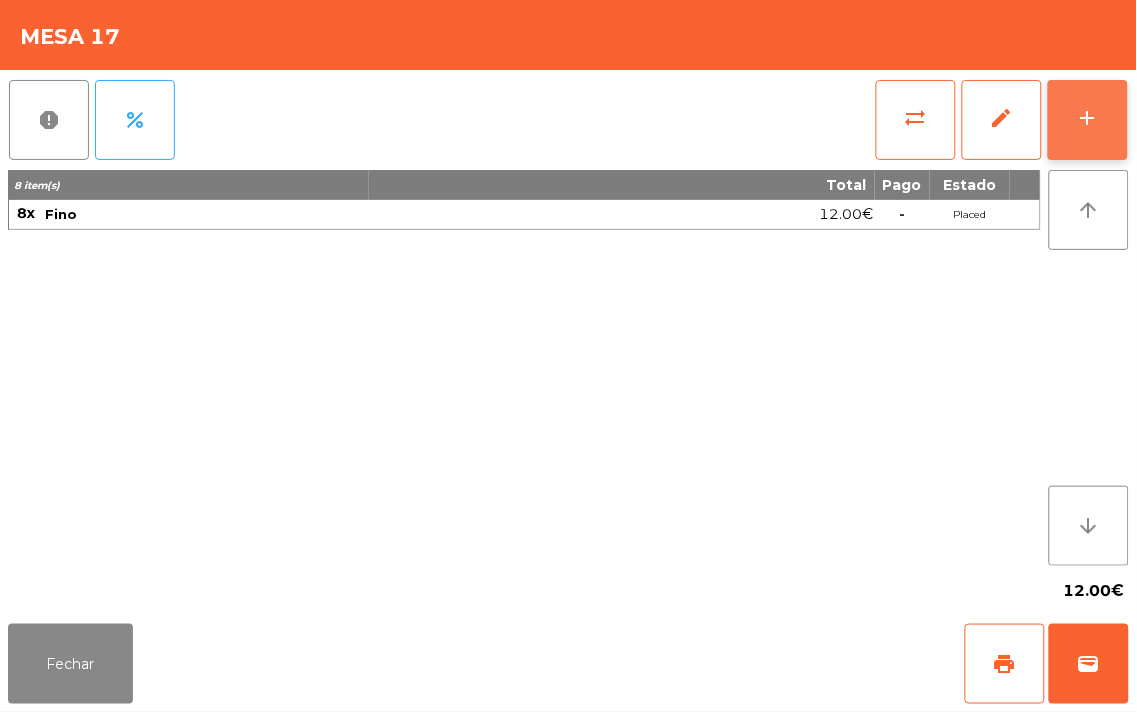 click on "add" 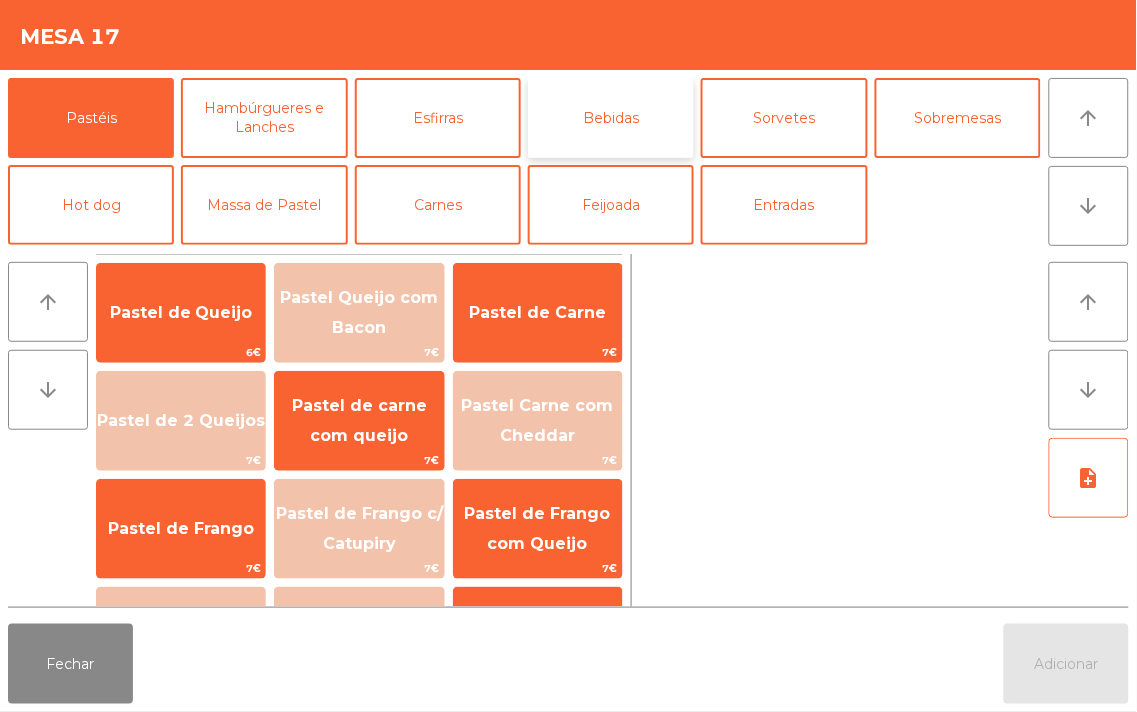 click on "Bebidas" 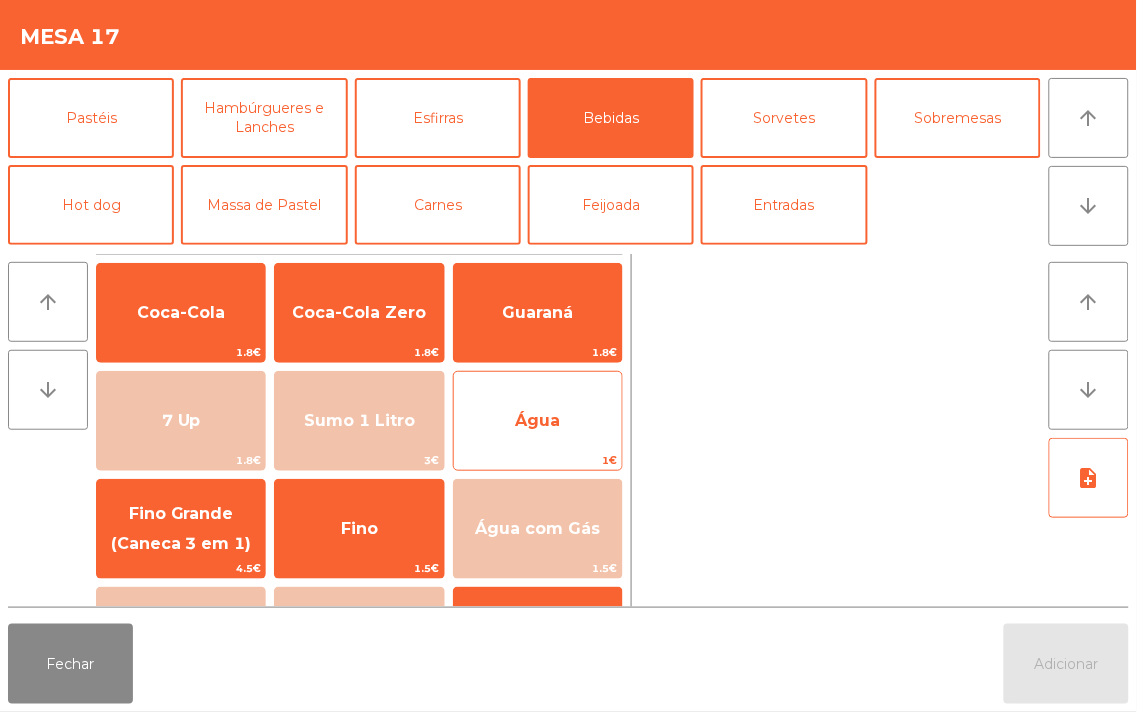 click on "Água" 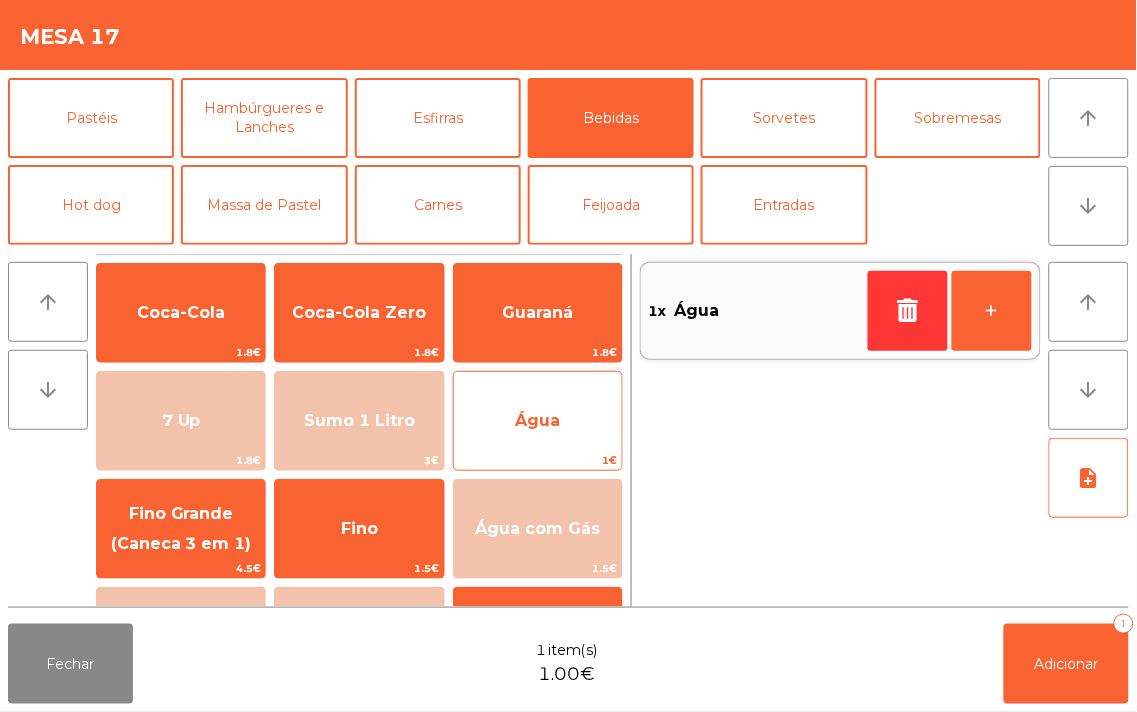 click on "Água" 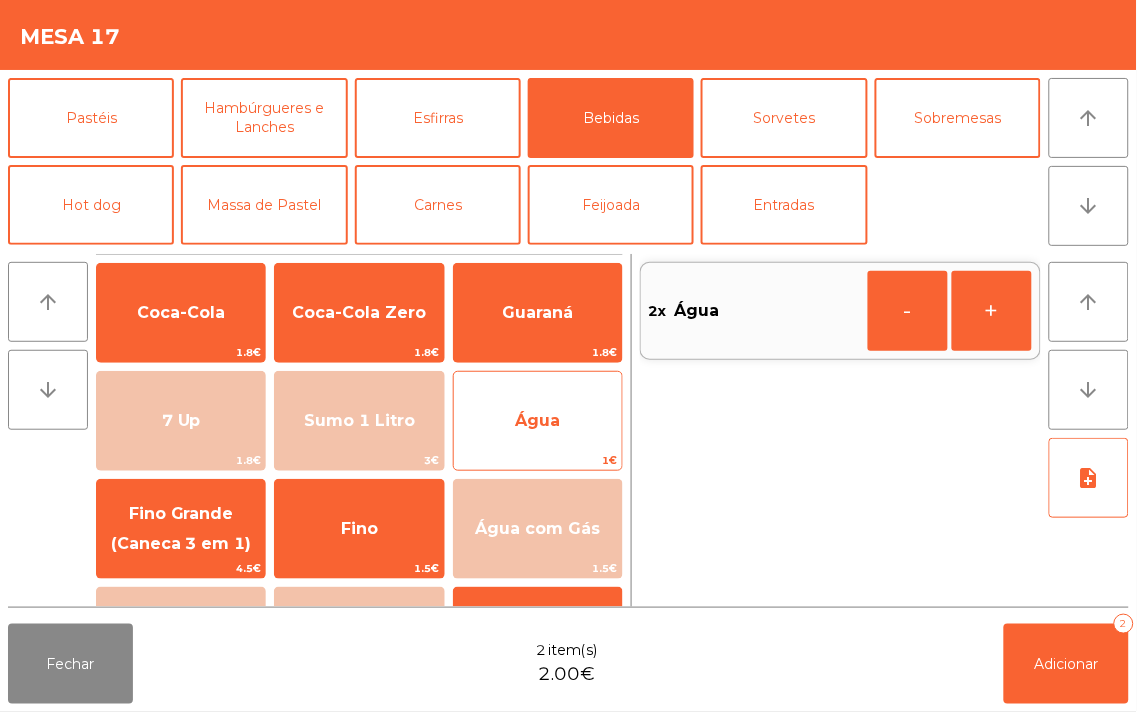 click on "Água" 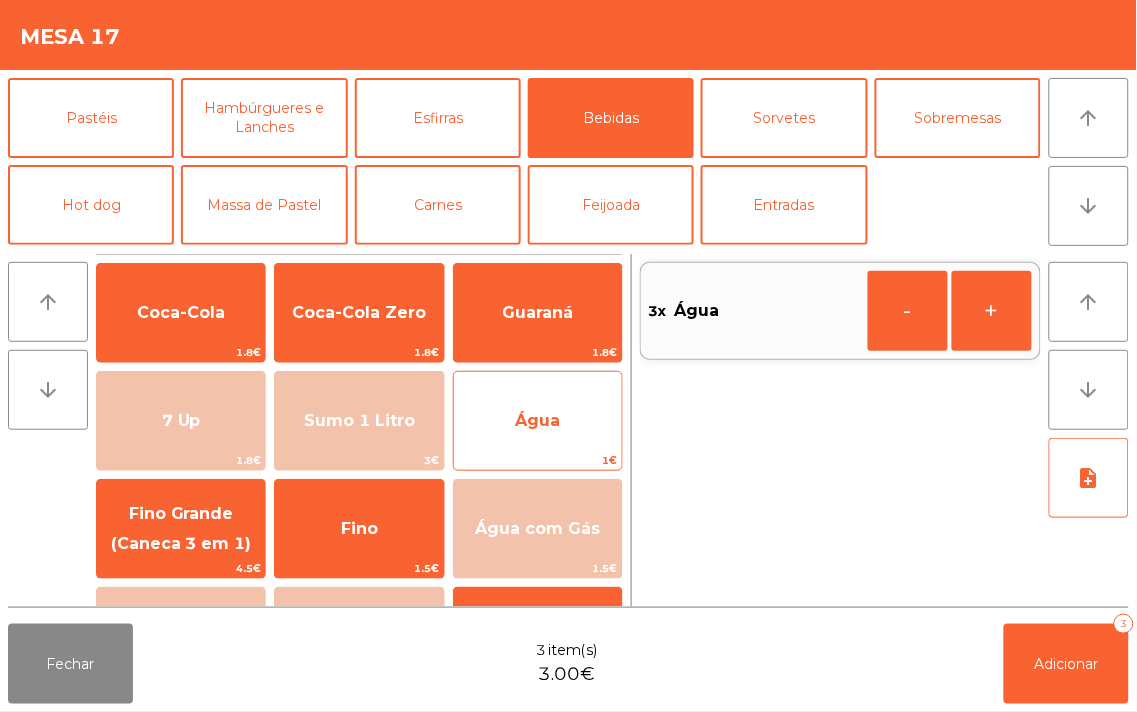 click on "Água" 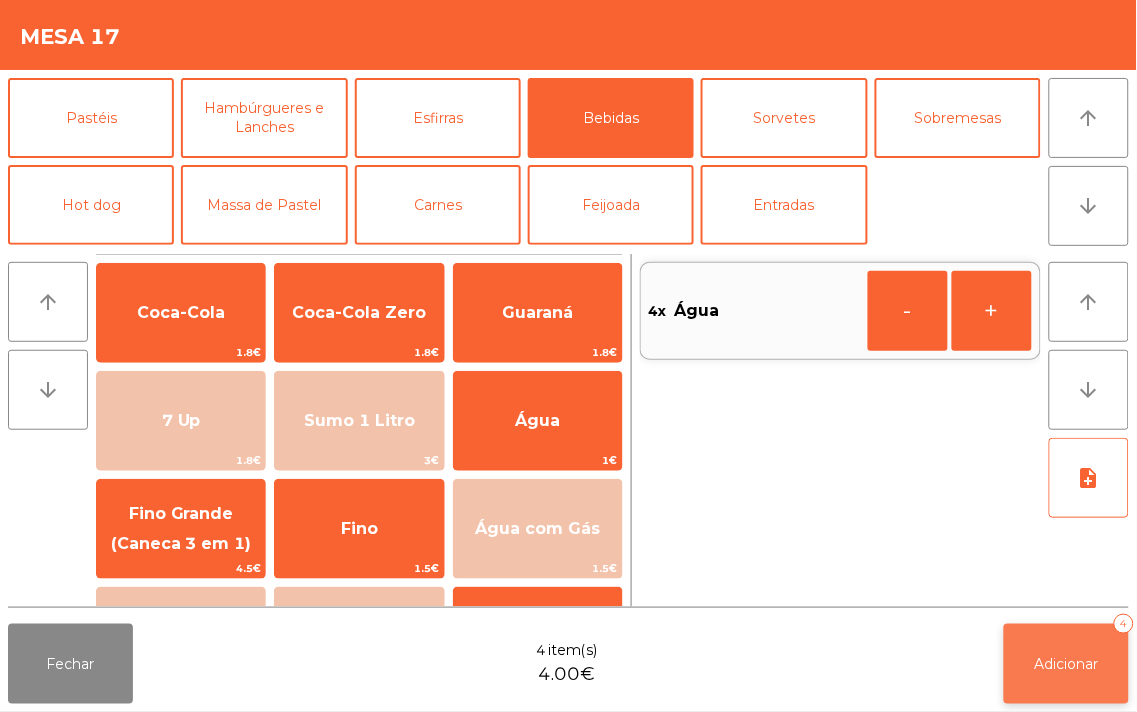 click on "Adicionar" 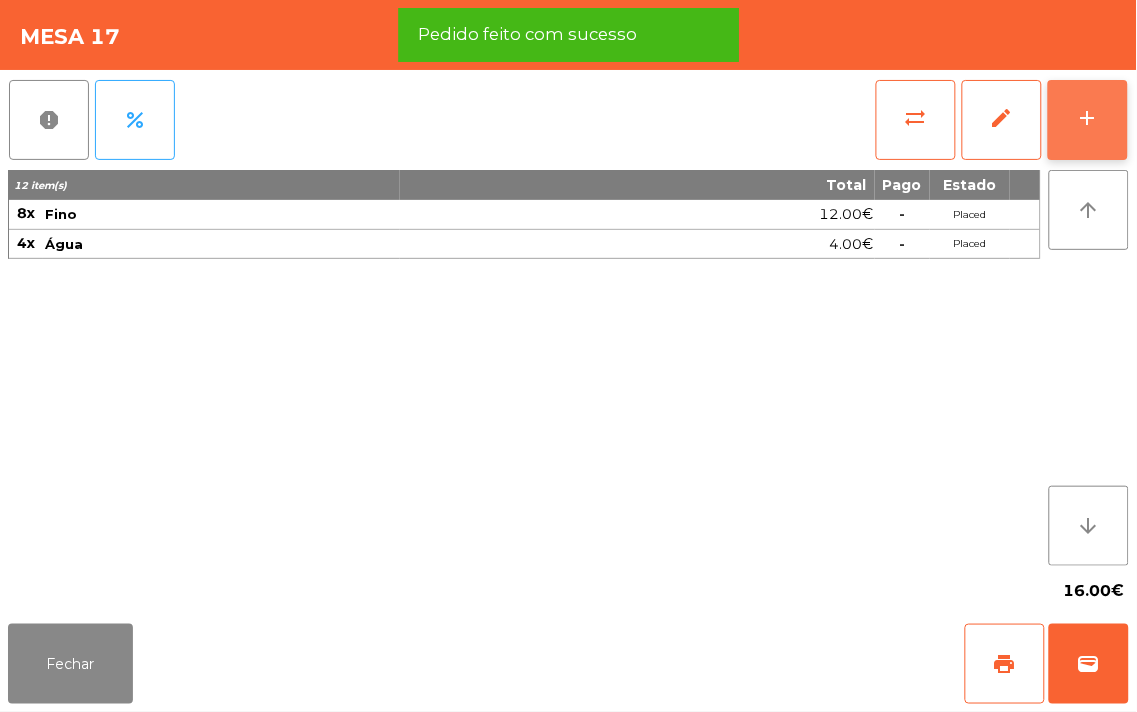 click on "add" 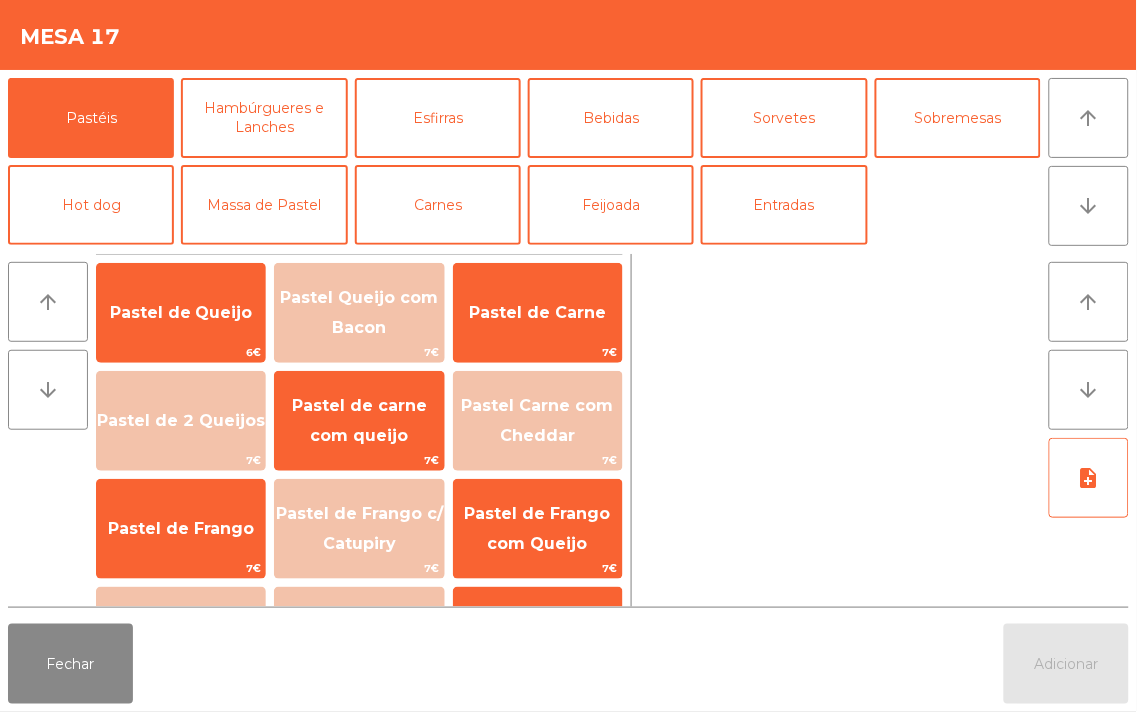 click 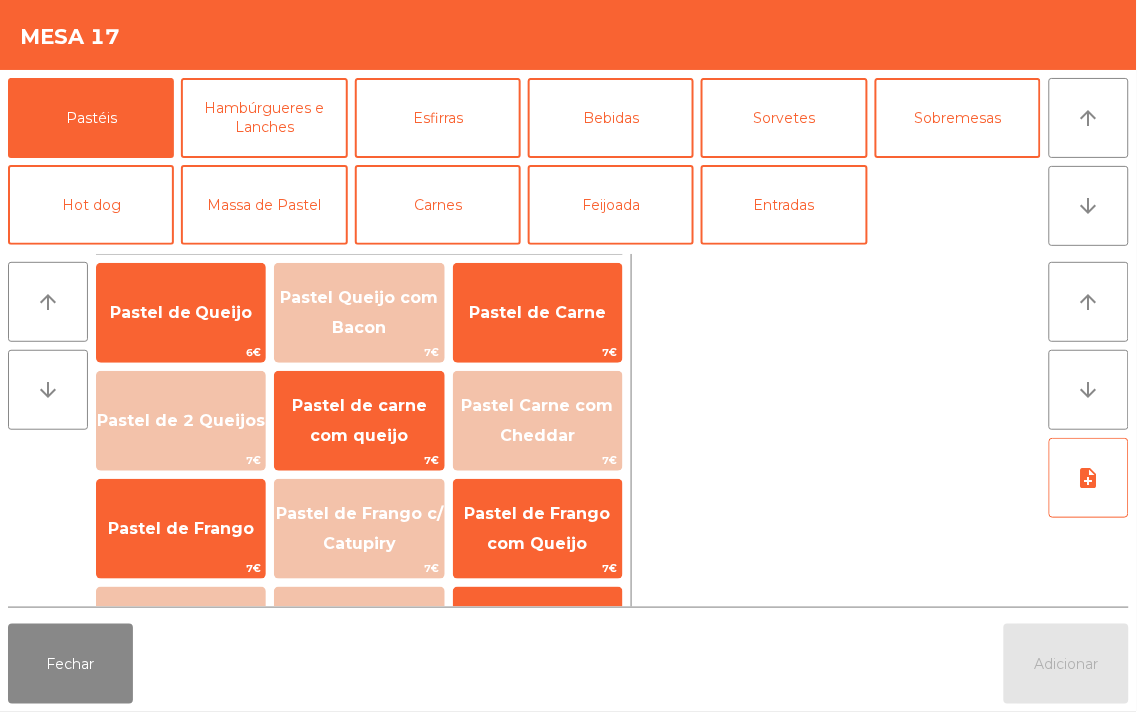 scroll, scrollTop: 2, scrollLeft: 0, axis: vertical 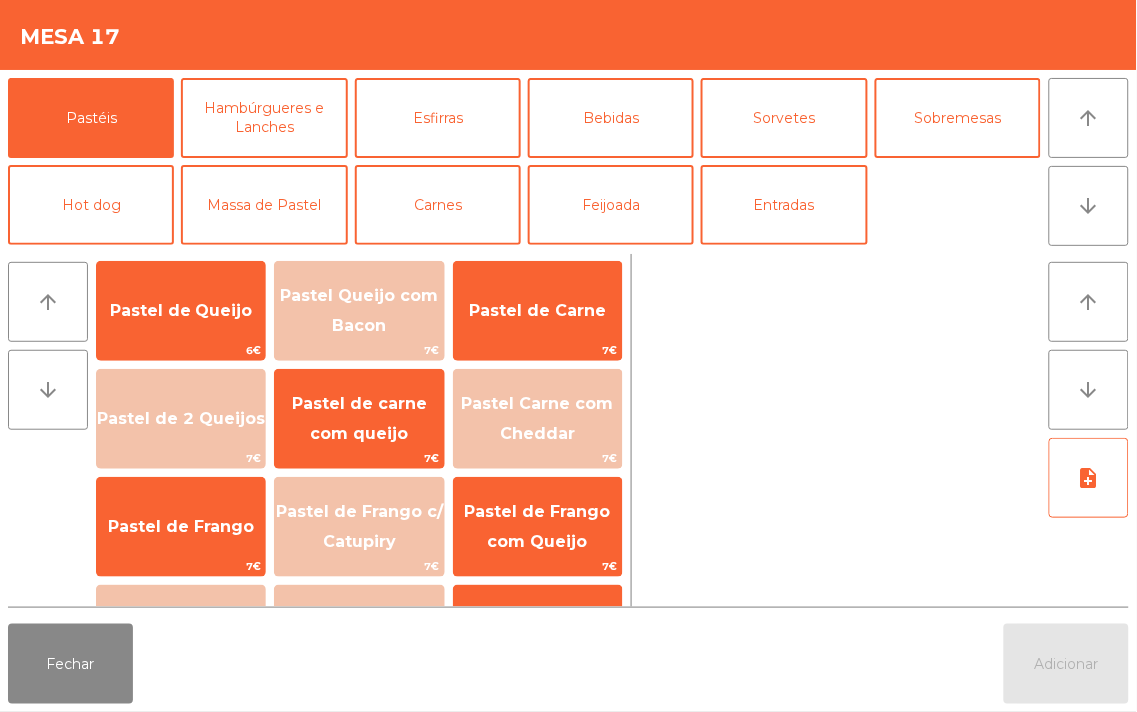 click 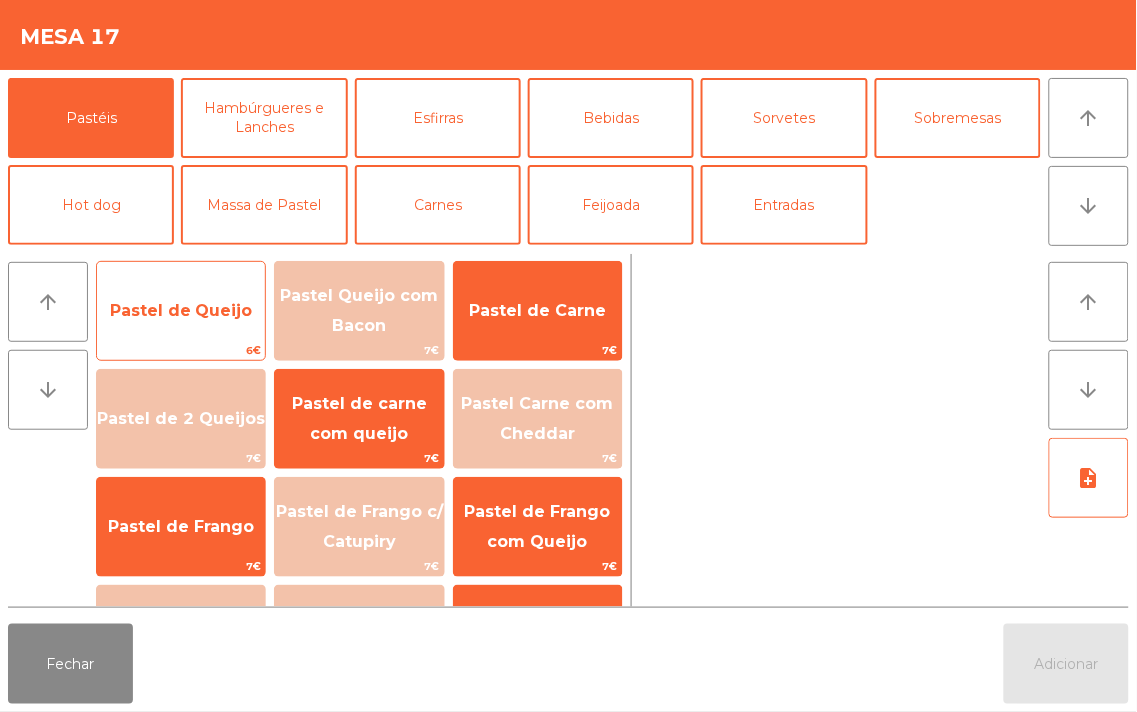 click on "Pastel de Queijo" 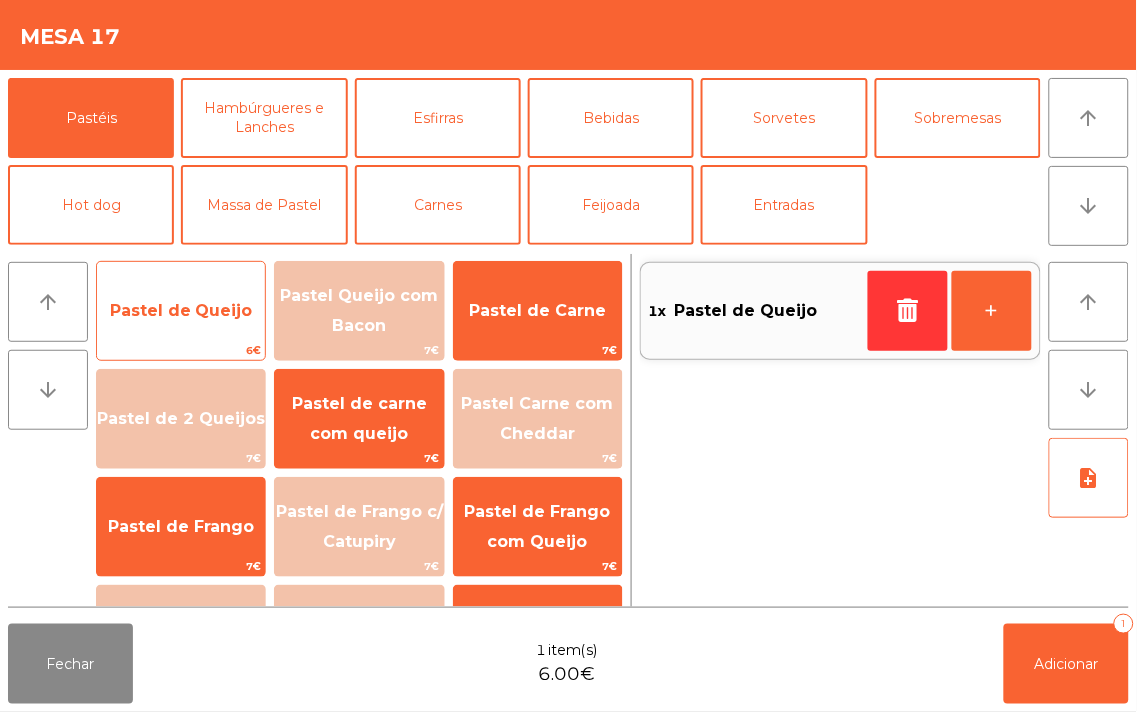 click on "Pastel de Queijo" 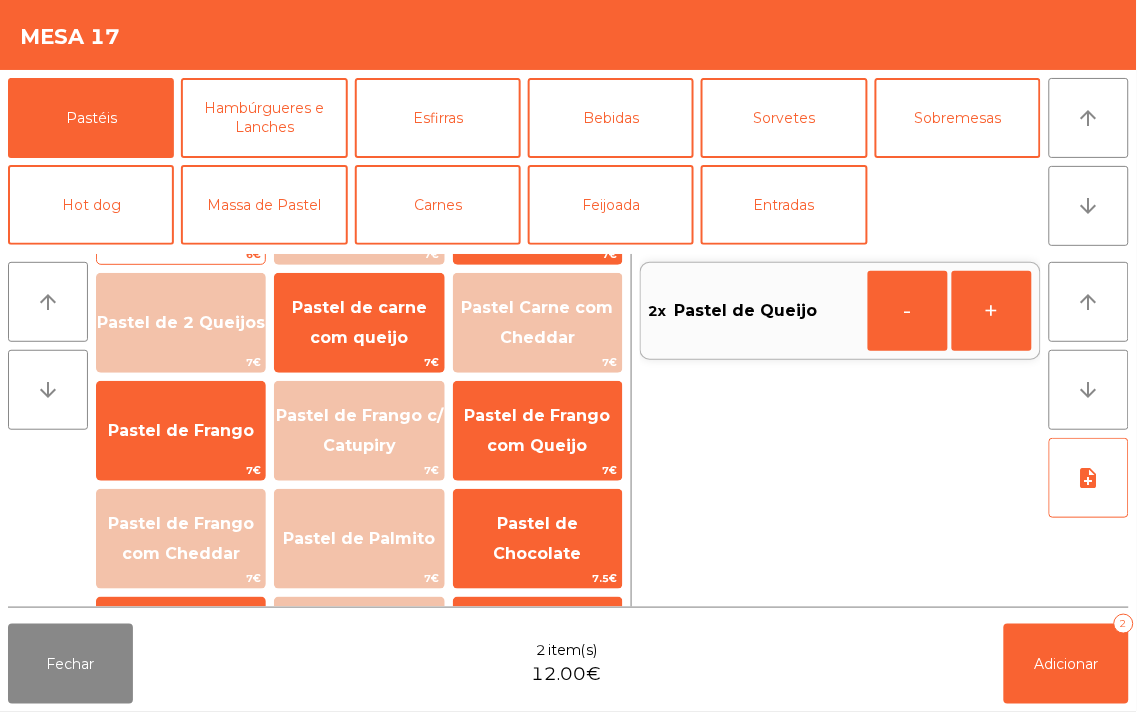 scroll, scrollTop: 177, scrollLeft: 0, axis: vertical 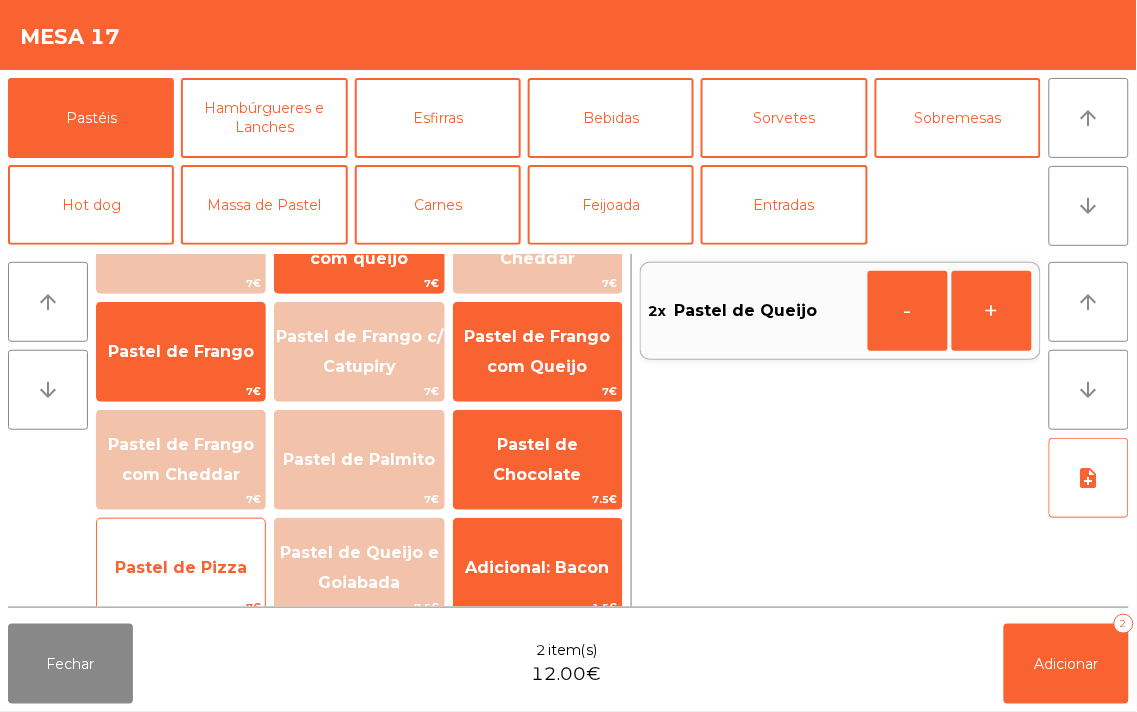 click on "Pastel de Pizza" 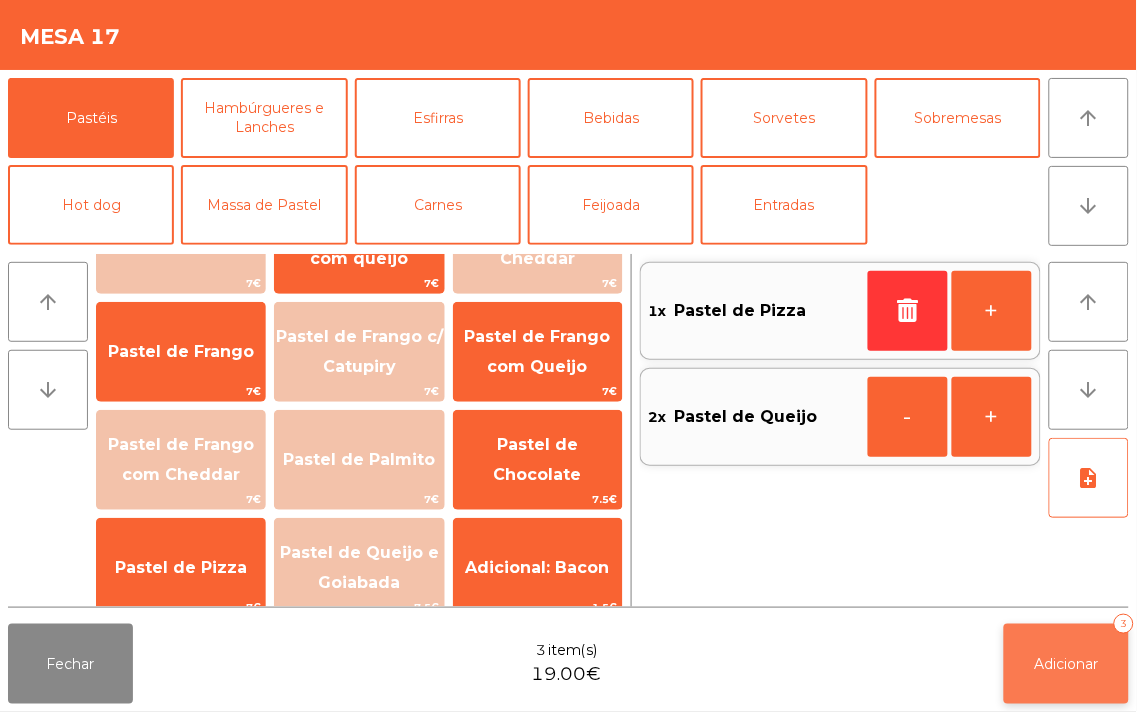 click on "Adicionar" 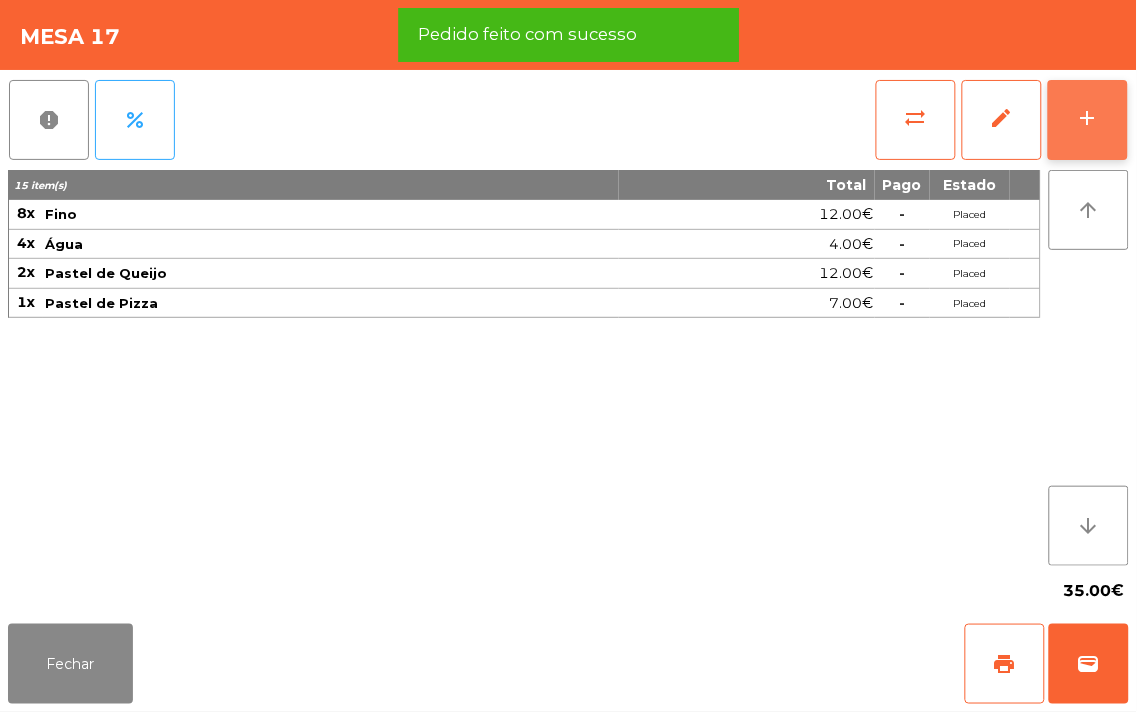 click on "add" 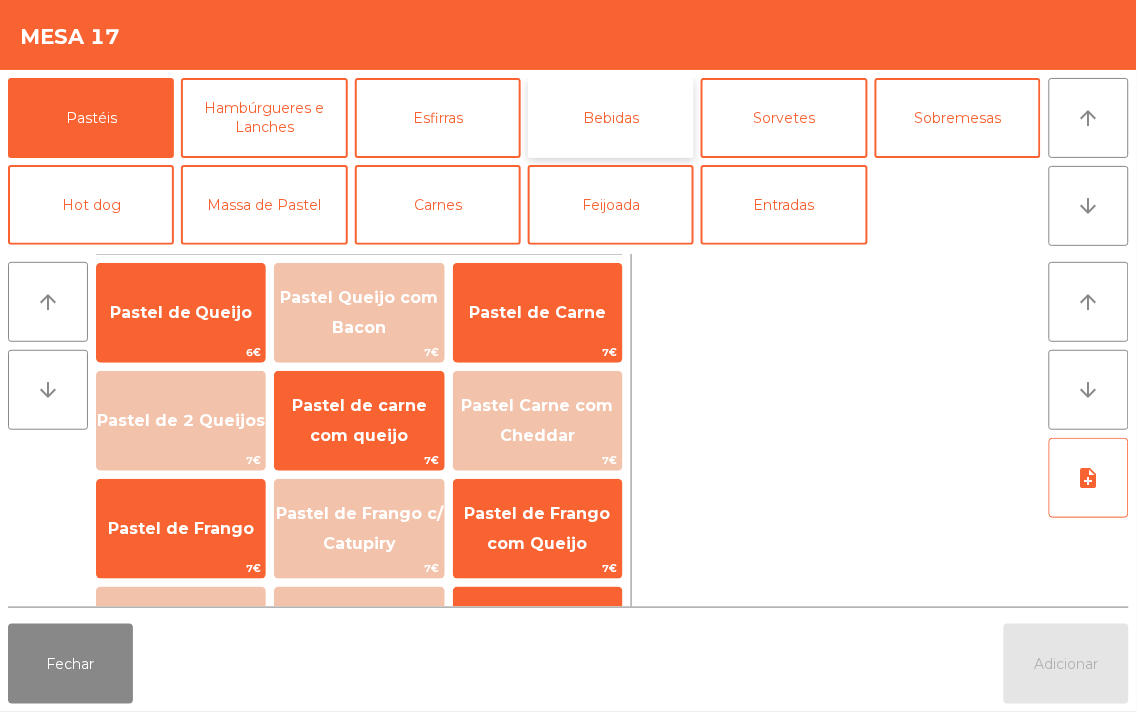 click on "Bebidas" 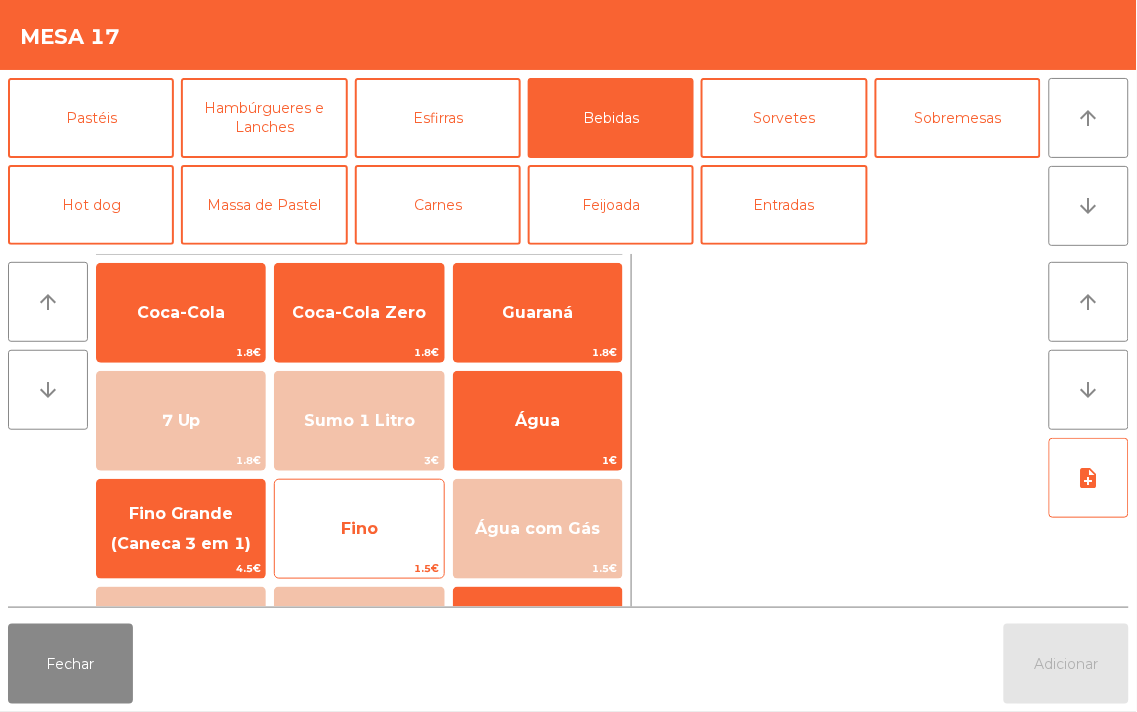 click on "Fino" 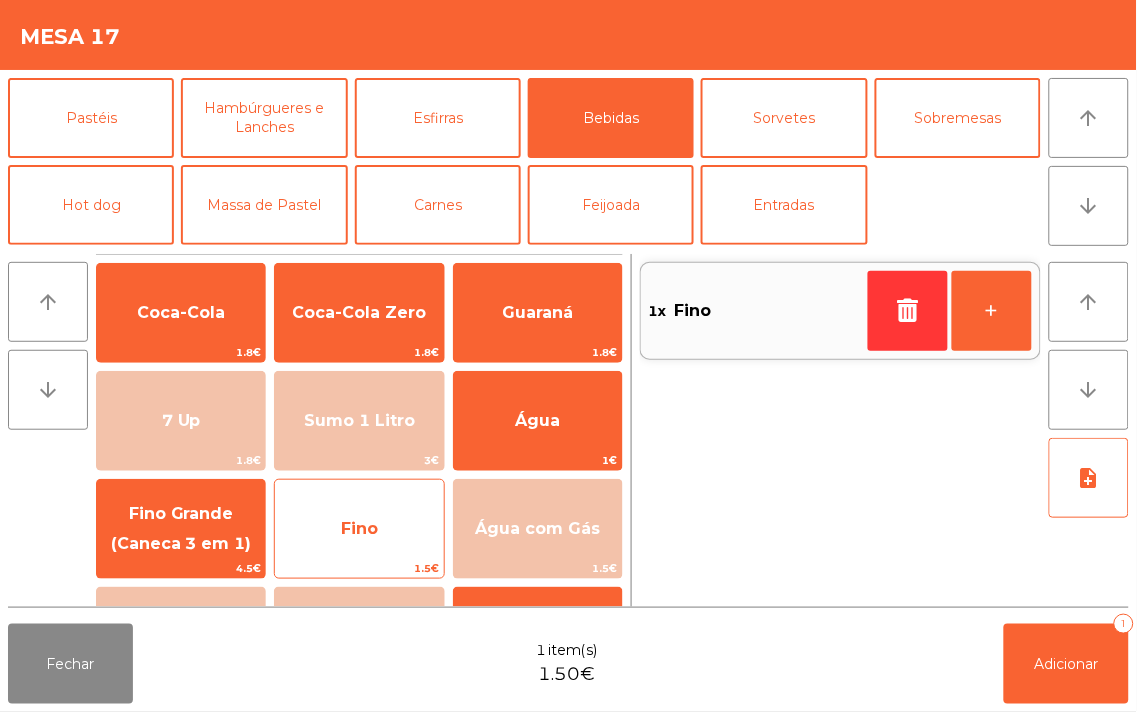 click on "Fino" 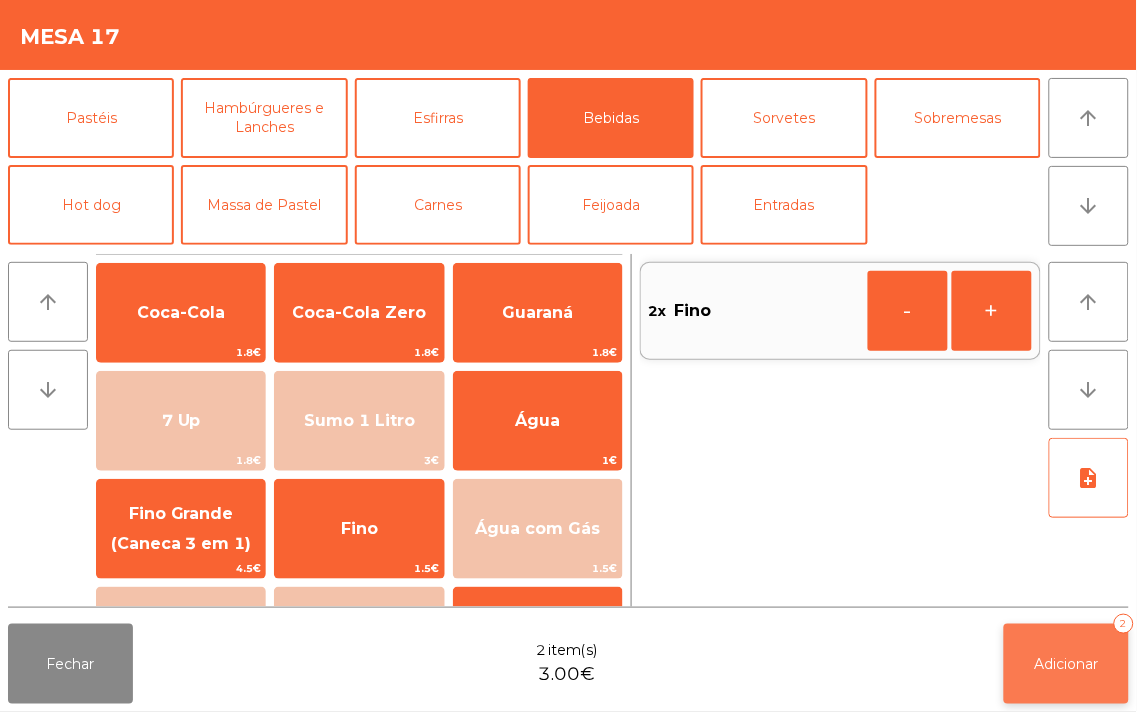 click on "Adicionar   2" 